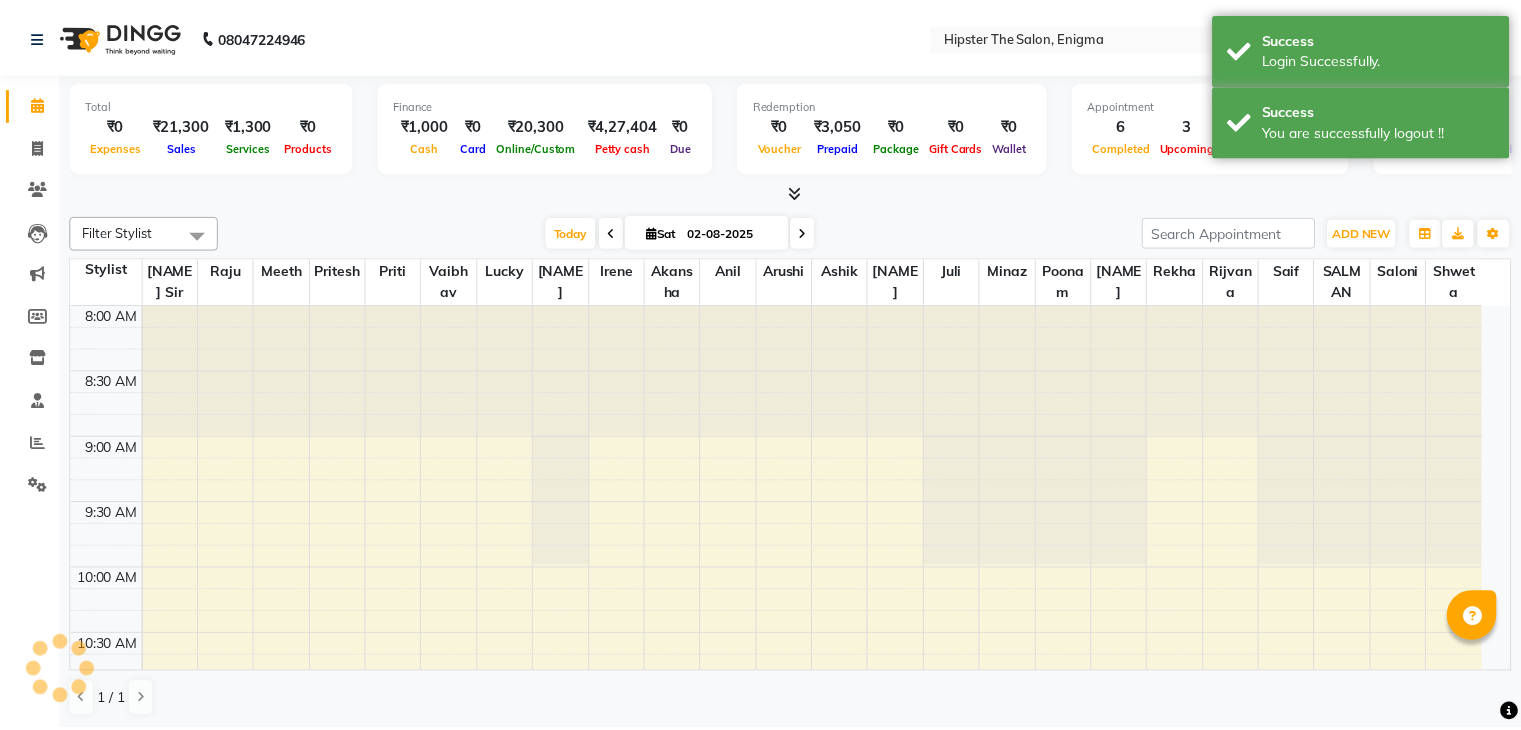 scroll, scrollTop: 0, scrollLeft: 0, axis: both 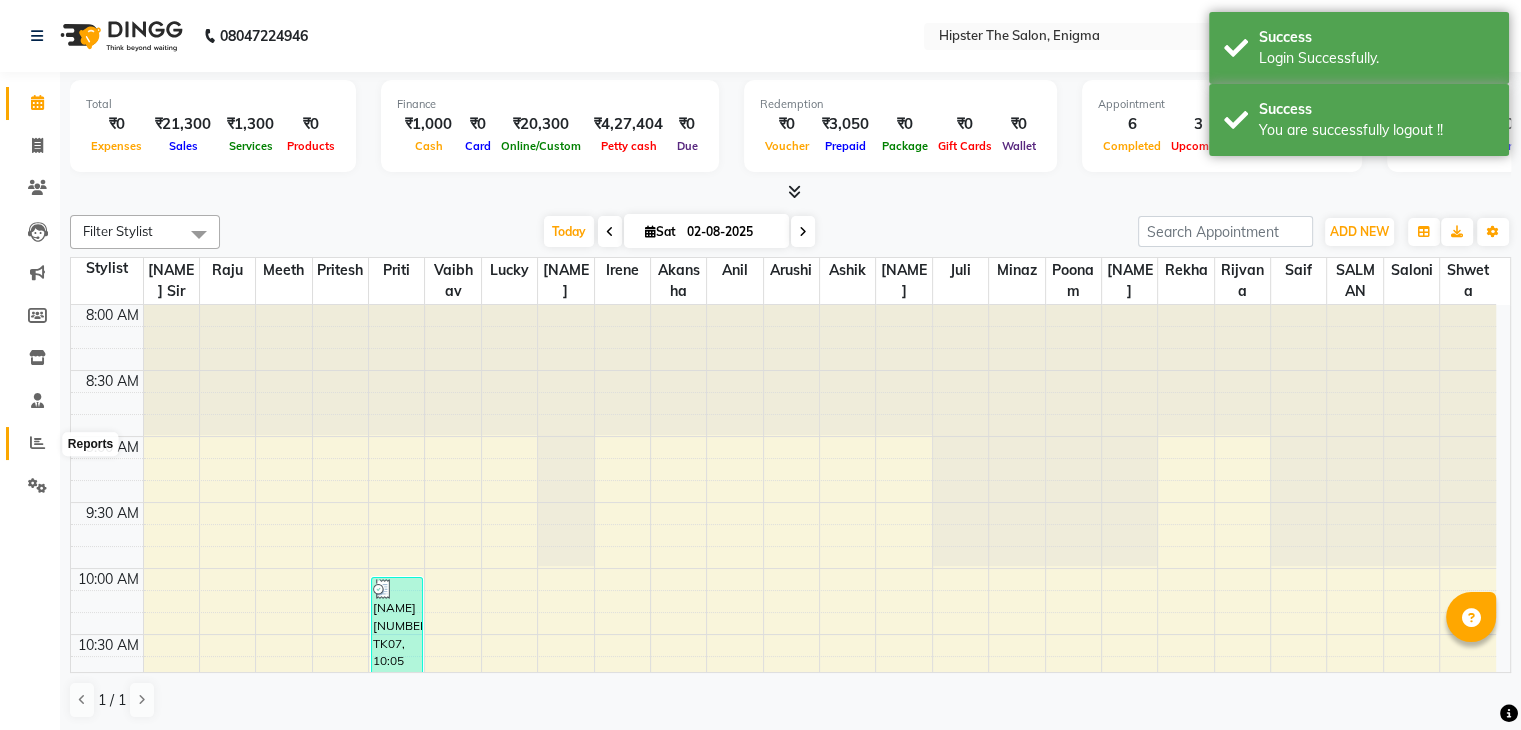 click 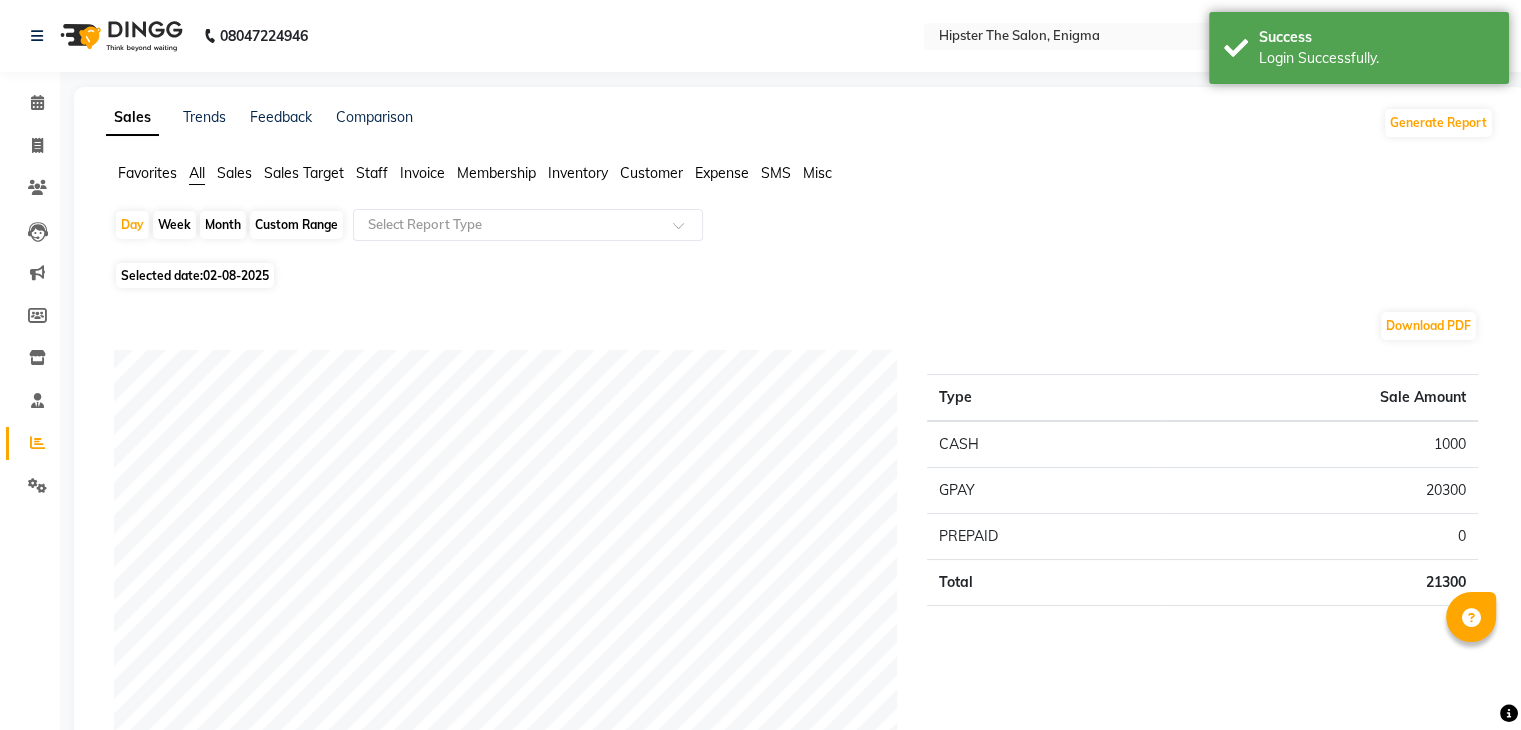 click on "Custom Range" 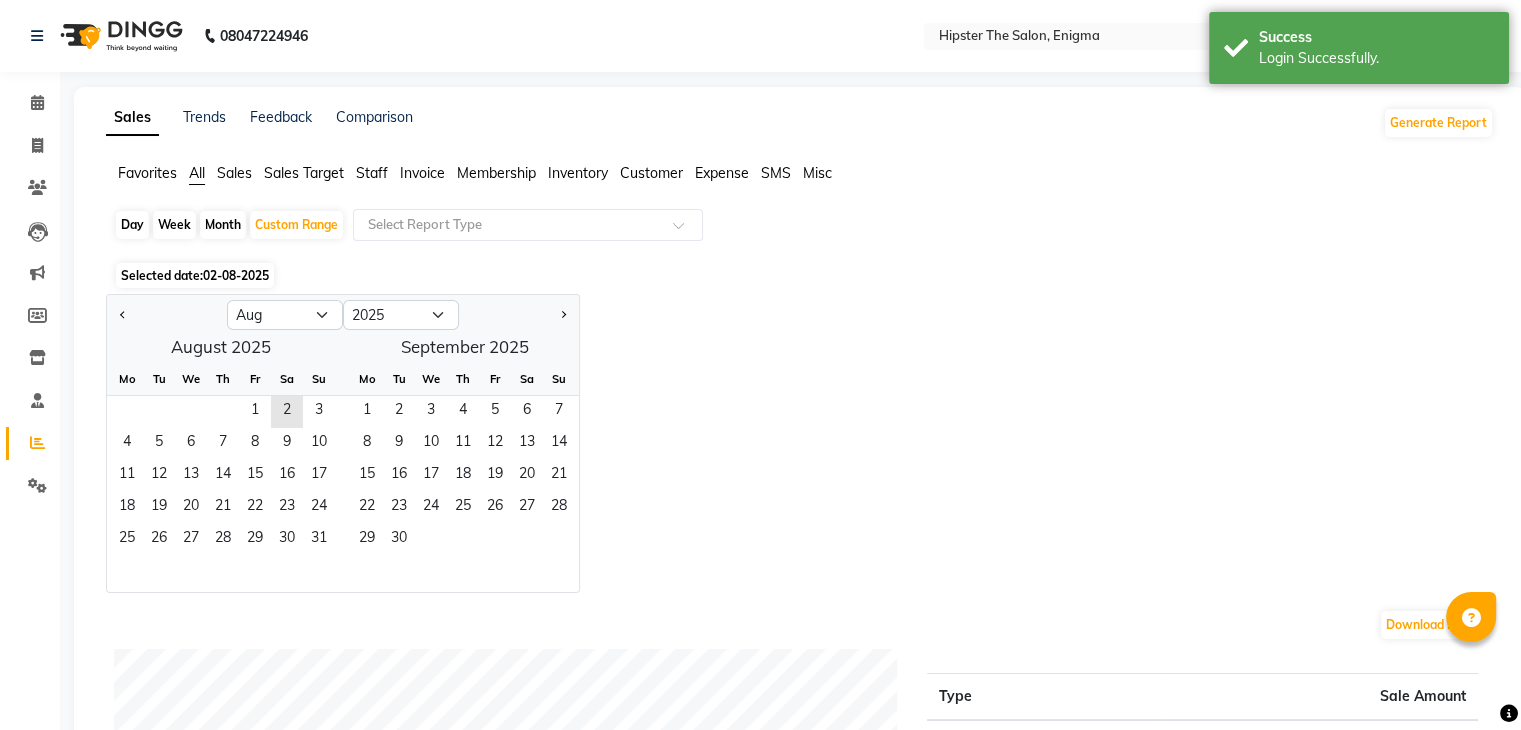 click 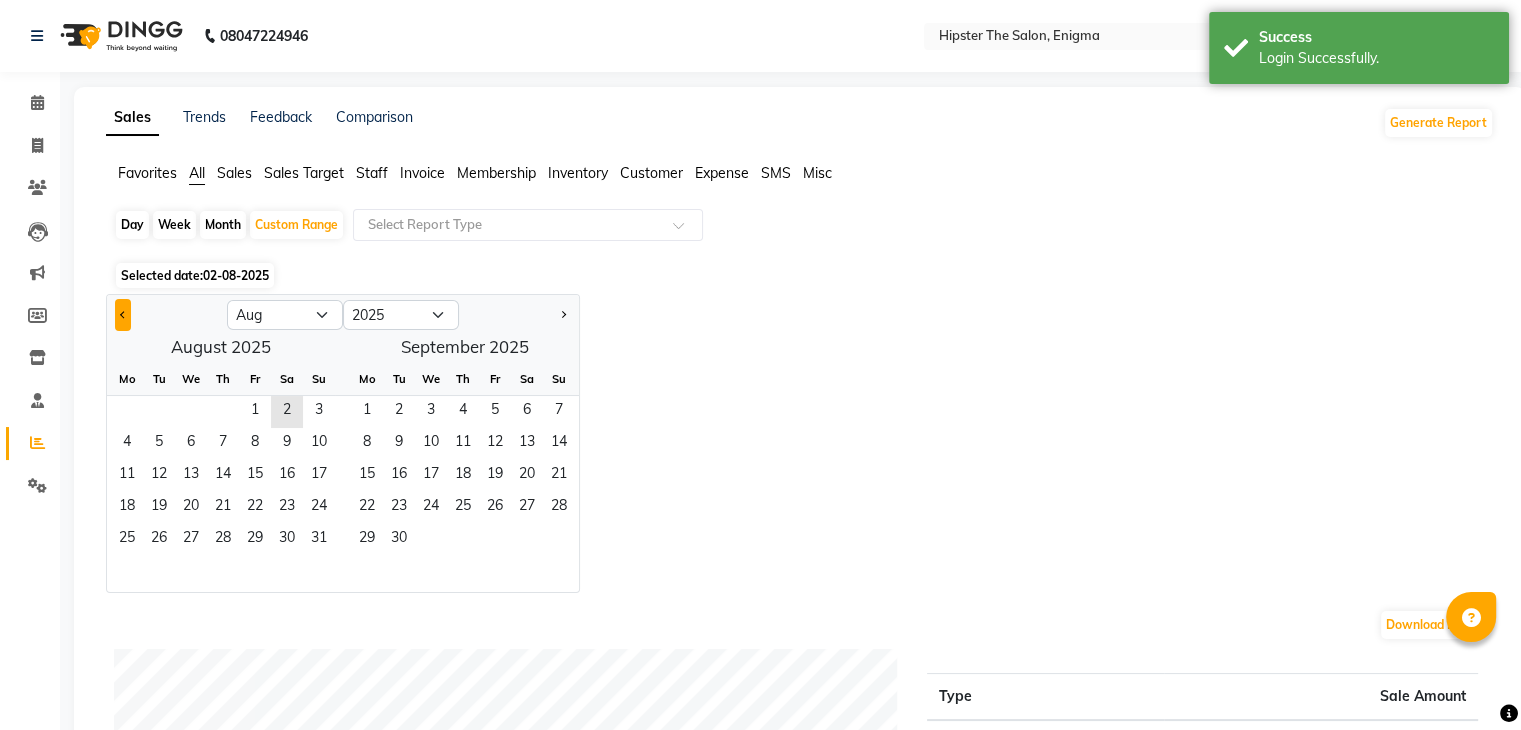 click 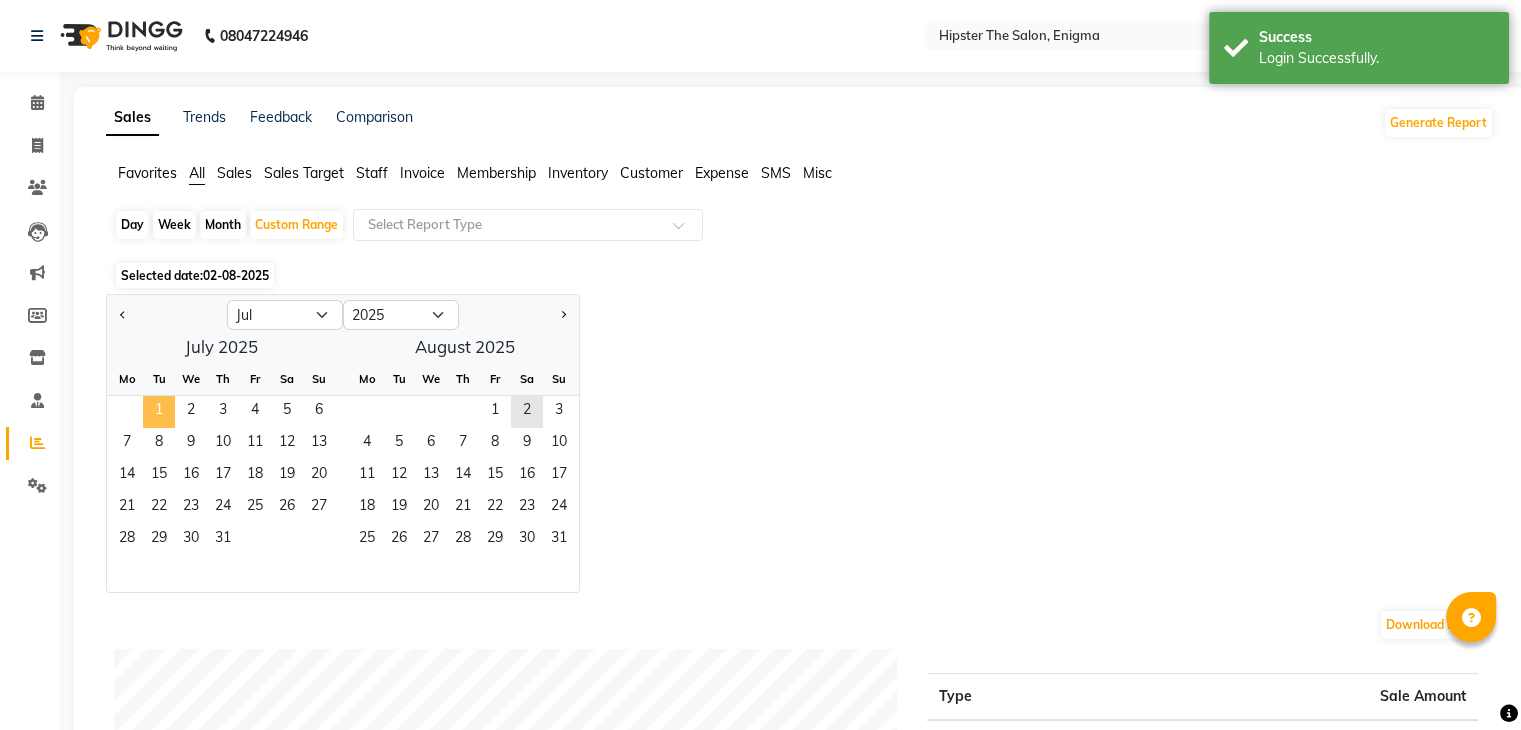 drag, startPoint x: 156, startPoint y: 405, endPoint x: 163, endPoint y: 417, distance: 13.892444 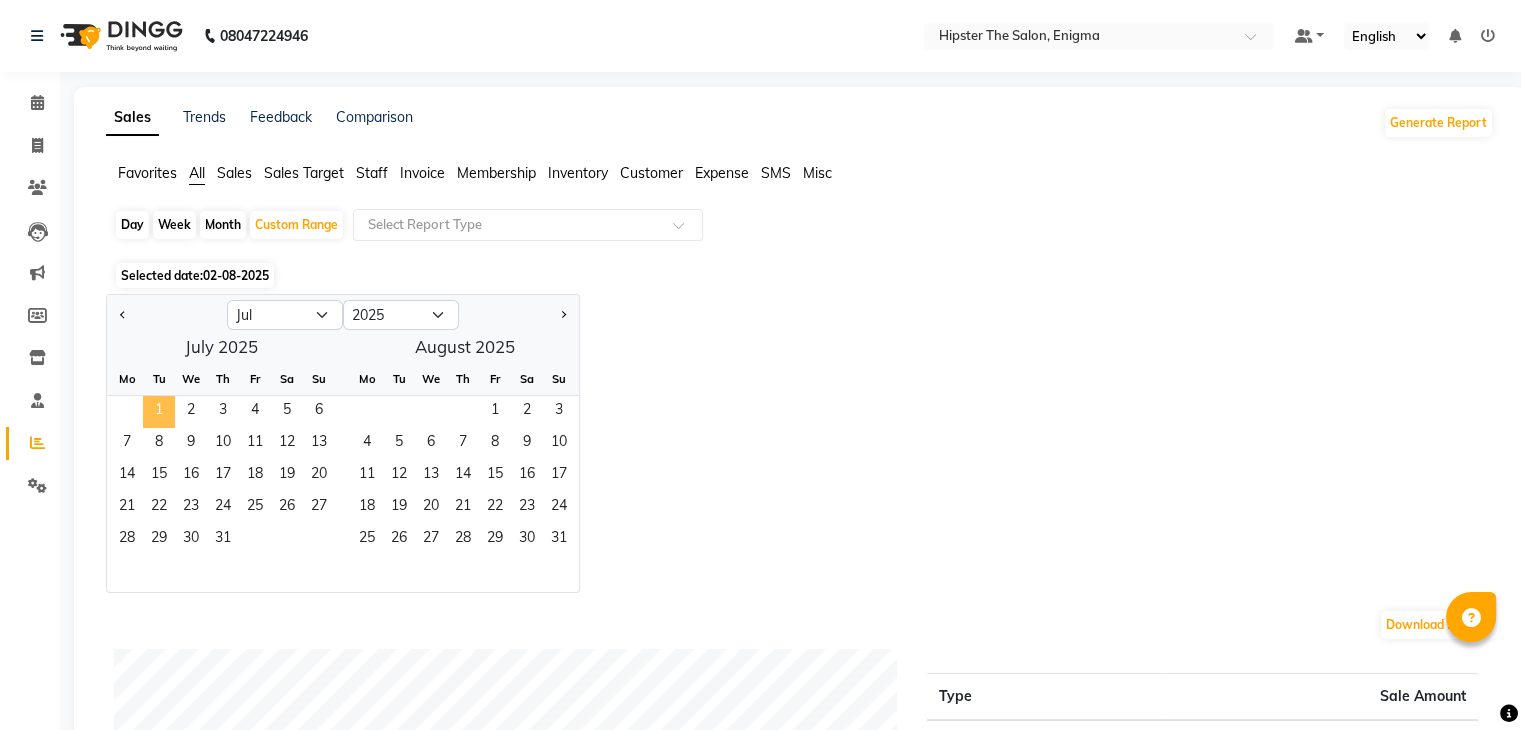 click on "1" 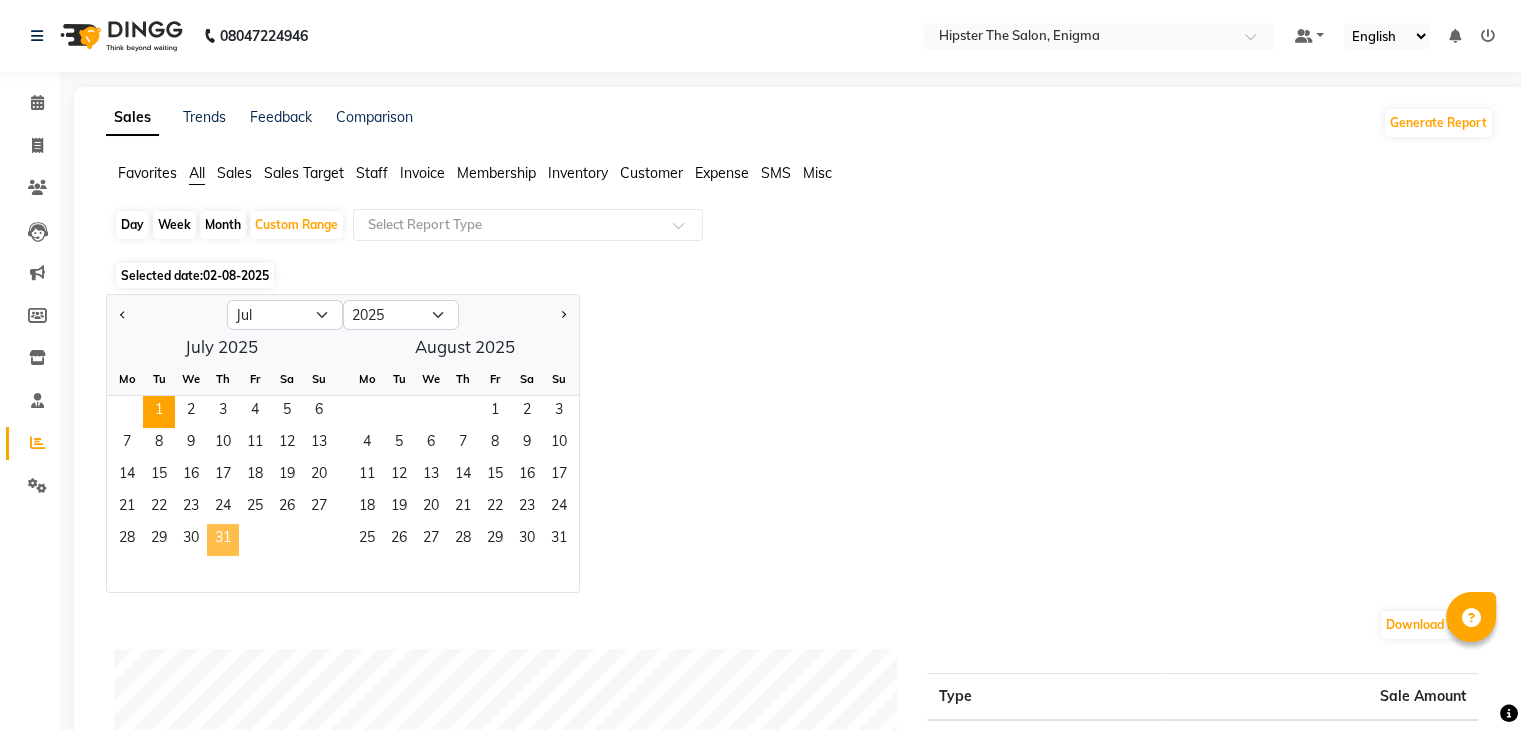click on "31" 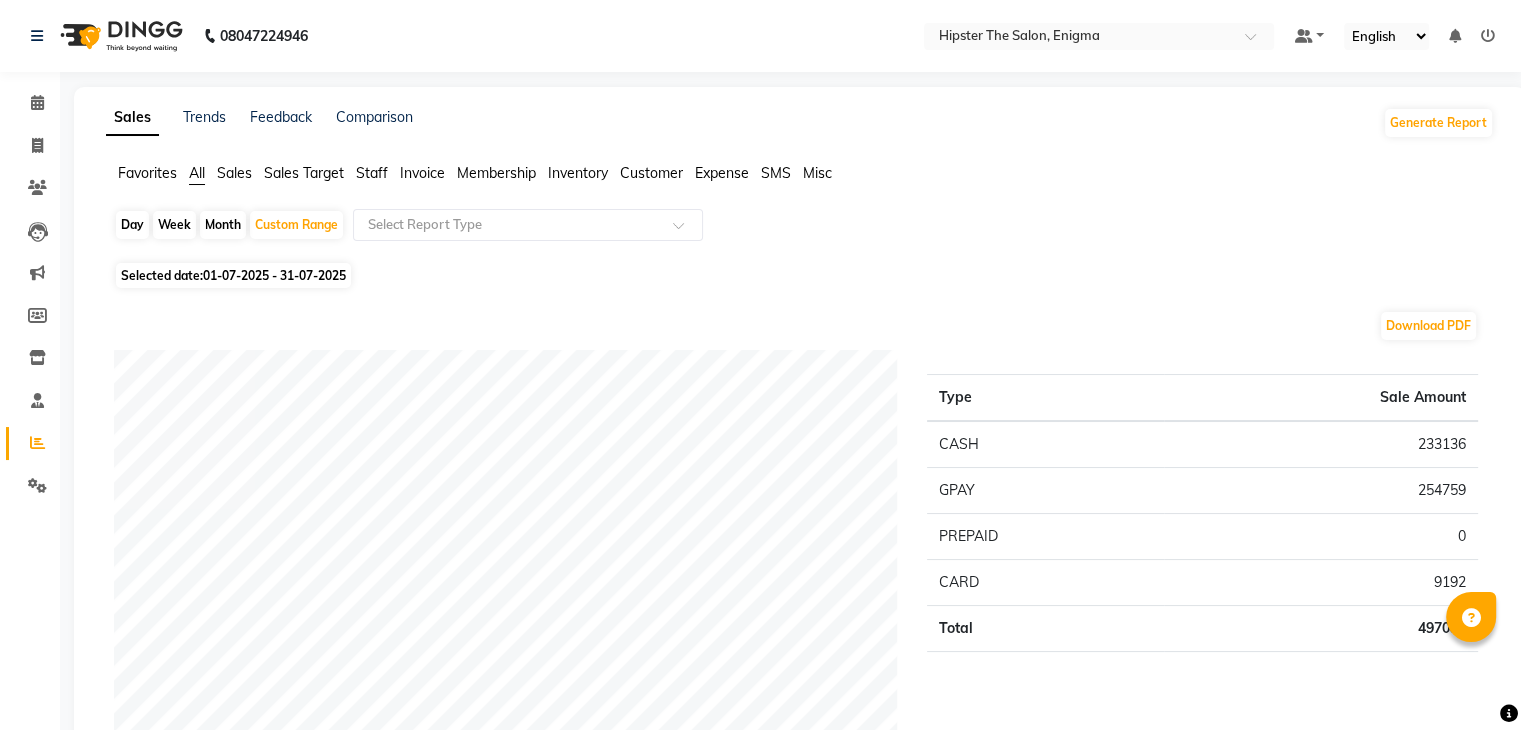click on "Sales" 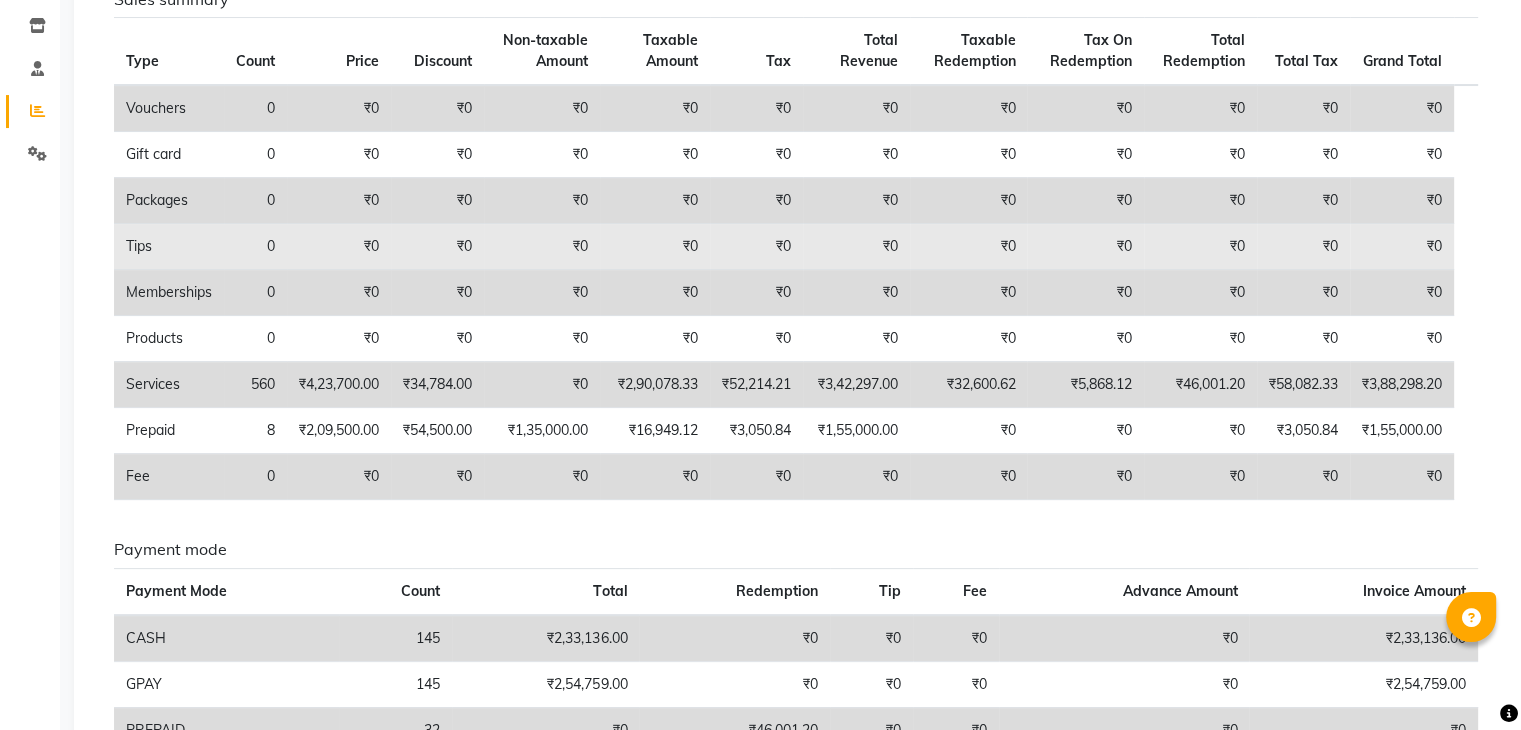 scroll, scrollTop: 0, scrollLeft: 0, axis: both 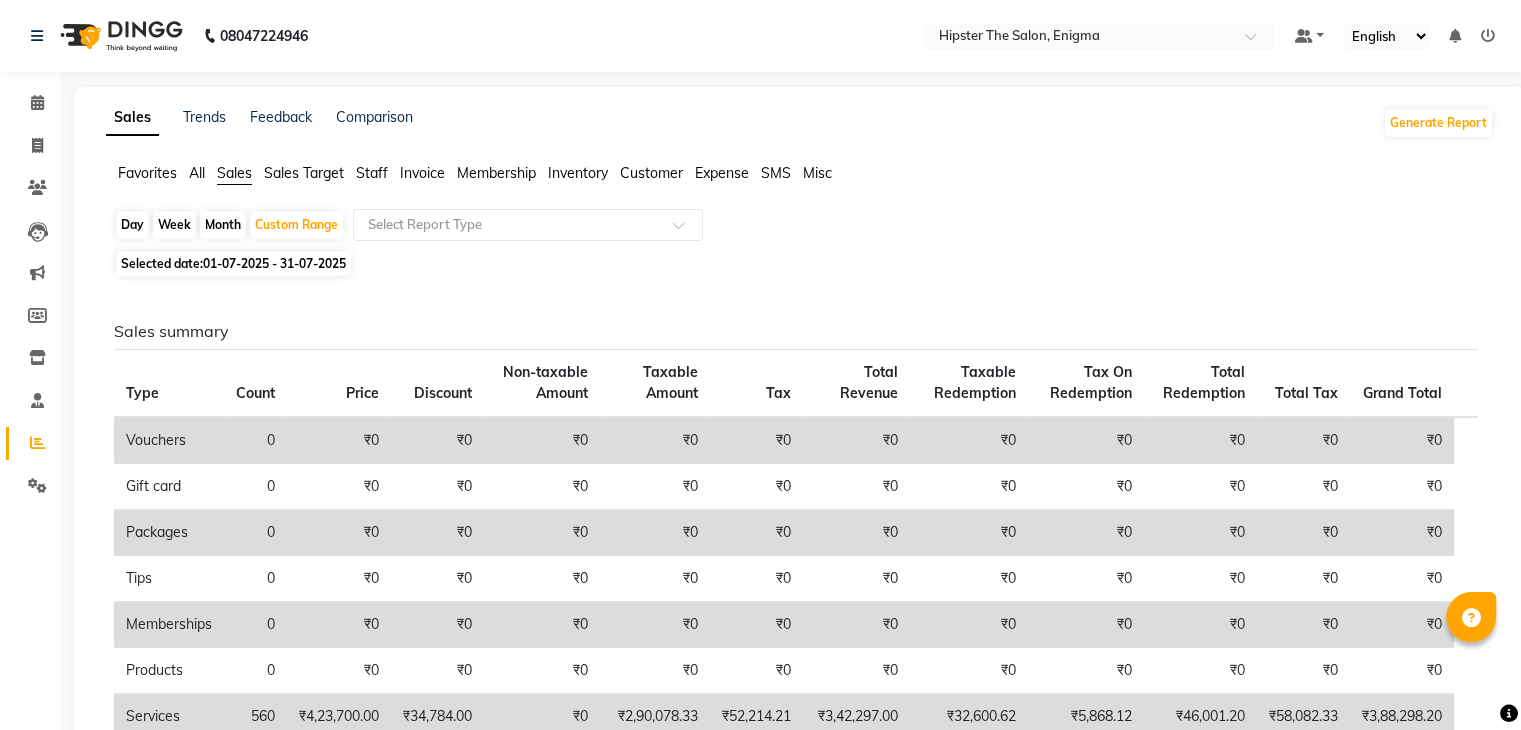 click on "All" 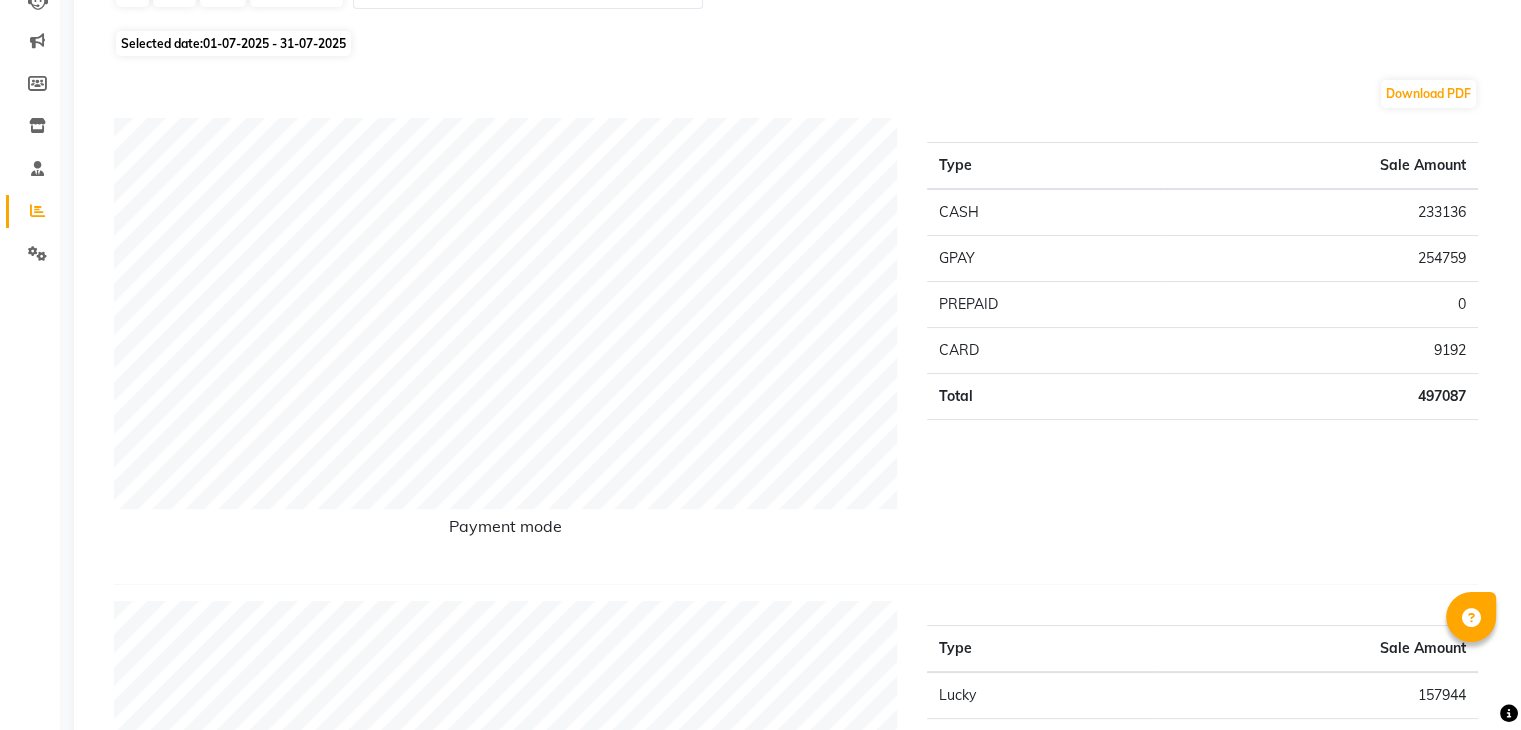 scroll, scrollTop: 0, scrollLeft: 0, axis: both 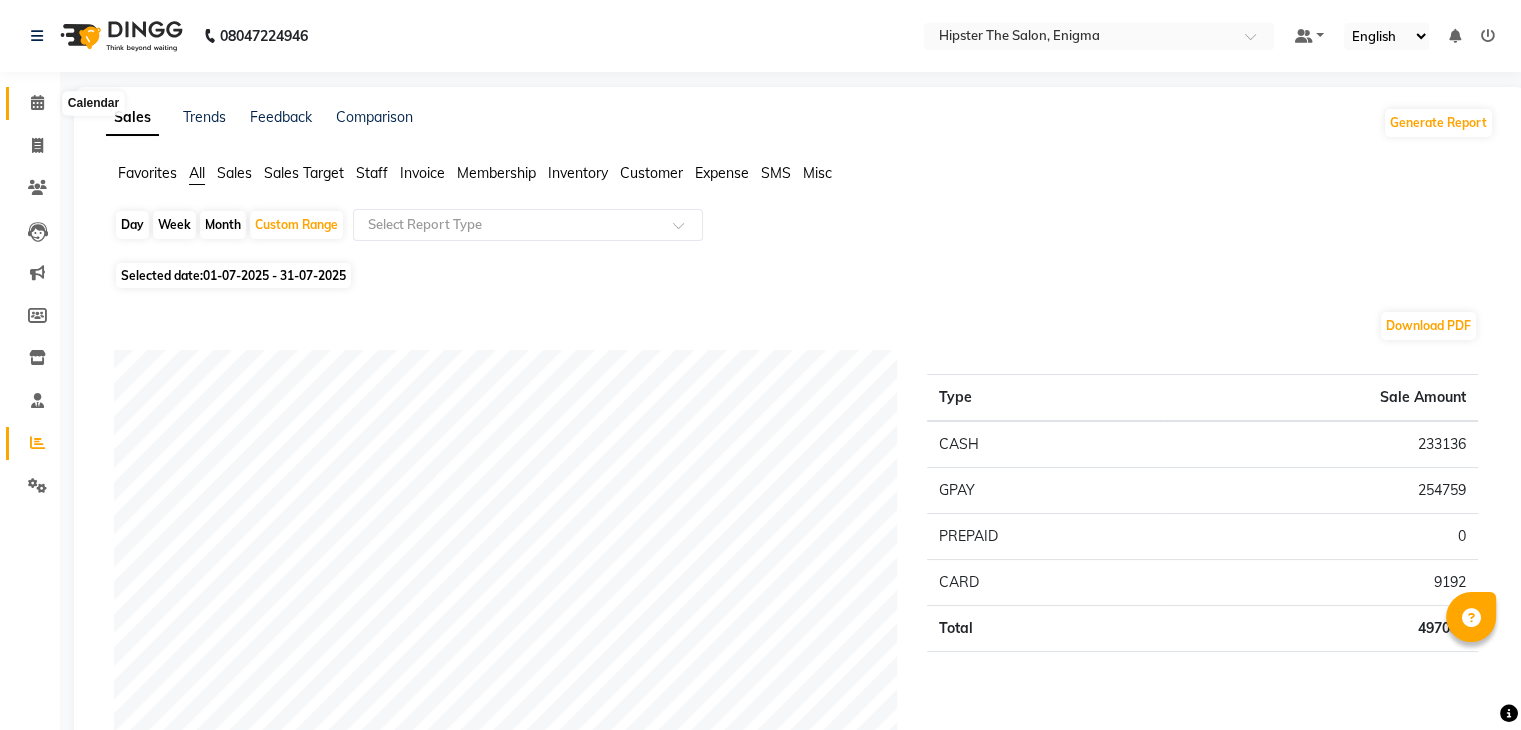 click 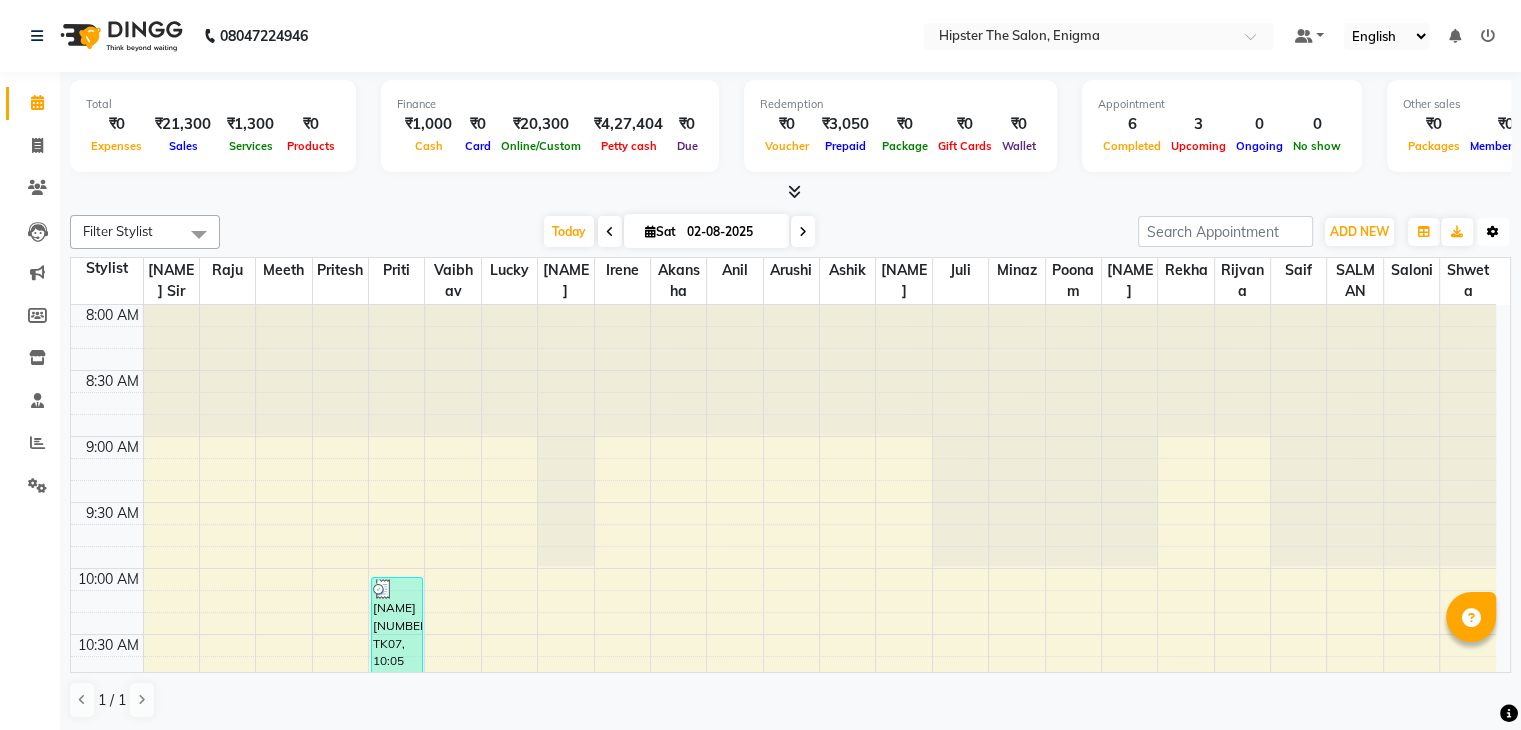 click on "Toggle Dropdown" at bounding box center (1493, 232) 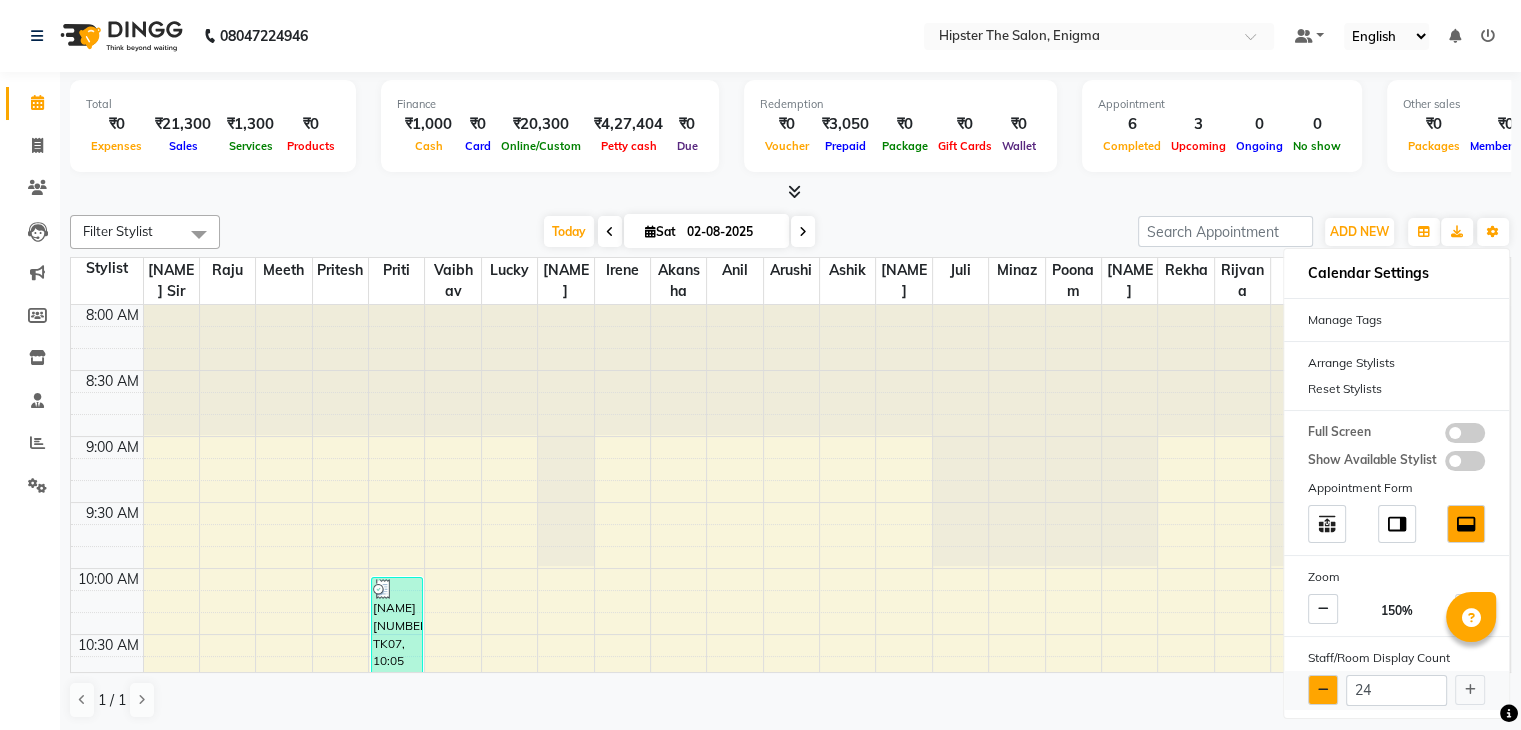 click at bounding box center (1323, 690) 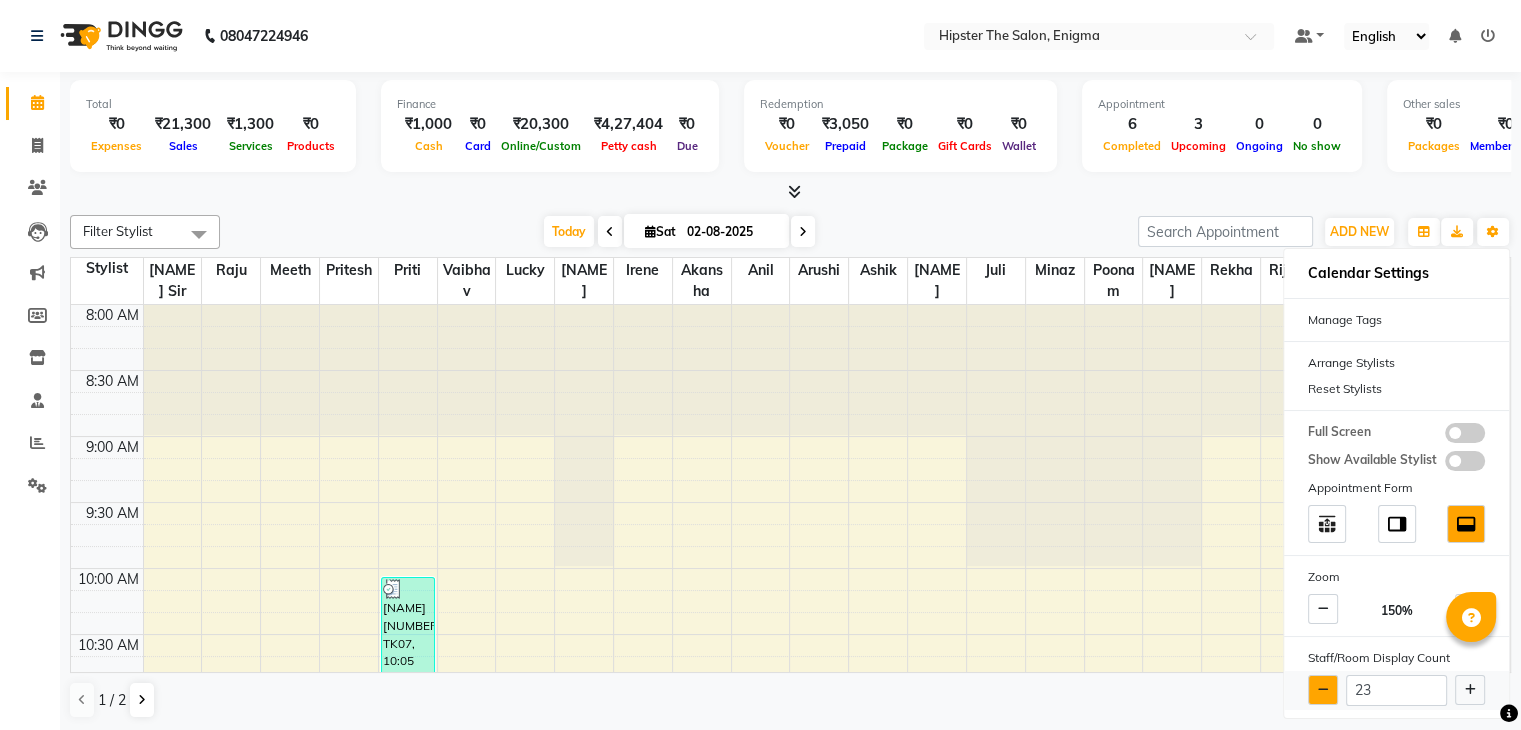 click at bounding box center [1323, 690] 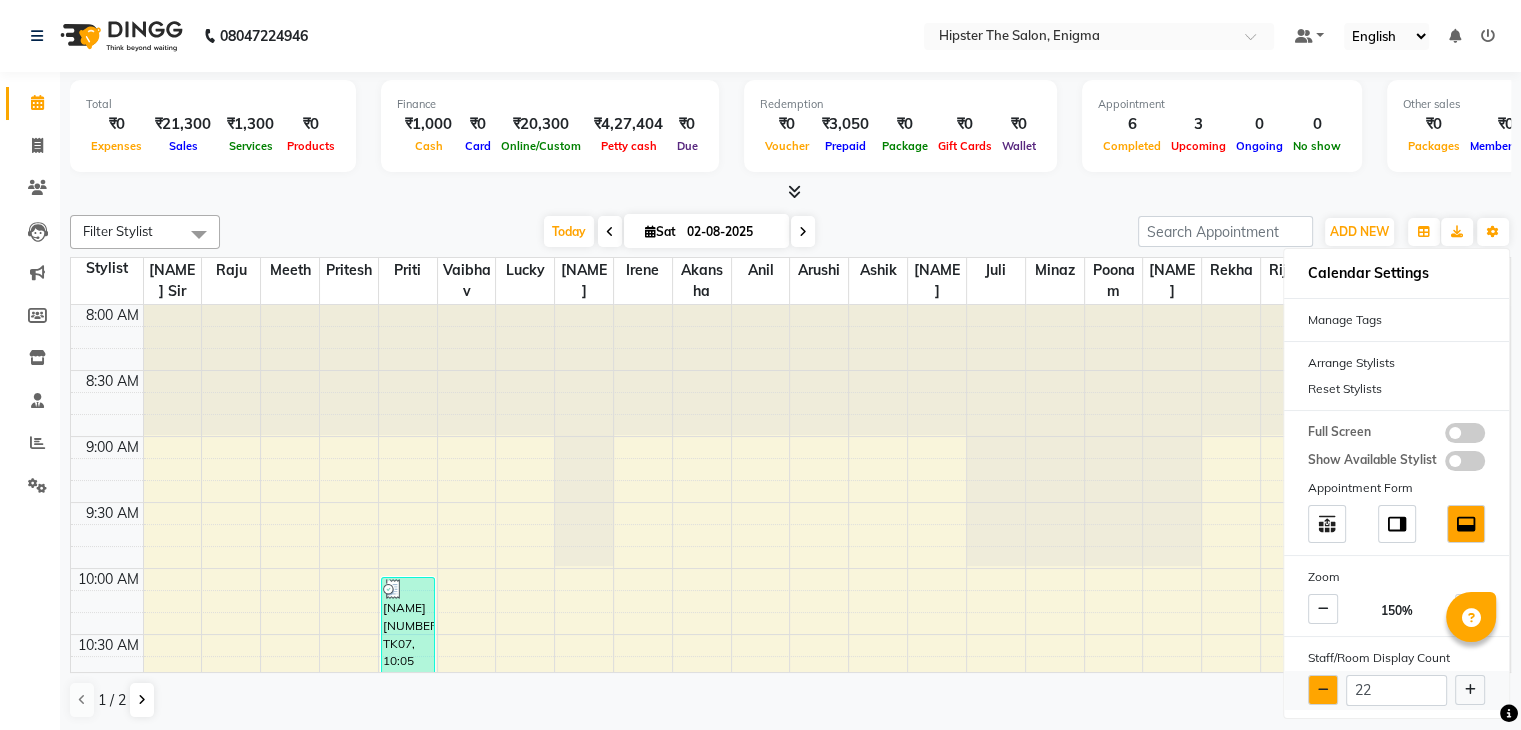 click at bounding box center [1323, 690] 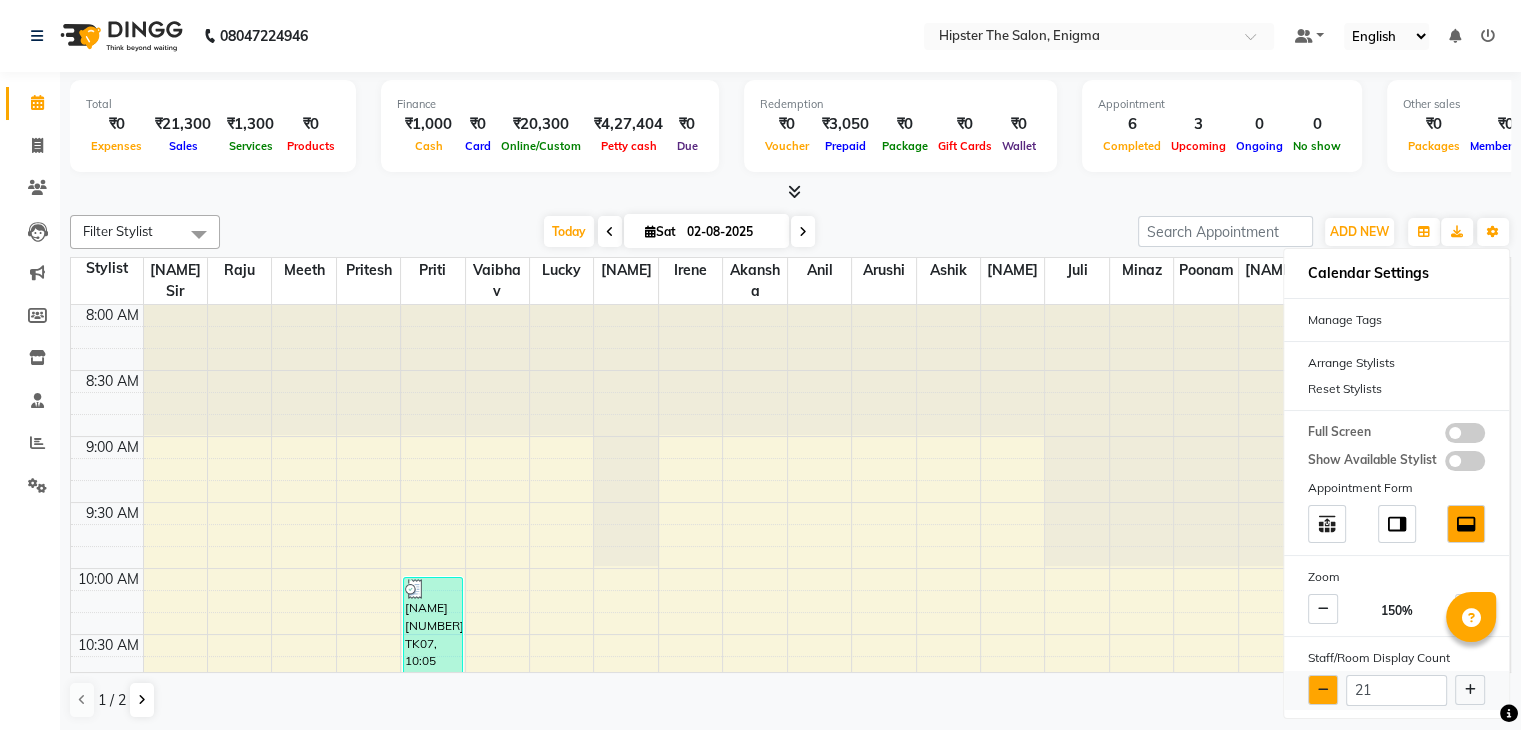 click at bounding box center [1323, 690] 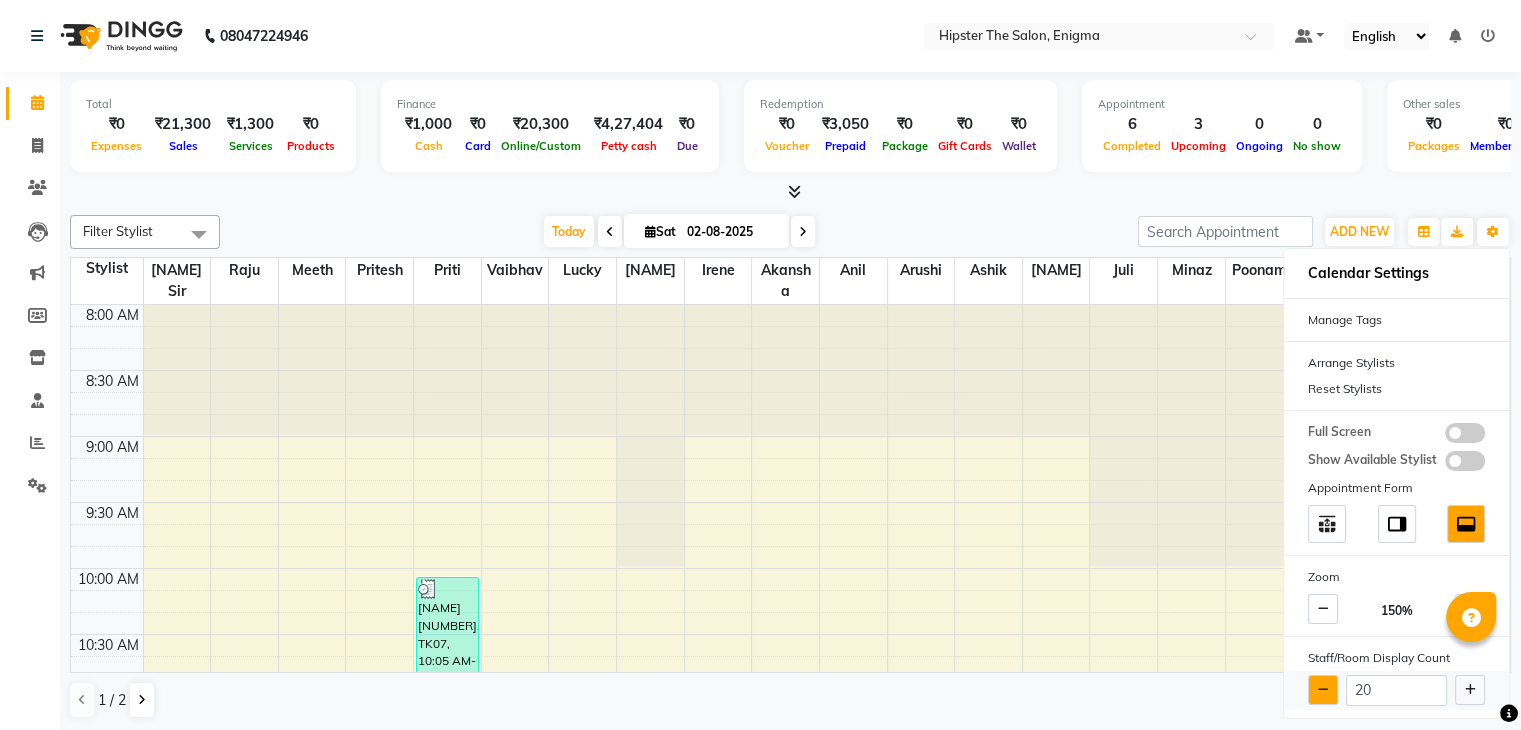 click at bounding box center (1323, 690) 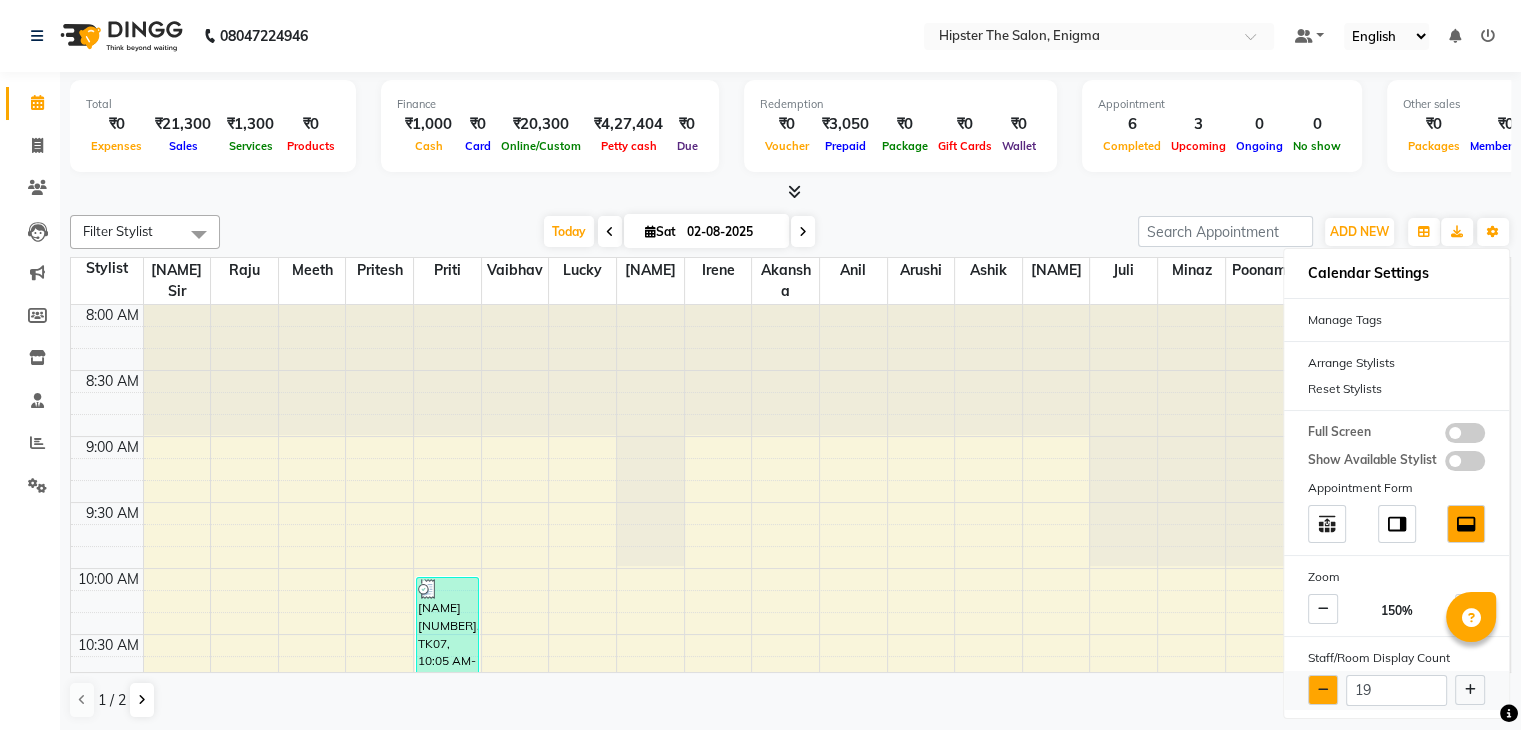 click at bounding box center [1323, 690] 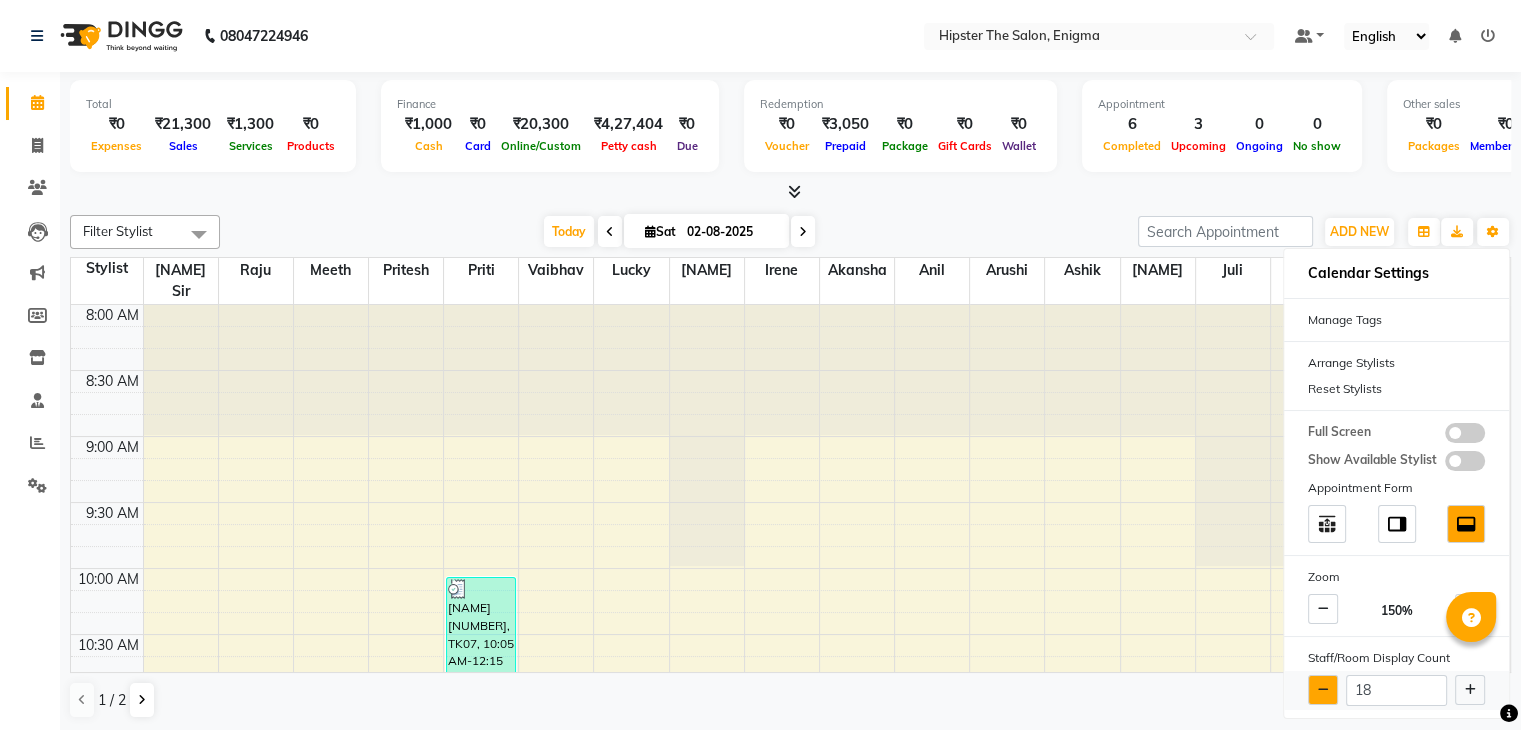 click at bounding box center (1323, 690) 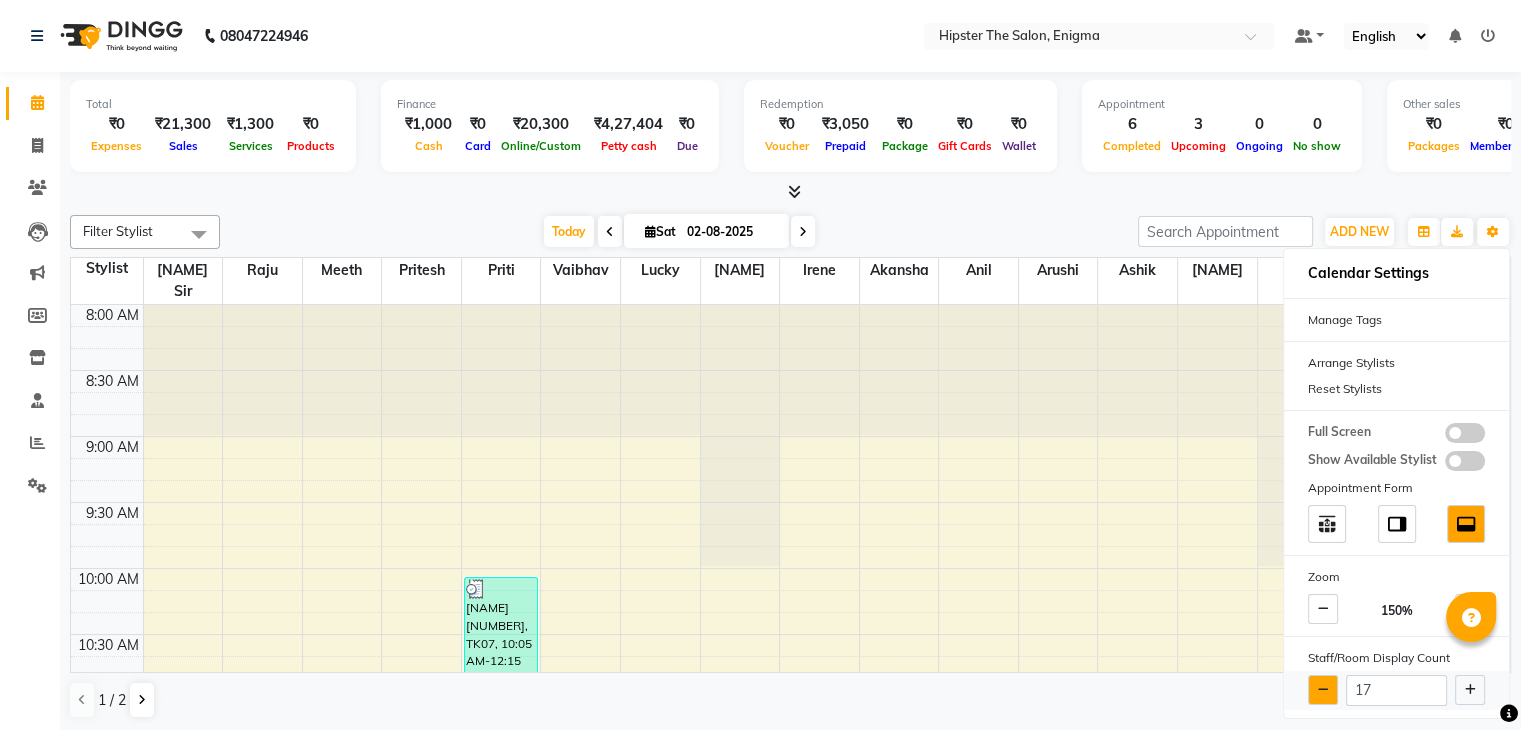 click at bounding box center [1323, 690] 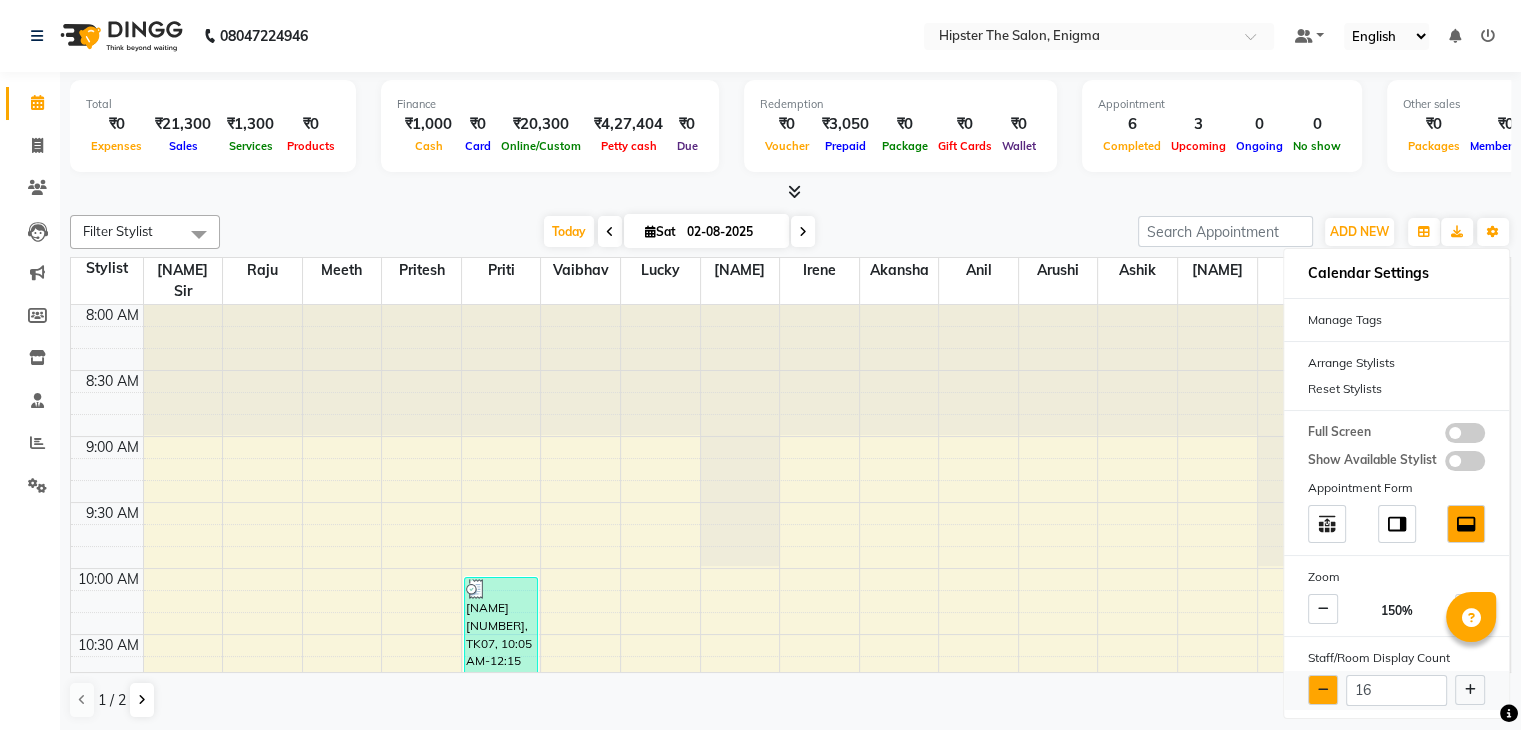 click at bounding box center [1323, 690] 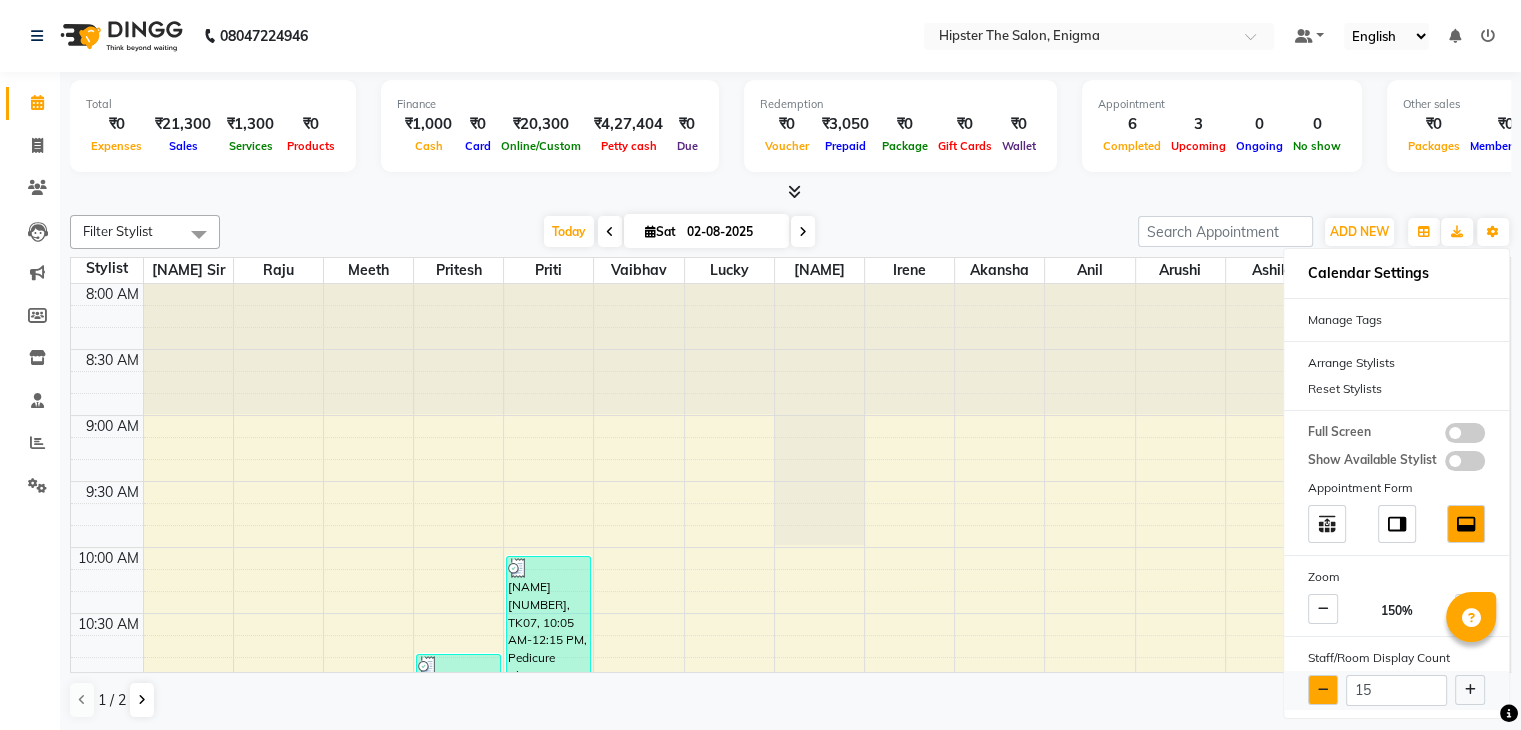 click at bounding box center [1323, 690] 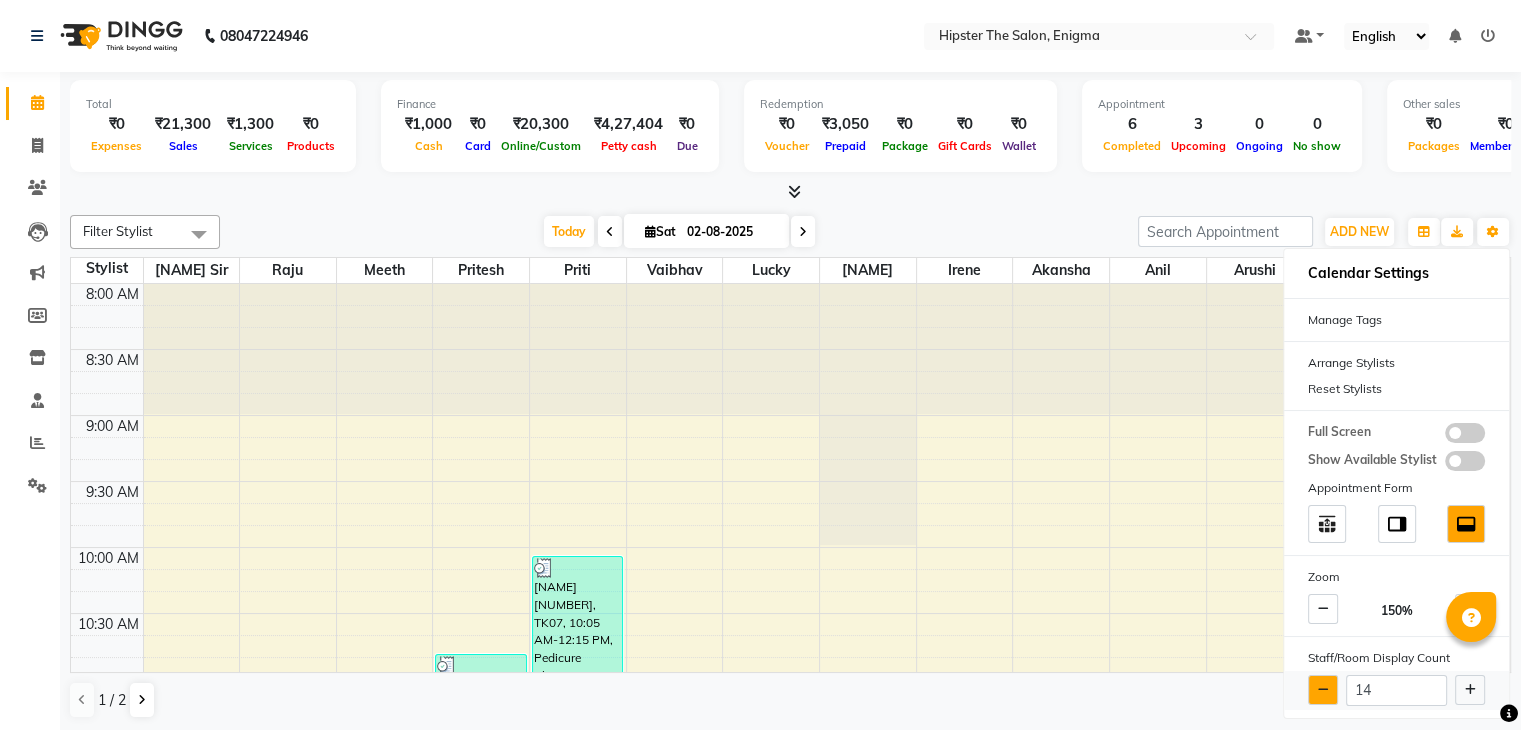 click at bounding box center [1323, 690] 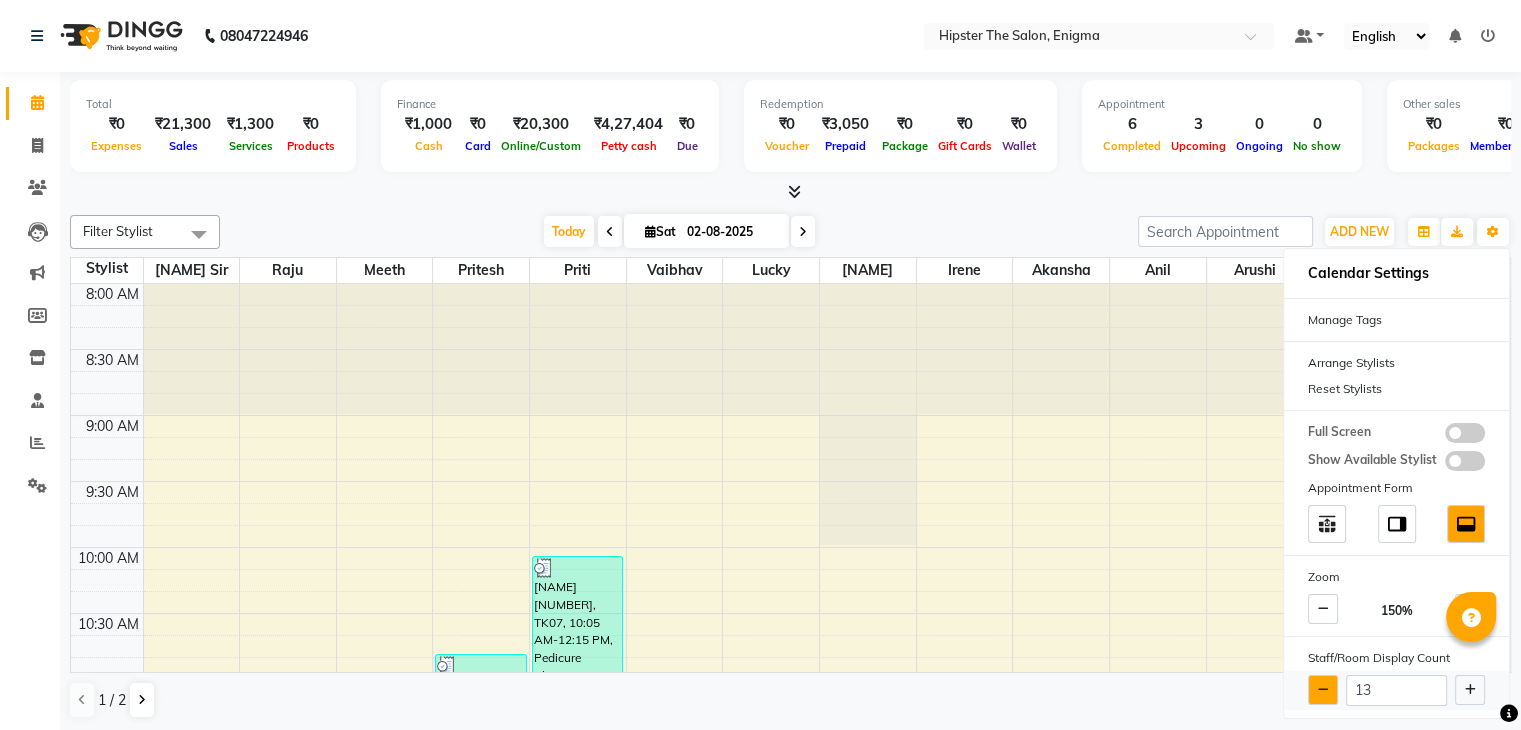 click at bounding box center (1323, 690) 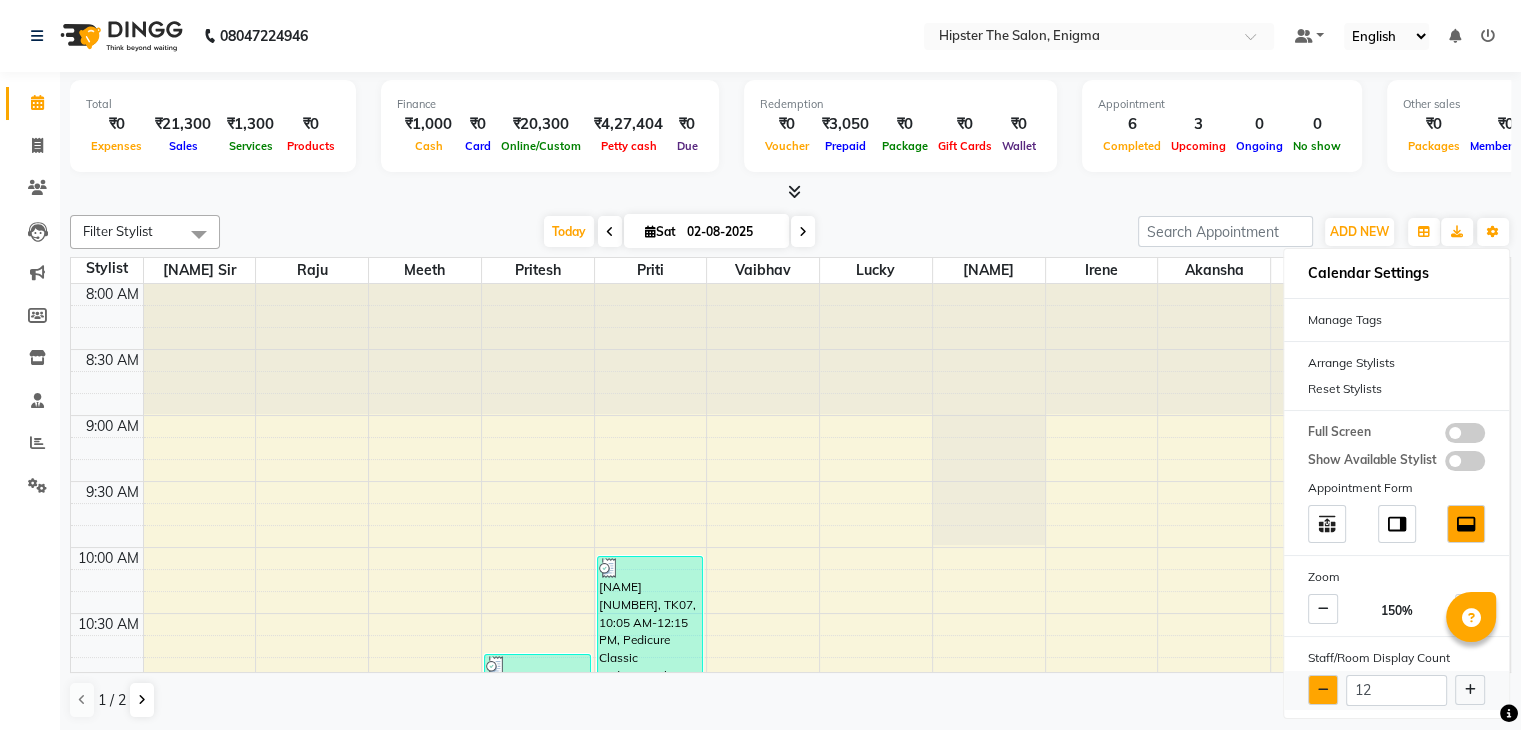 click at bounding box center [1323, 690] 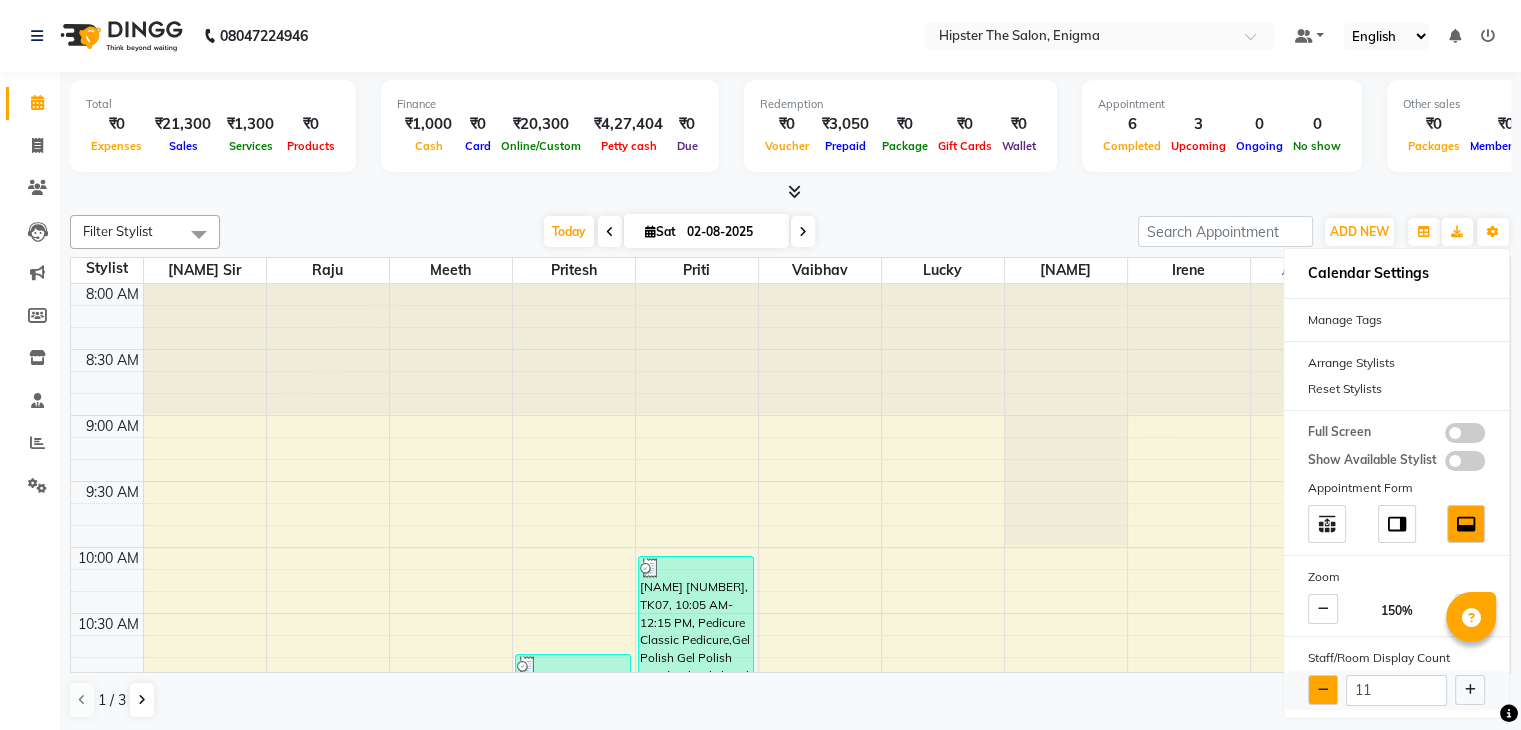 click at bounding box center (1323, 690) 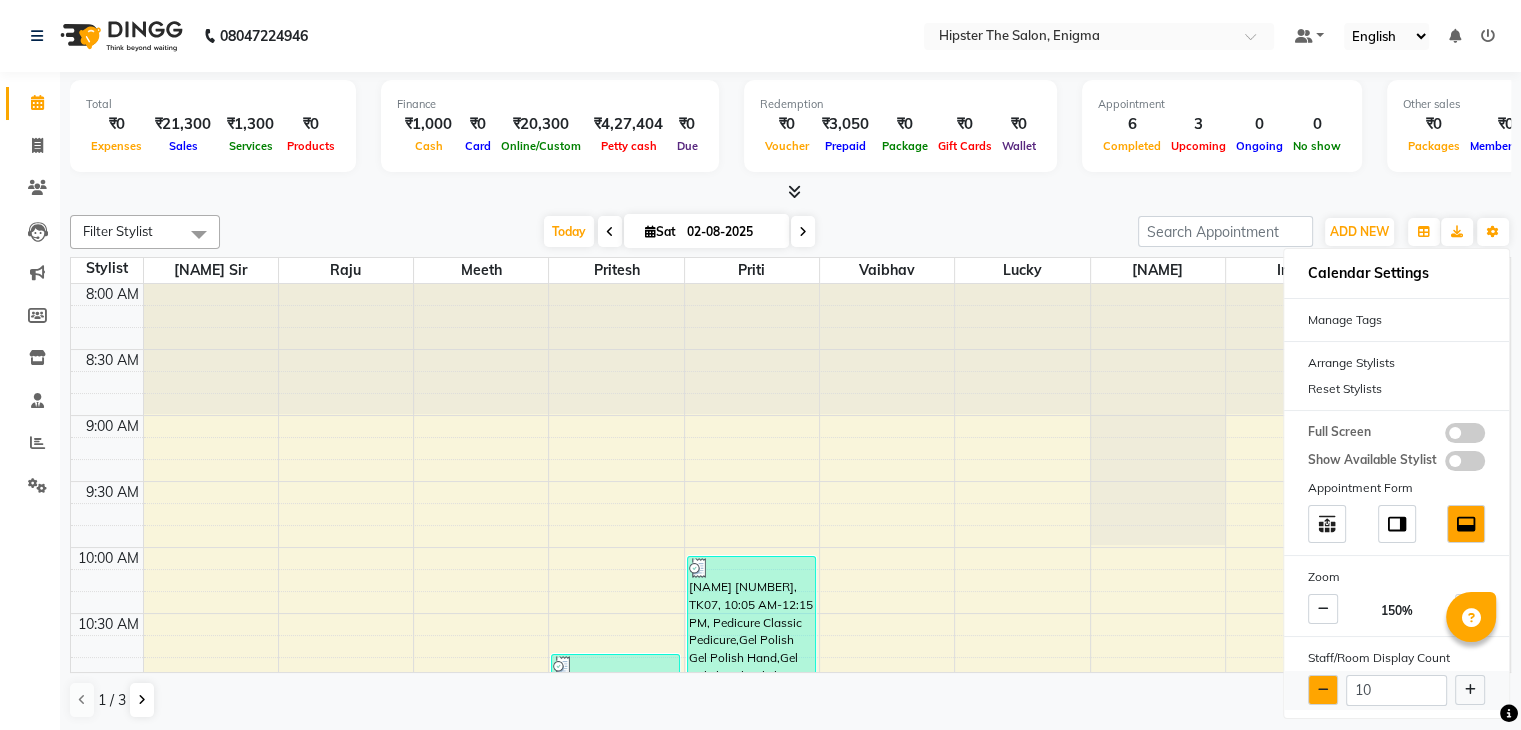 click at bounding box center (1323, 690) 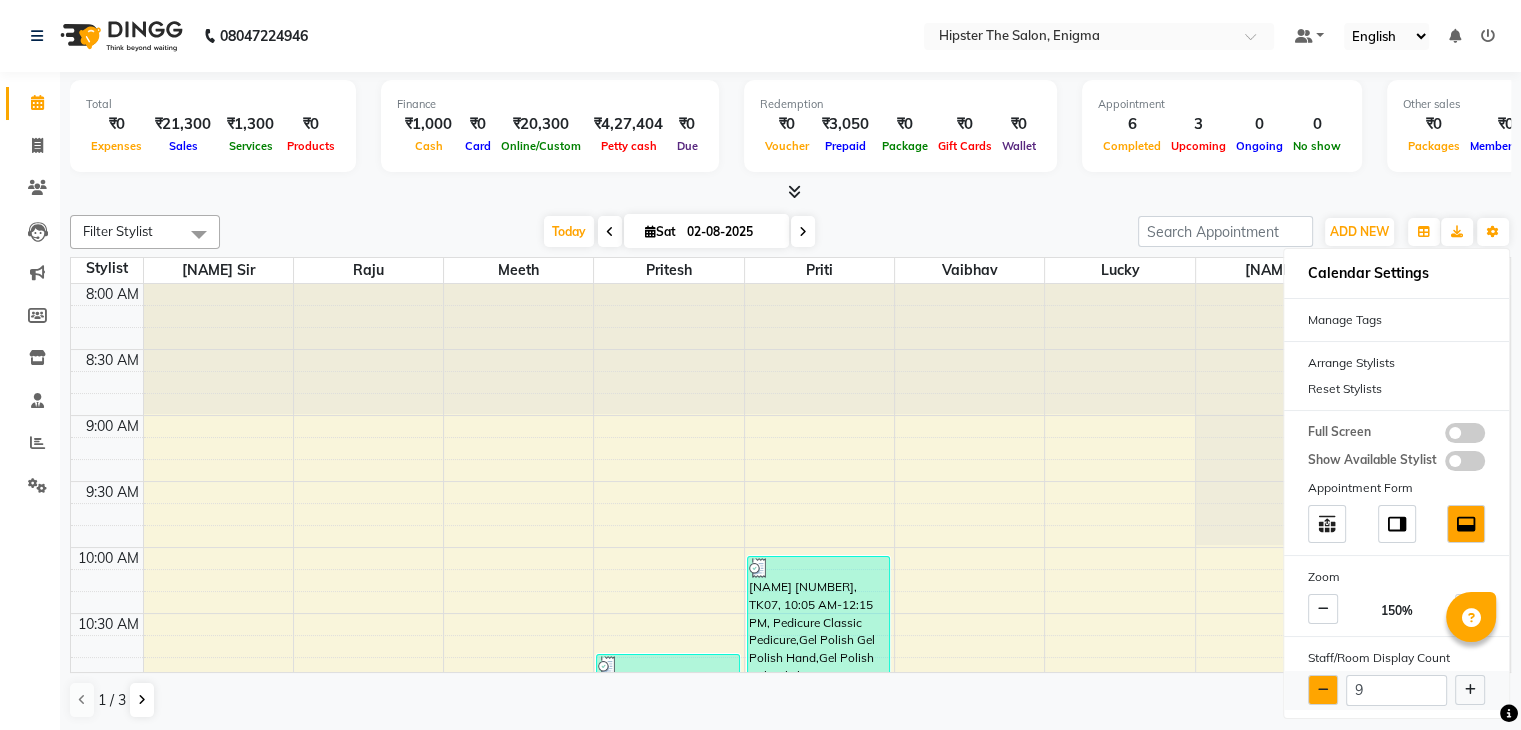 click at bounding box center [1323, 690] 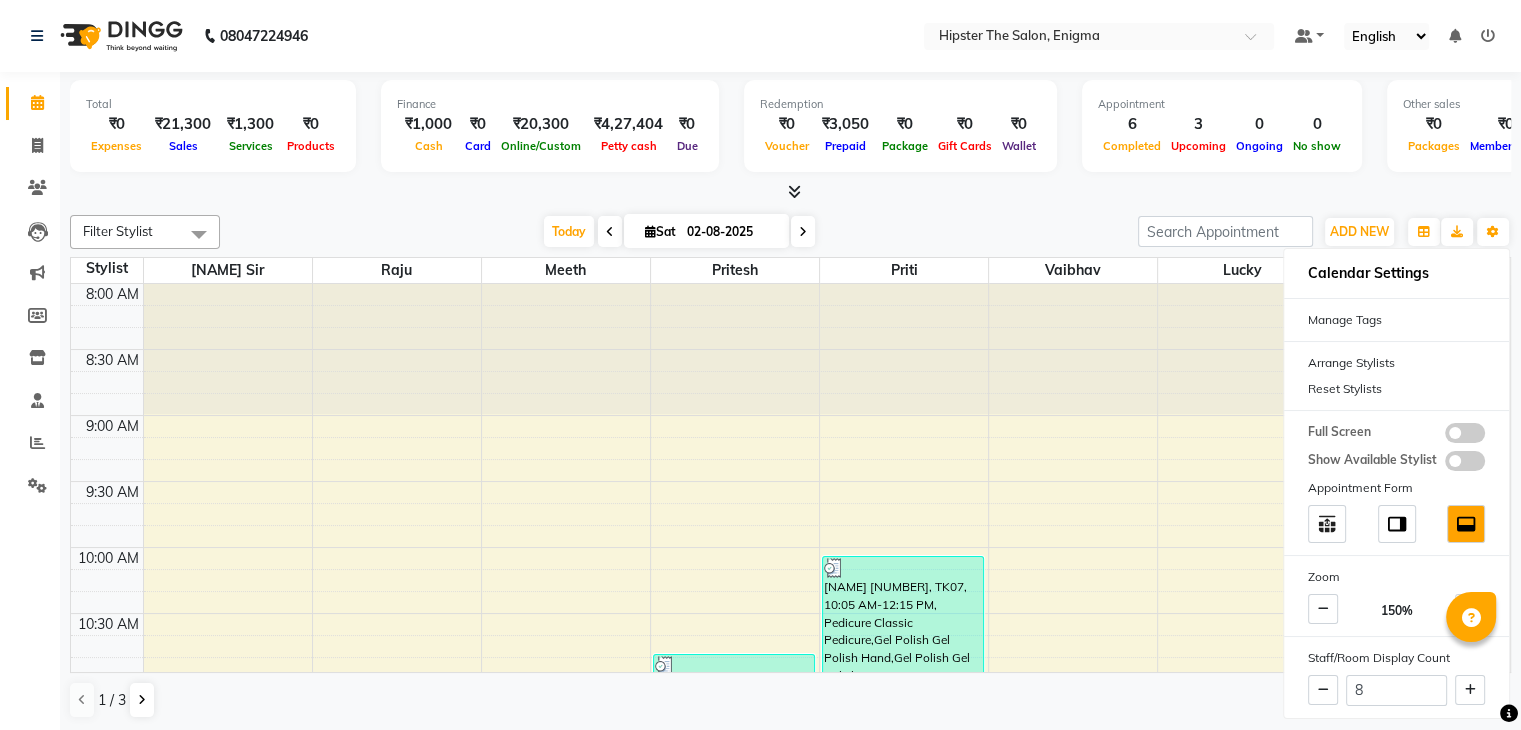click at bounding box center [790, 192] 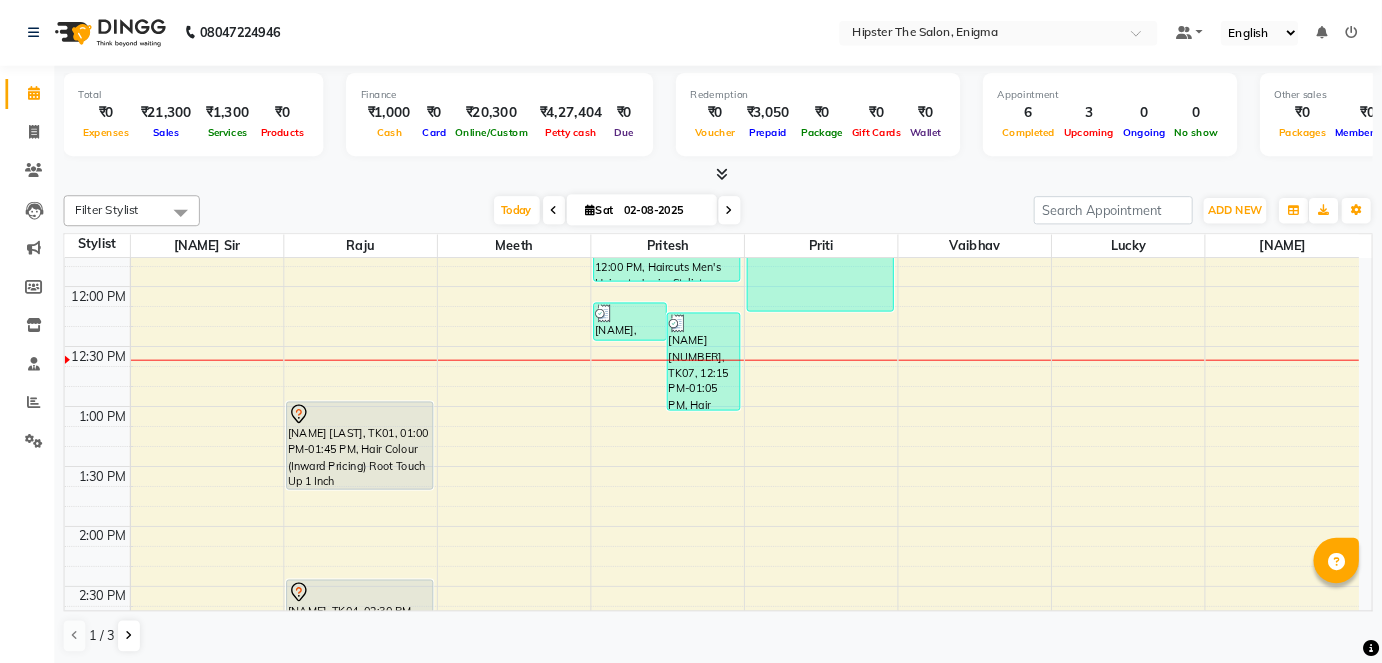 scroll, scrollTop: 503, scrollLeft: 0, axis: vertical 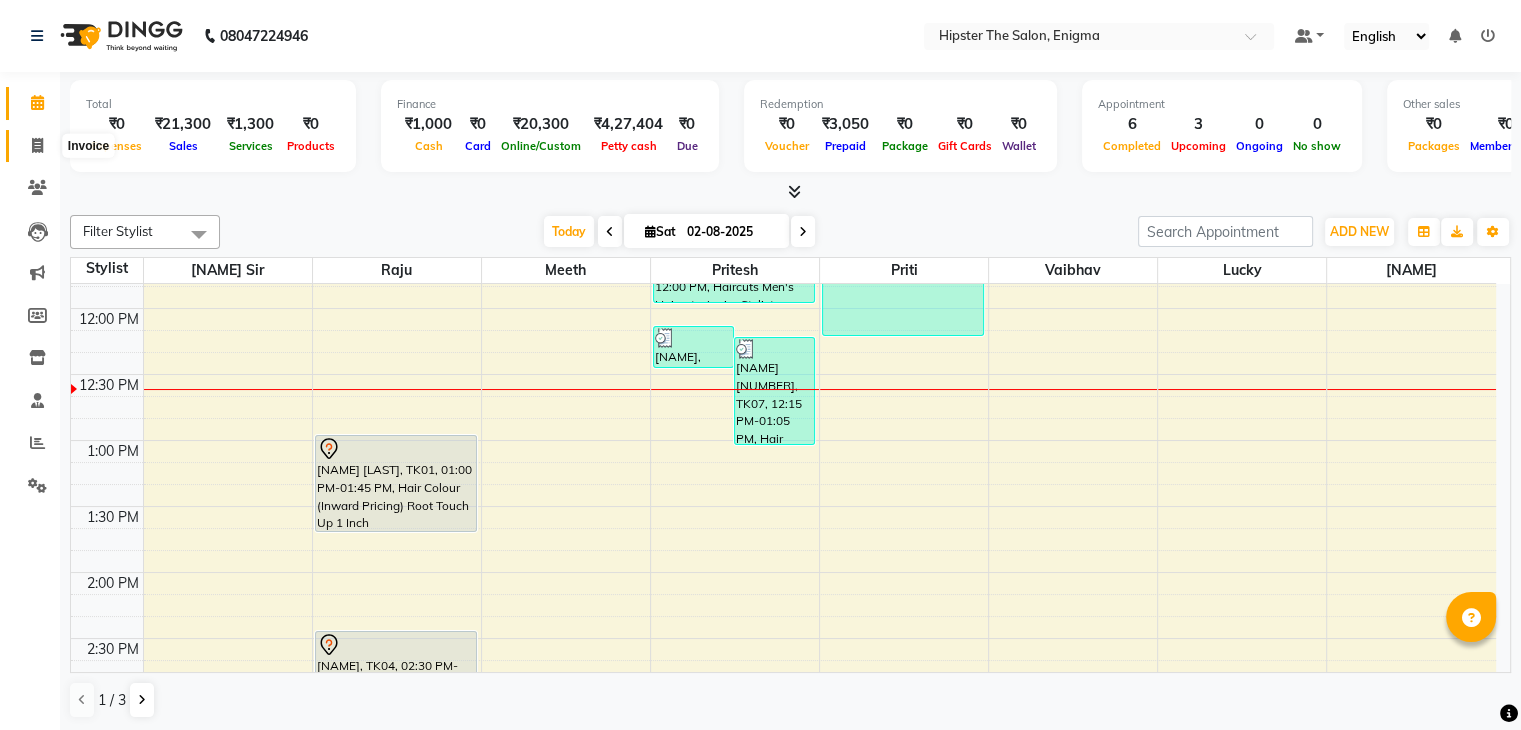 click 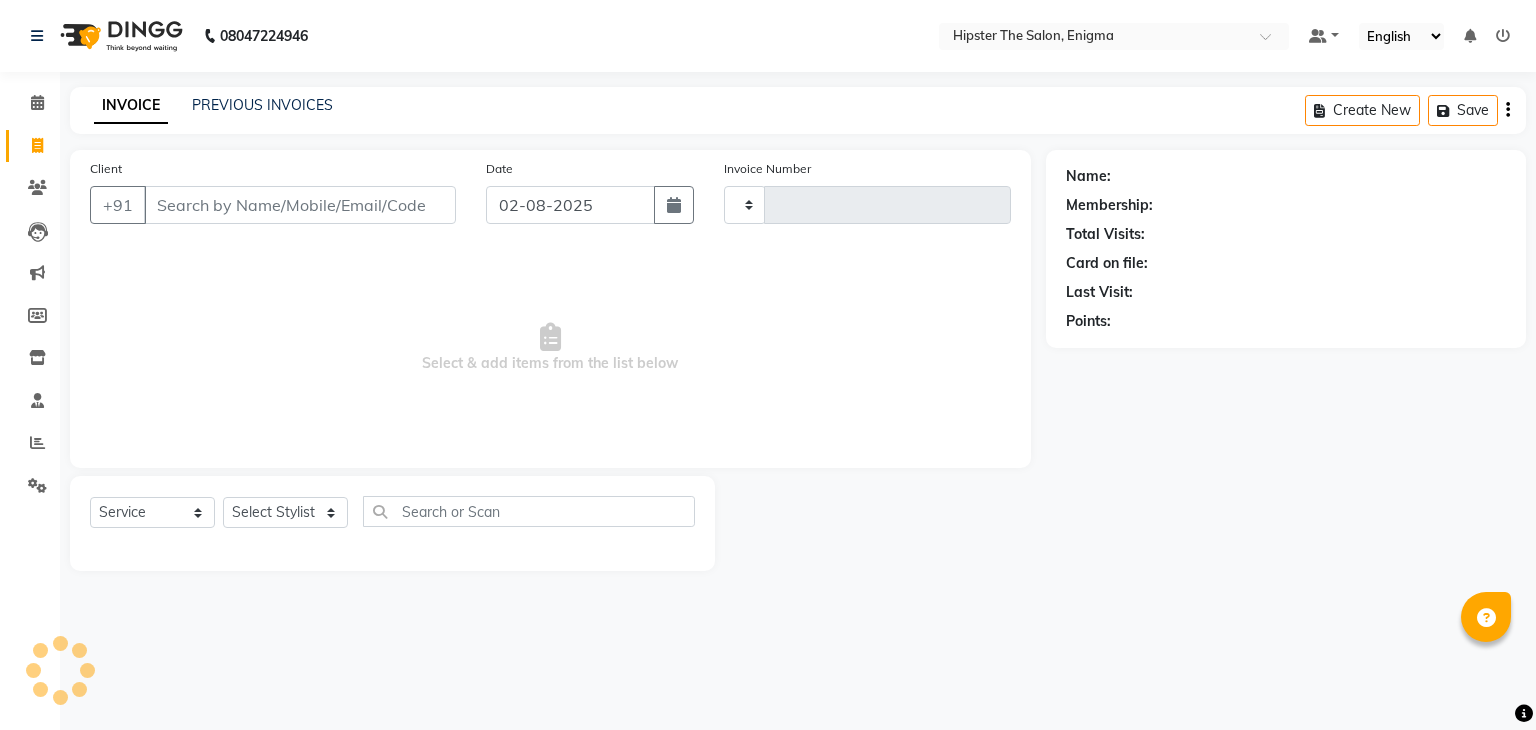 type on "0697" 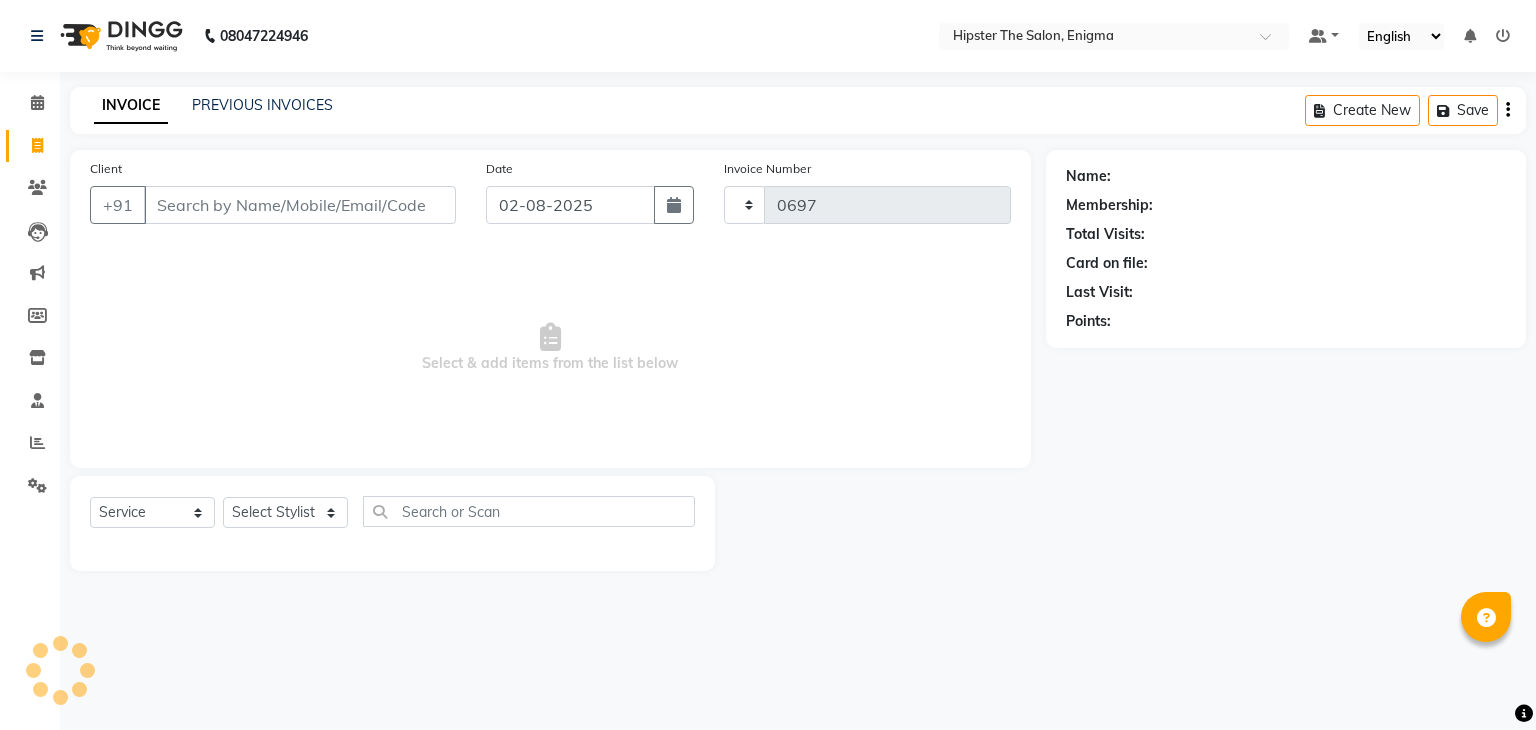 select on "4468" 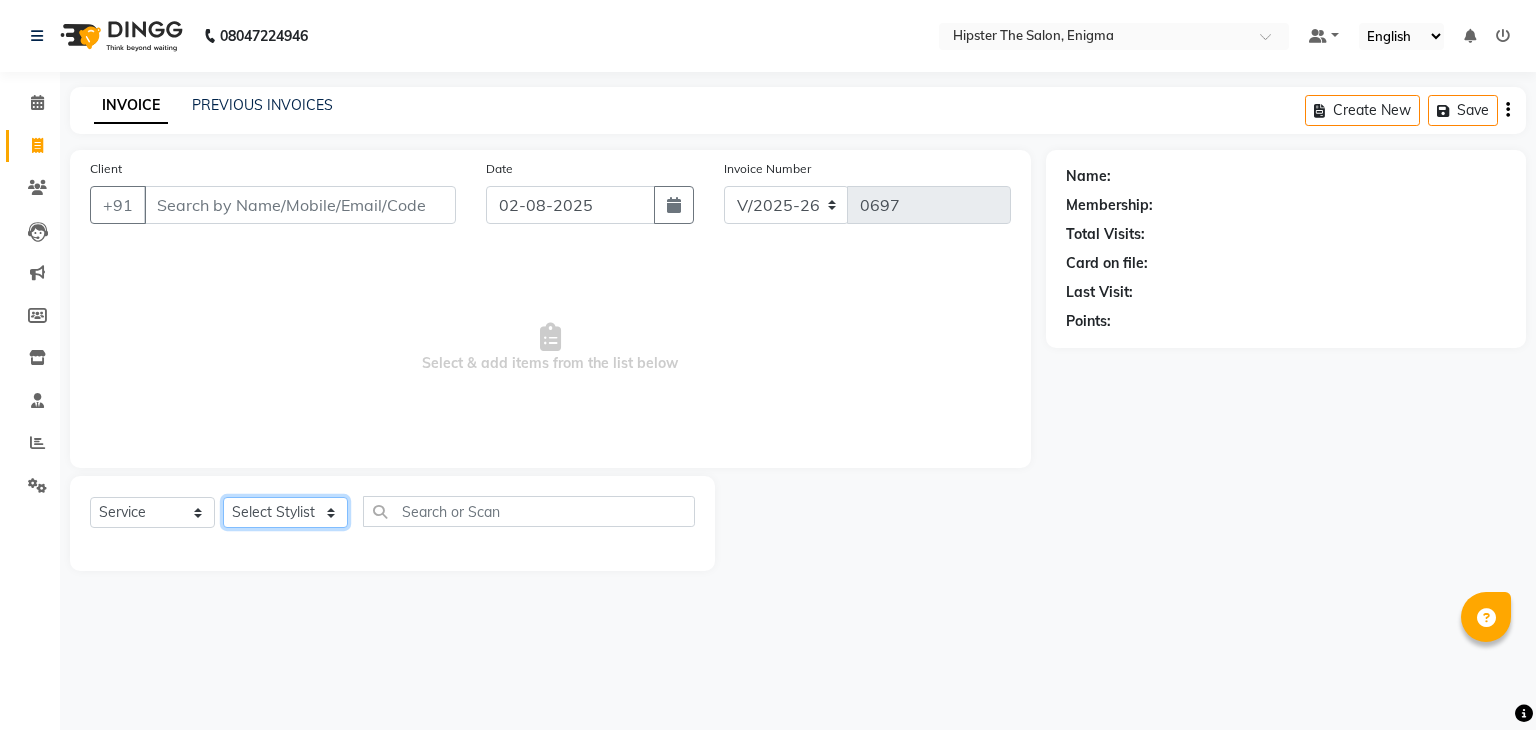 click on "Select Stylist [NAME] [NAME] [NAME] [NAME] [NAME] [NAME] sir [NAME] [NAME] [NAME] [NAME] [NAME] [NAME] [NAME] [NAME] [NAME] [NAME] [NAME] [NAME] [NAME] [NAME] [NAME] [NAME] [NAME]" 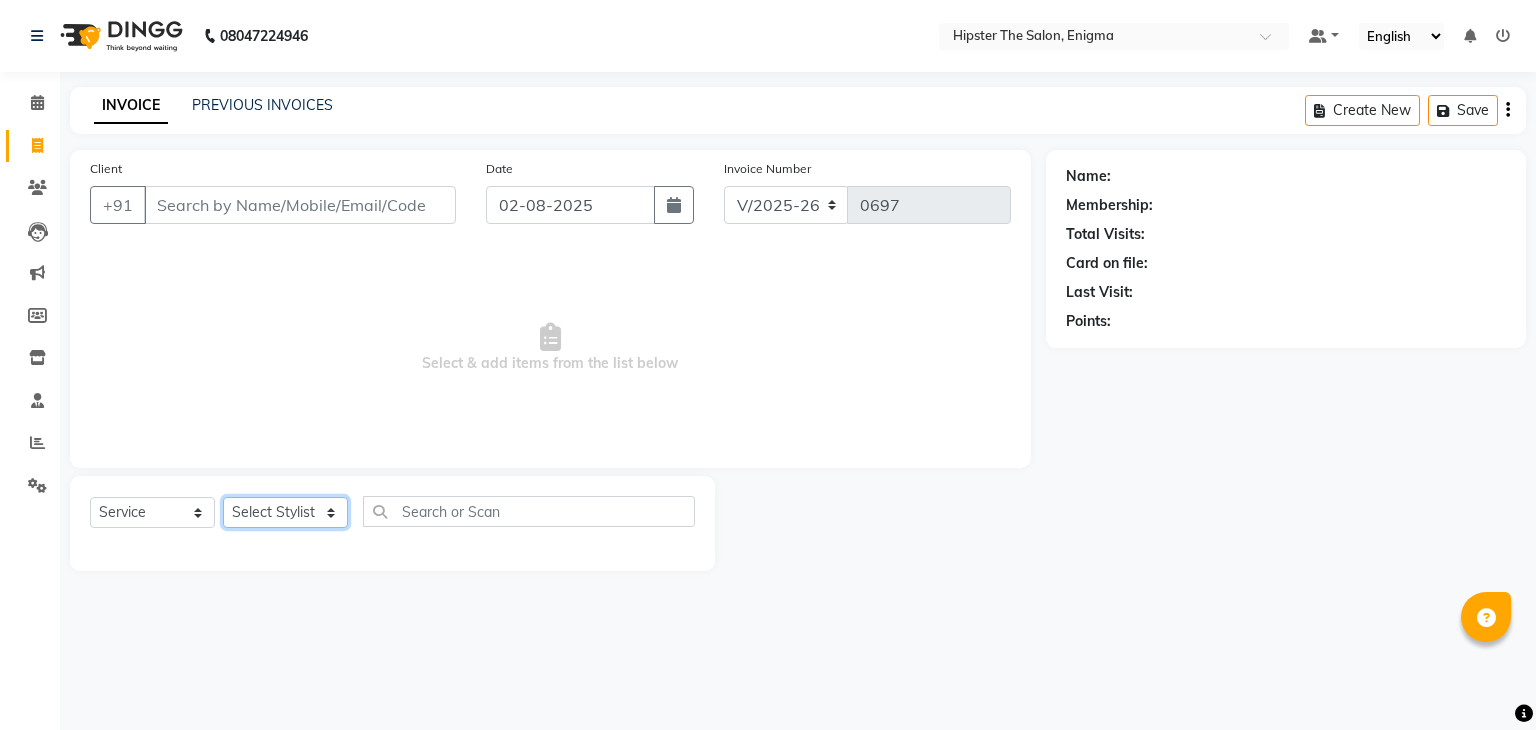 select on "27612" 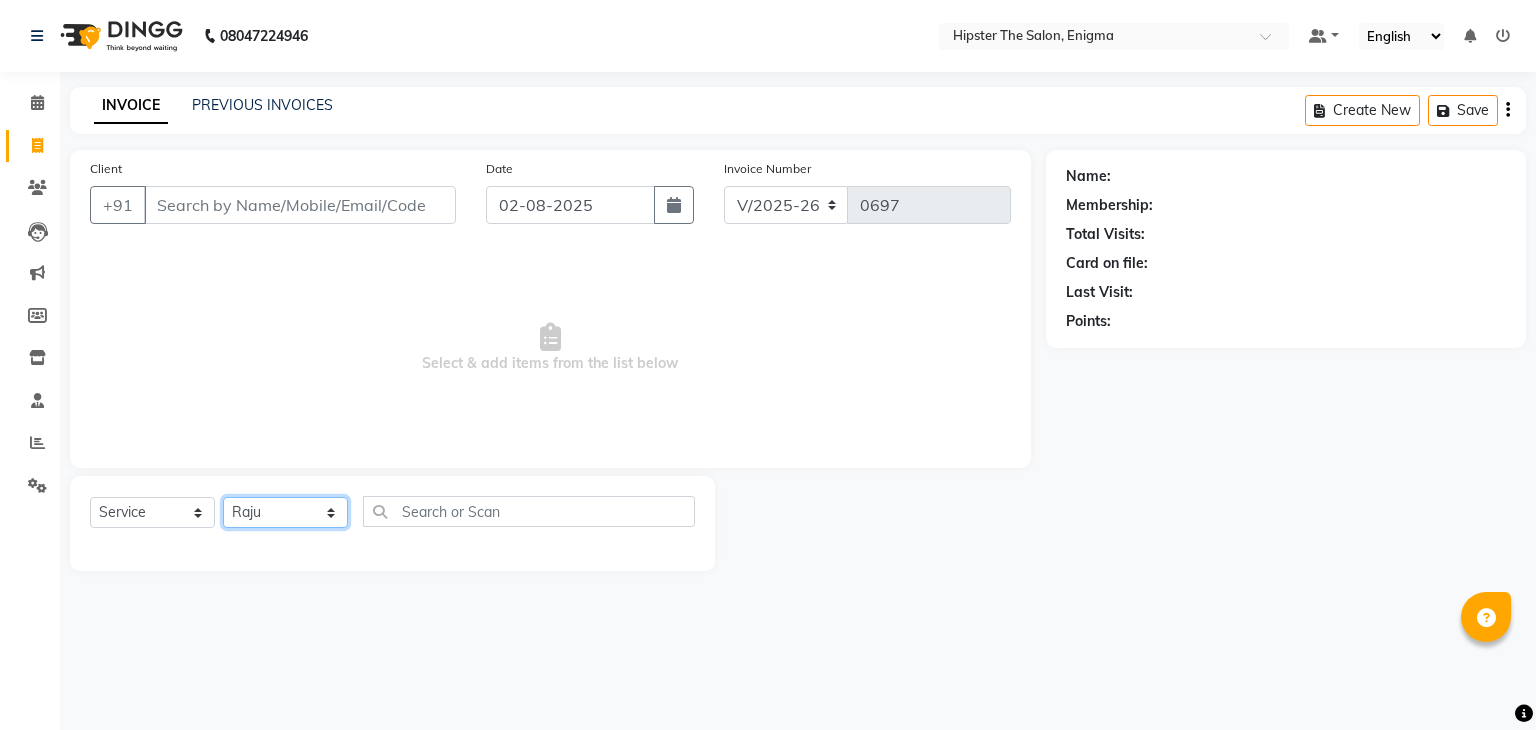 click on "Select Stylist [NAME] [NAME] [NAME] [NAME] [NAME] [NAME] sir [NAME] [NAME] [NAME] [NAME] [NAME] [NAME] [NAME] [NAME] [NAME] [NAME] [NAME] [NAME] [NAME] [NAME] [NAME] [NAME] [NAME]" 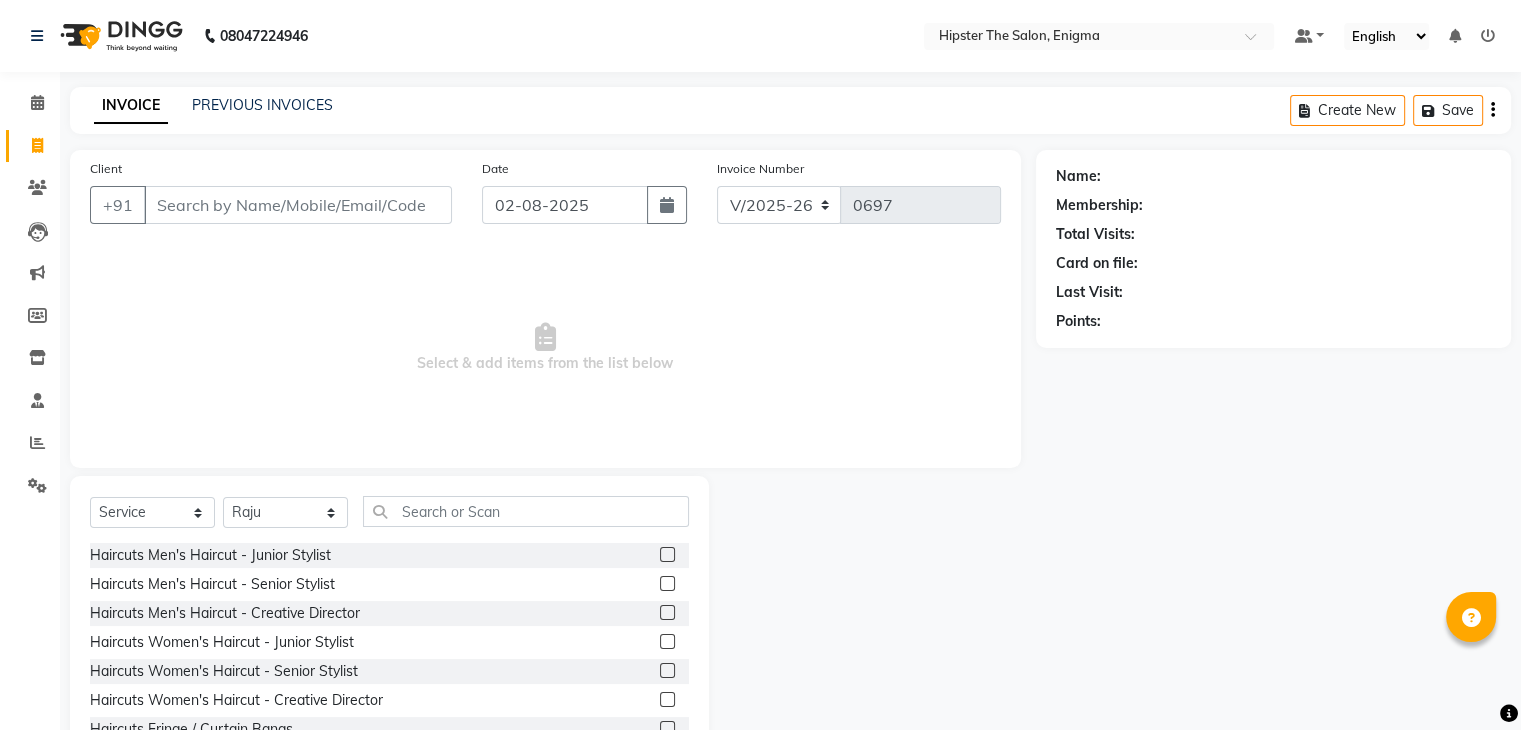 click 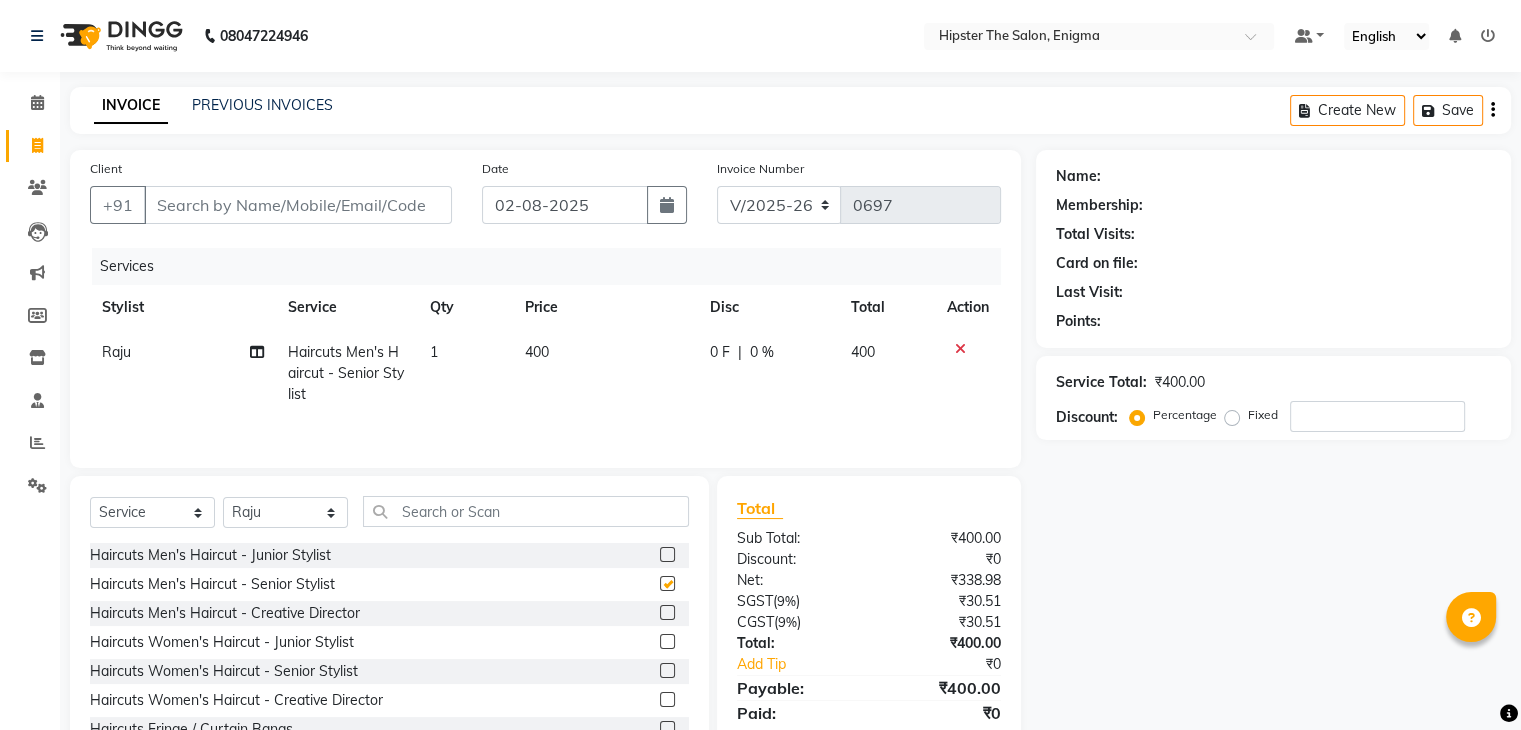 checkbox on "false" 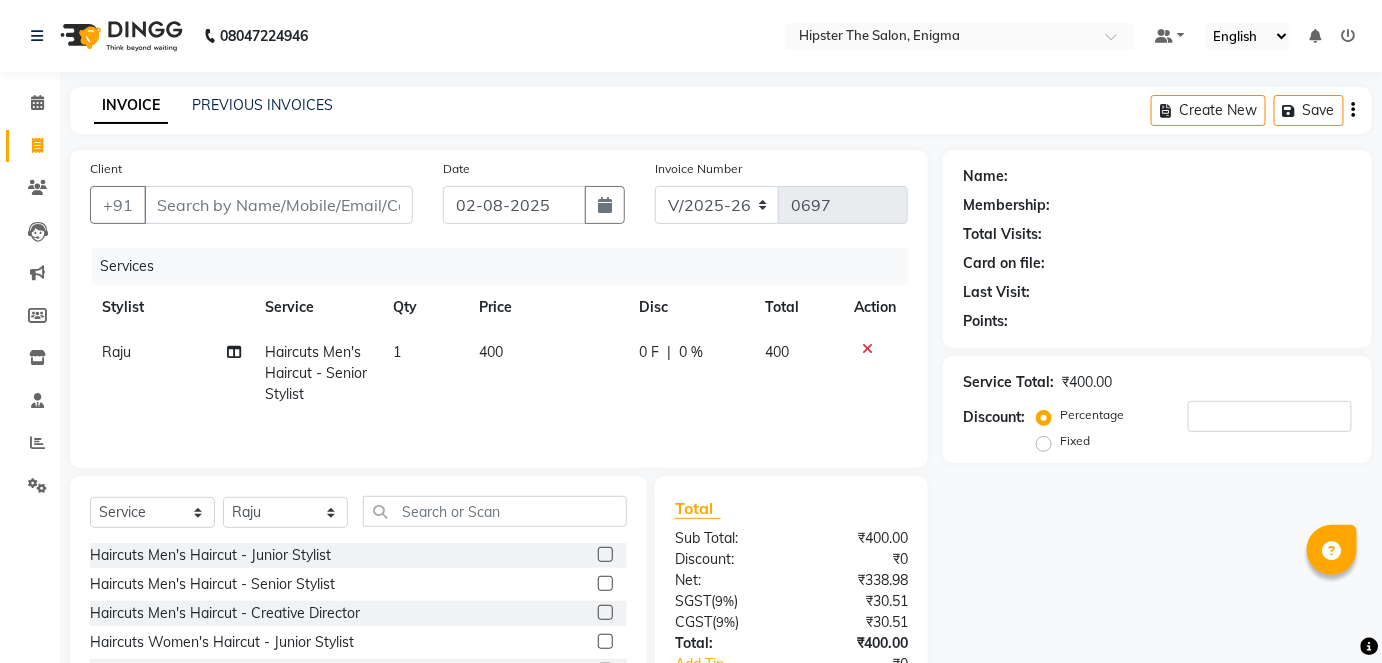 drag, startPoint x: 1484, startPoint y: 1, endPoint x: 537, endPoint y: 482, distance: 1062.1534 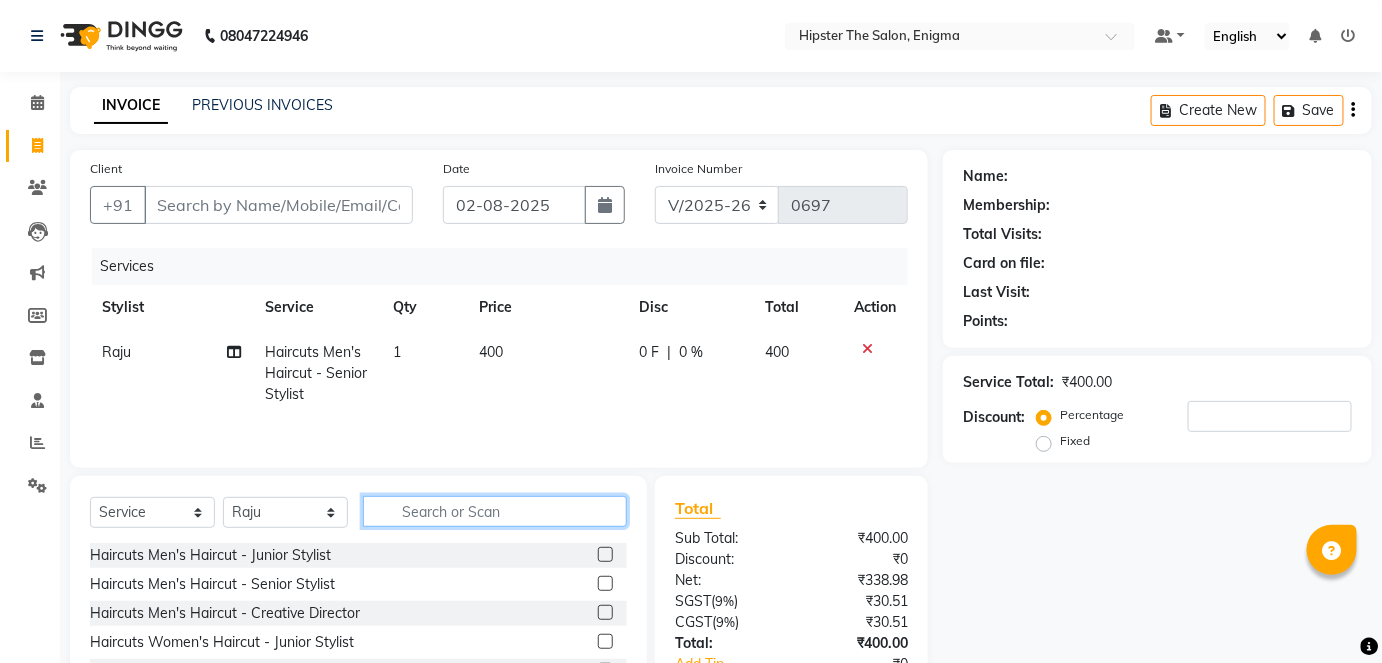 click 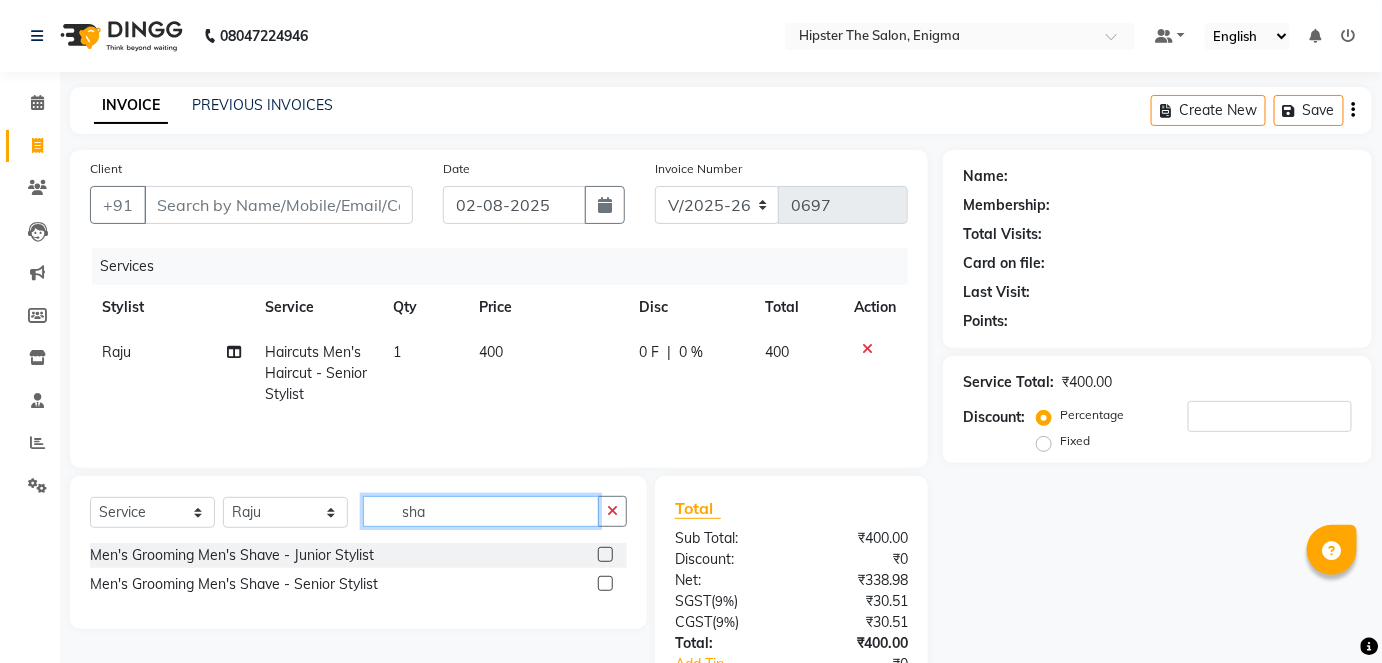 type on "sha" 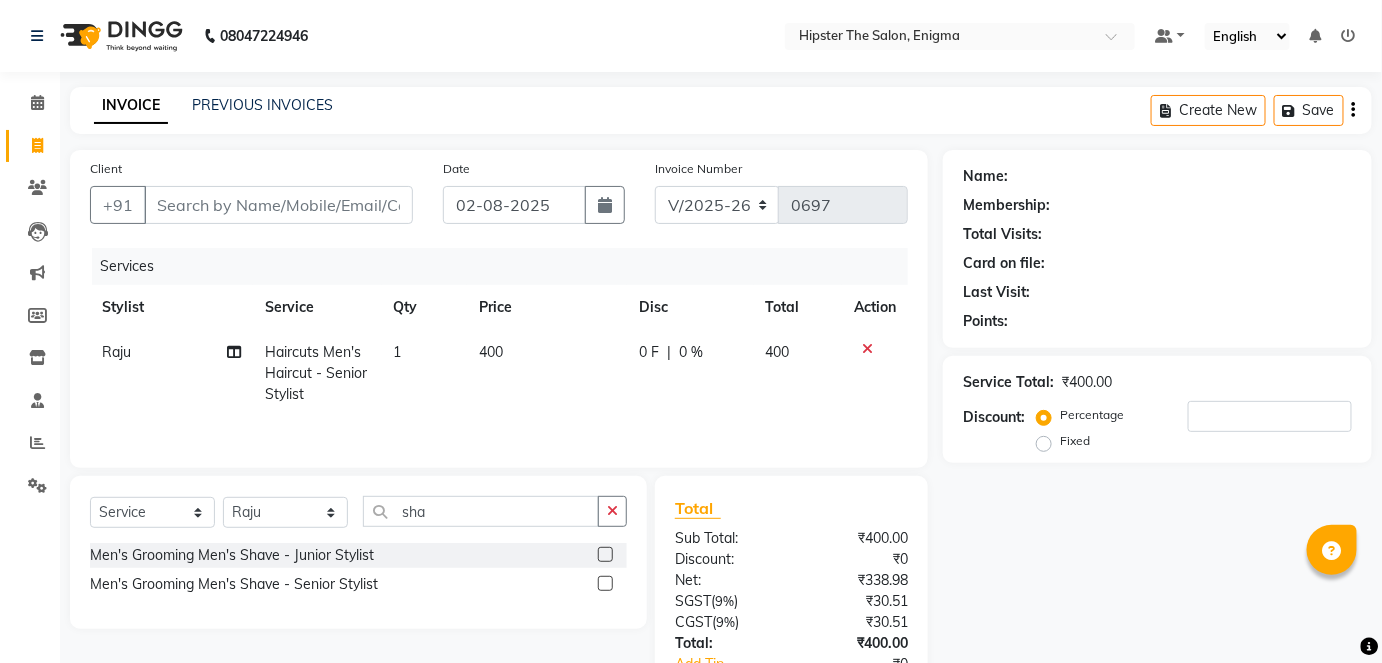 click 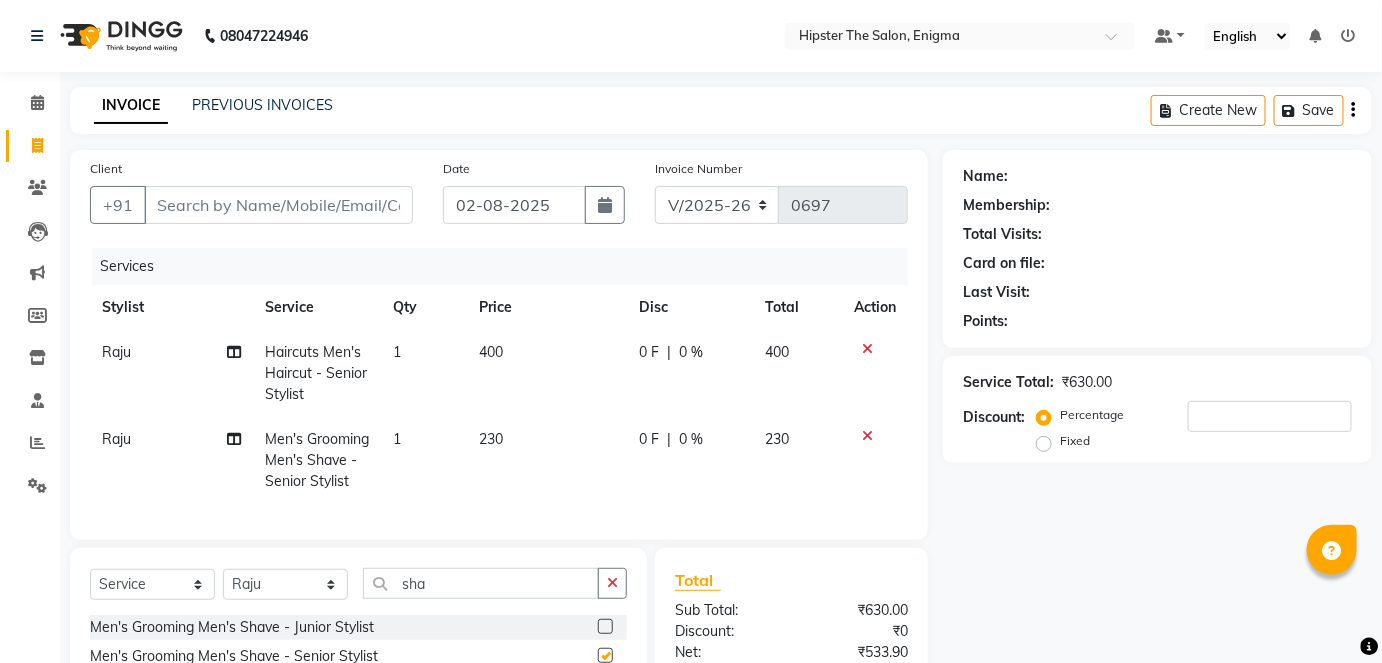 checkbox on "false" 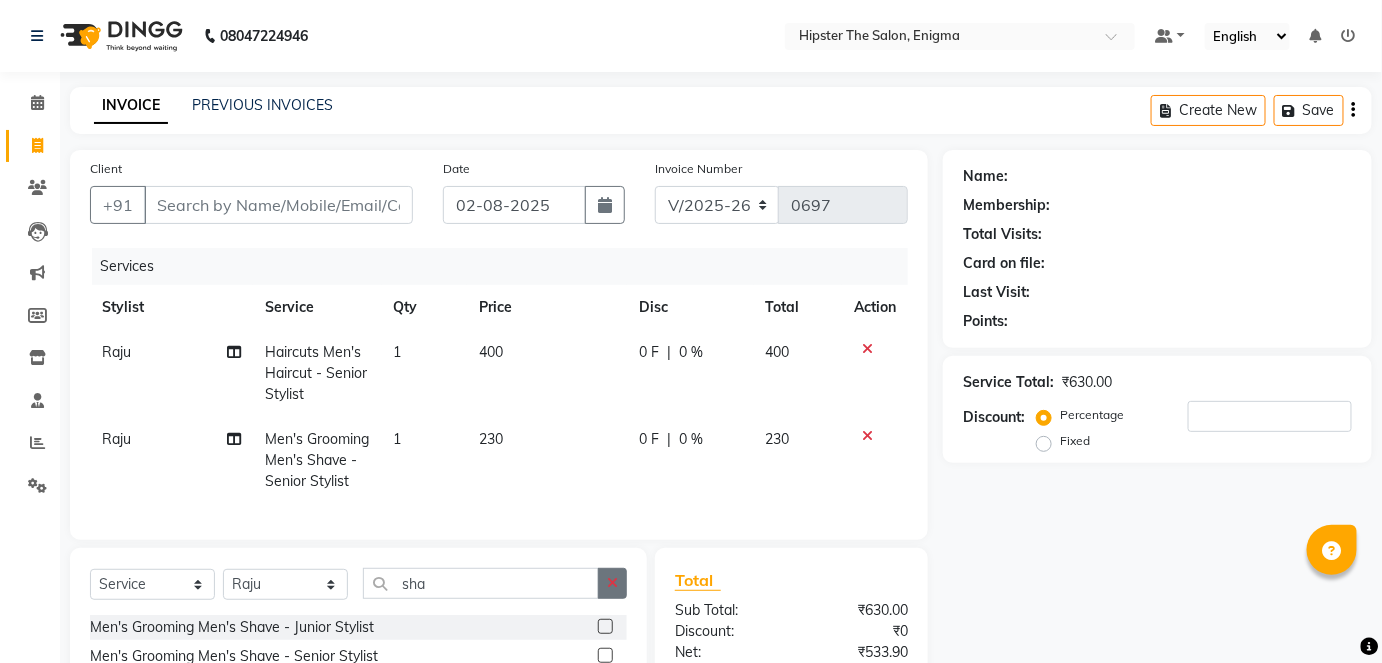 click 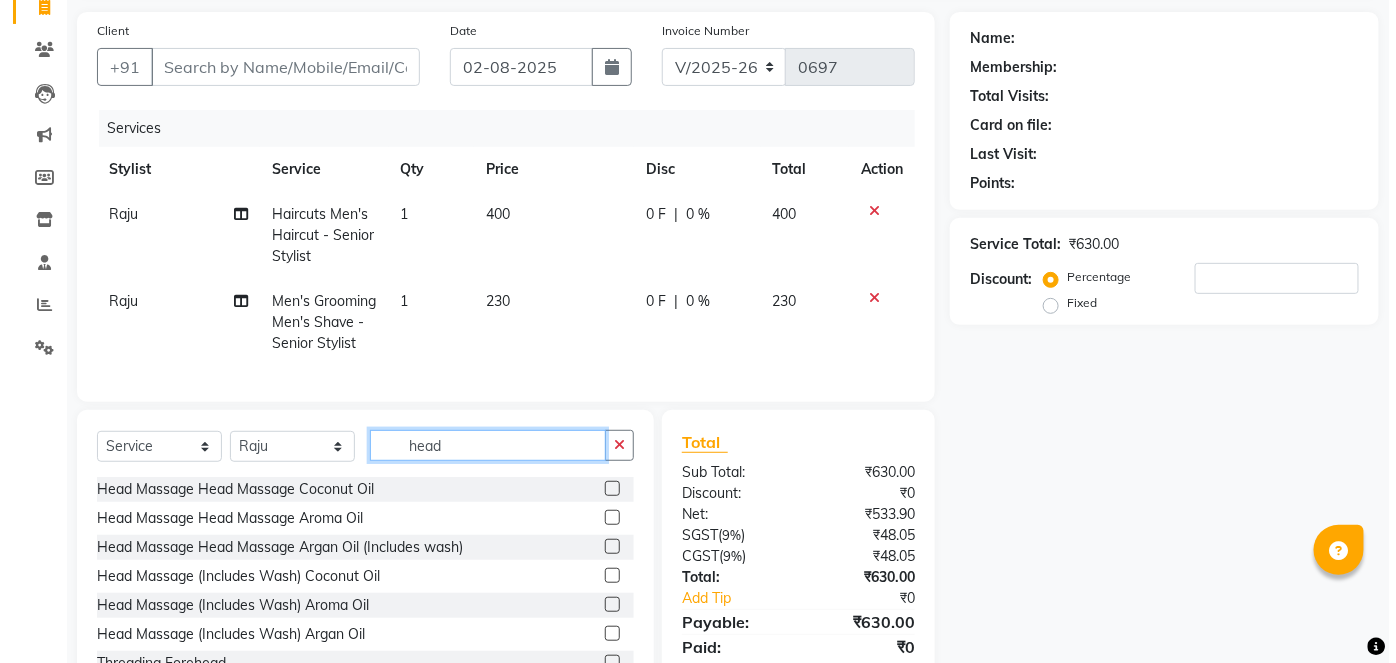 scroll, scrollTop: 141, scrollLeft: 0, axis: vertical 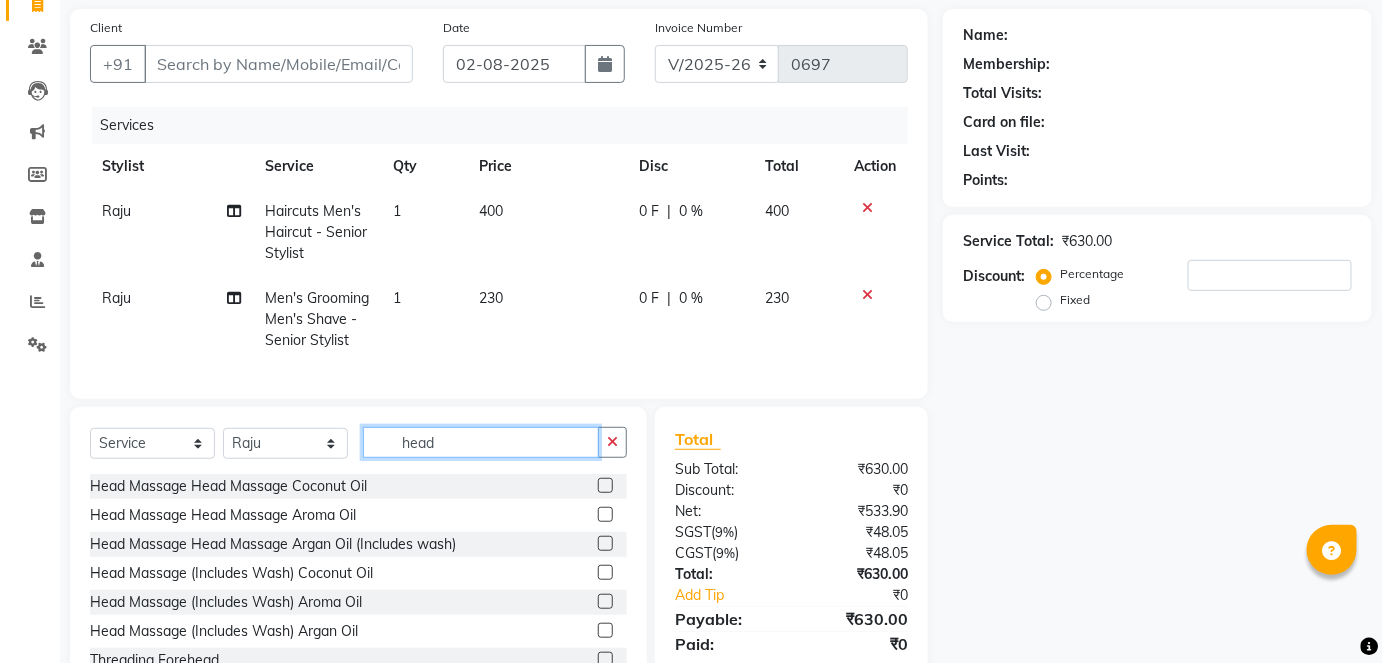 type on "head" 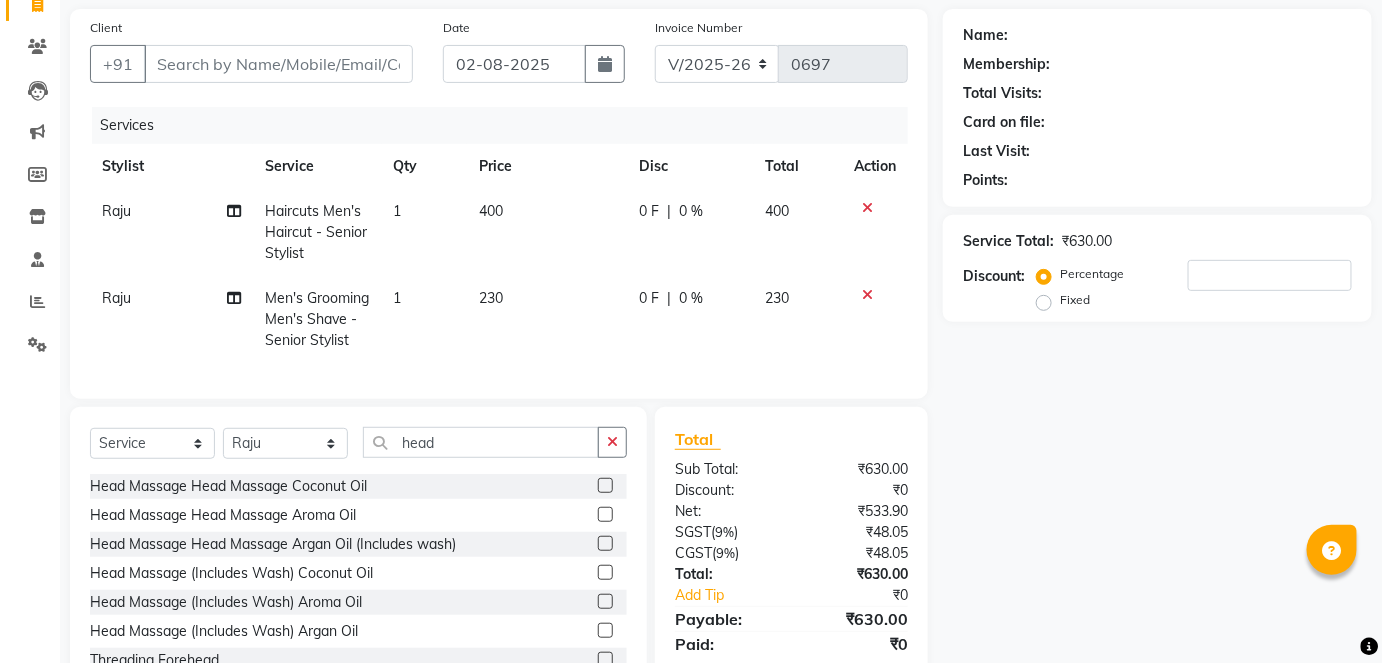 click 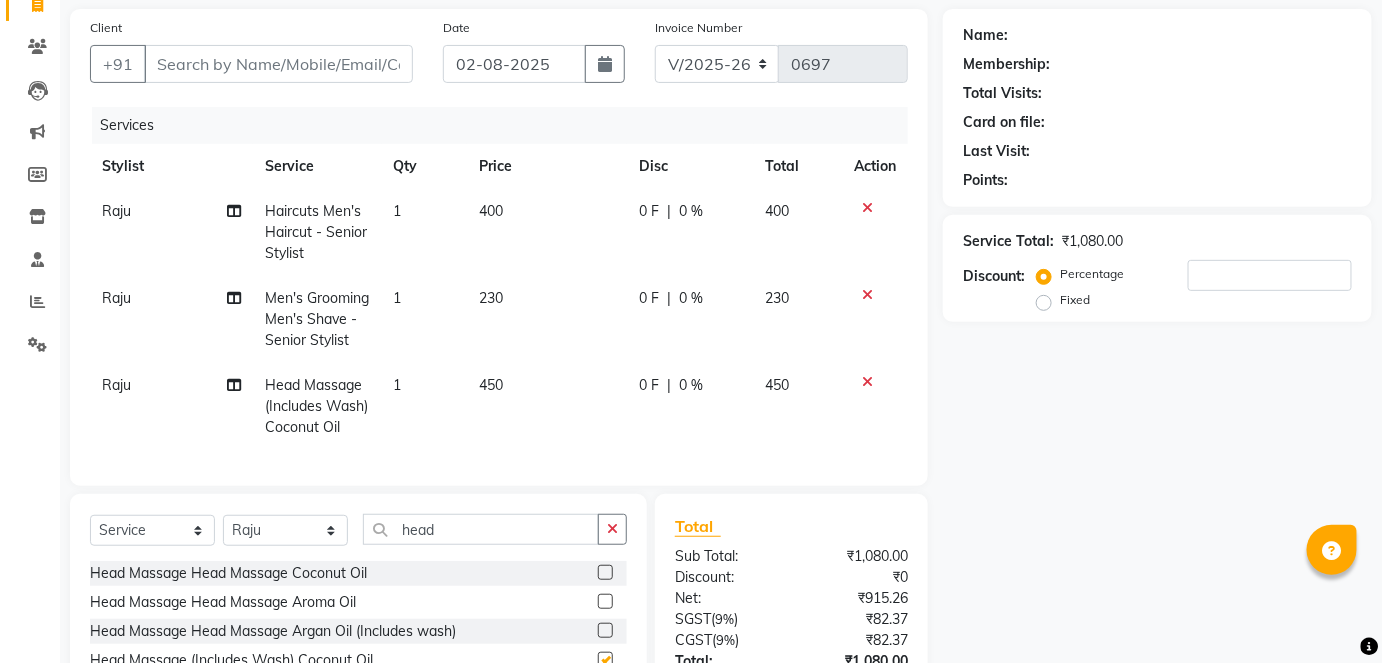 checkbox on "false" 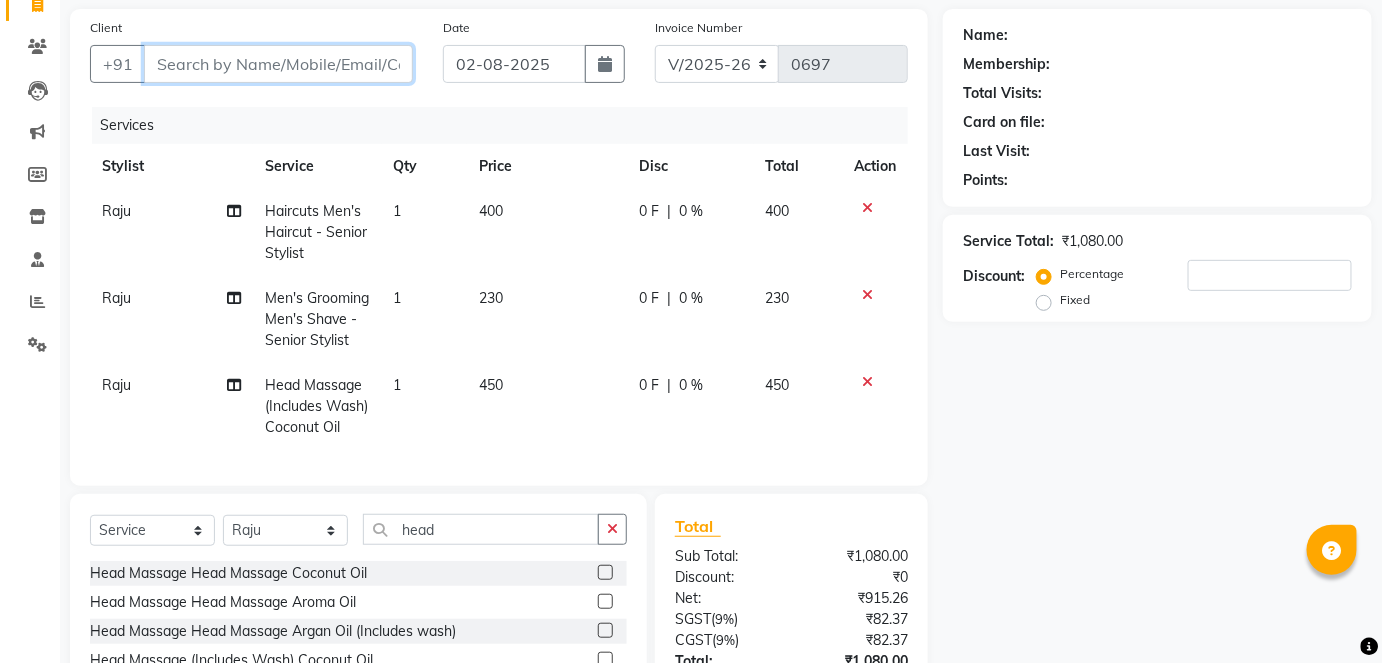 click on "Client" at bounding box center (278, 64) 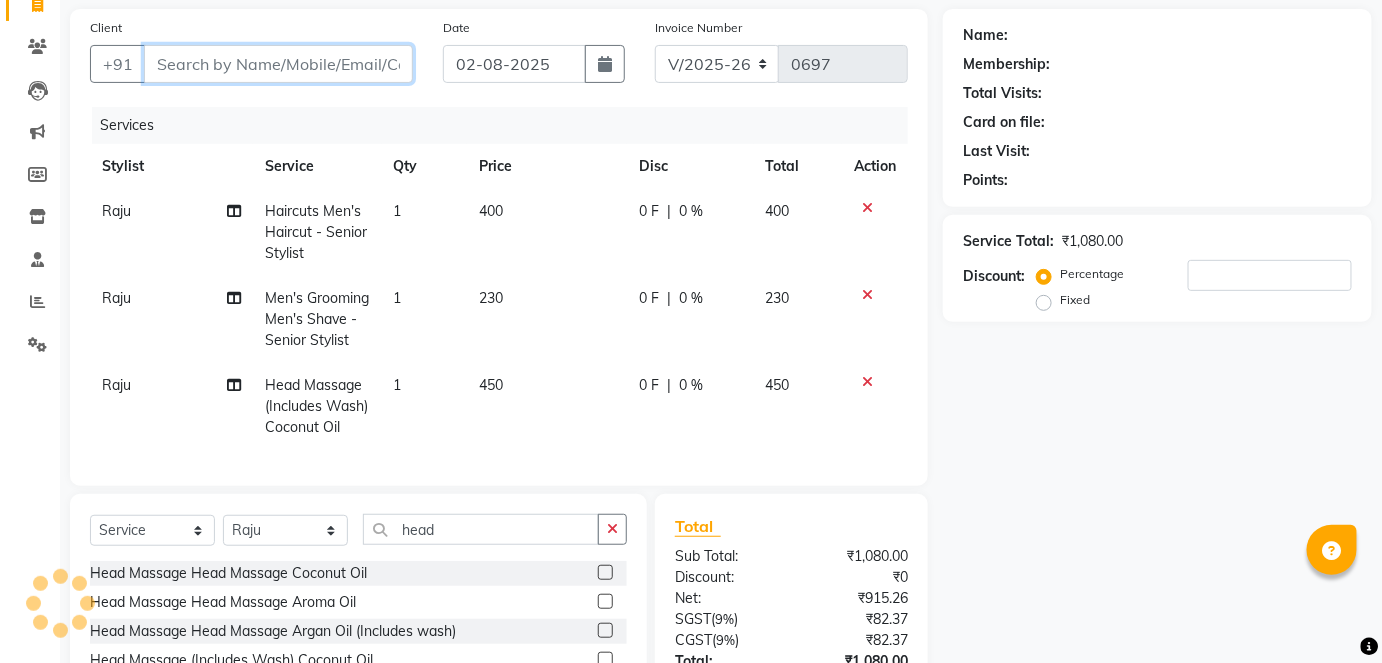 type on "9" 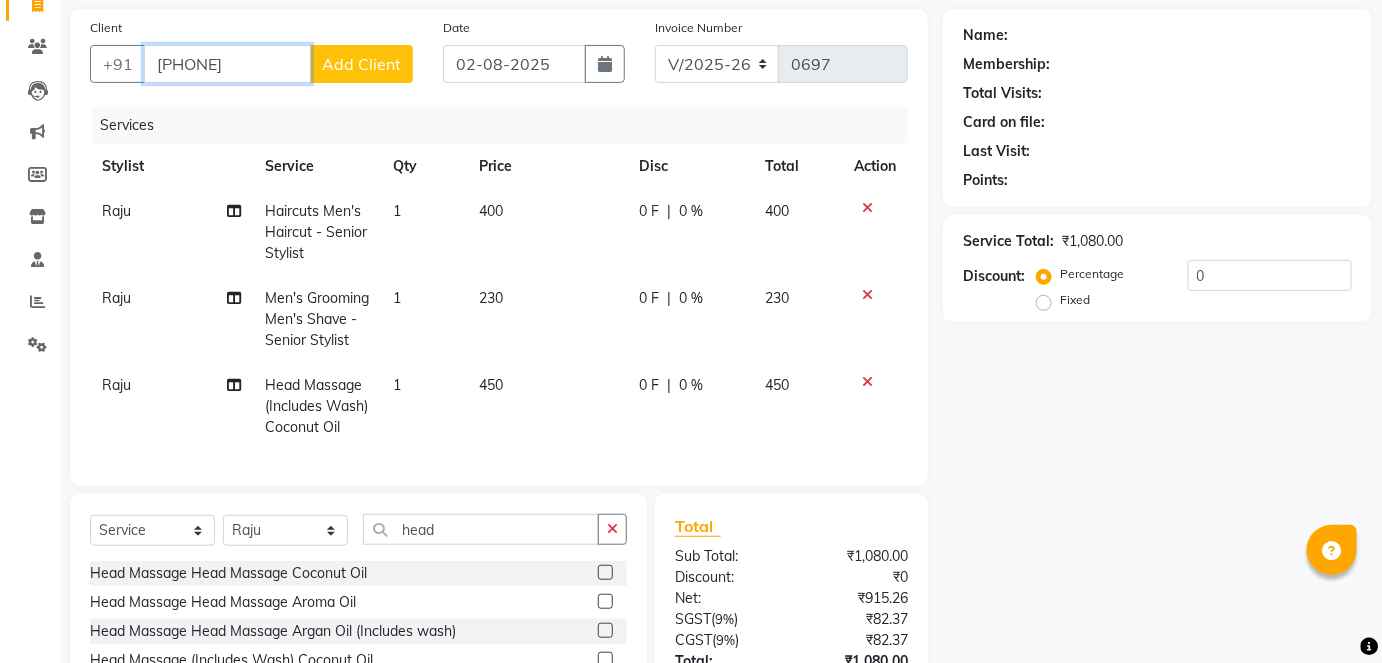 type on "[PHONE]" 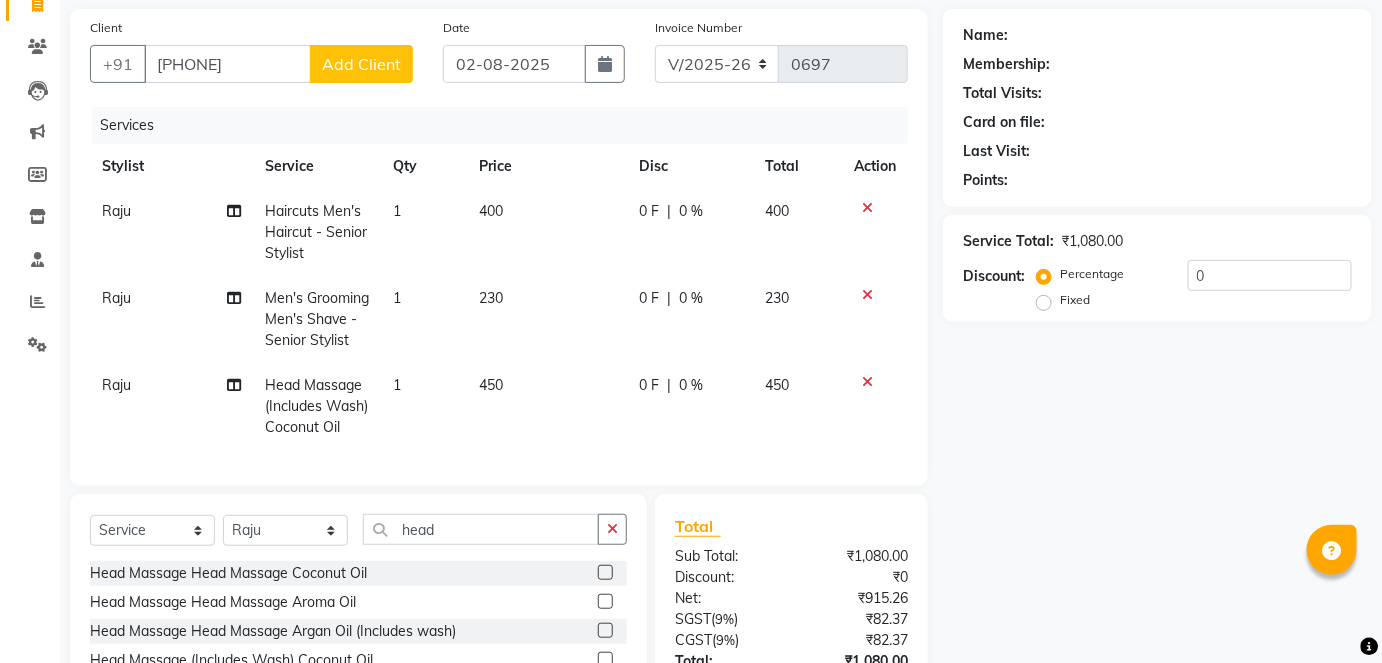 click on "Add Client" 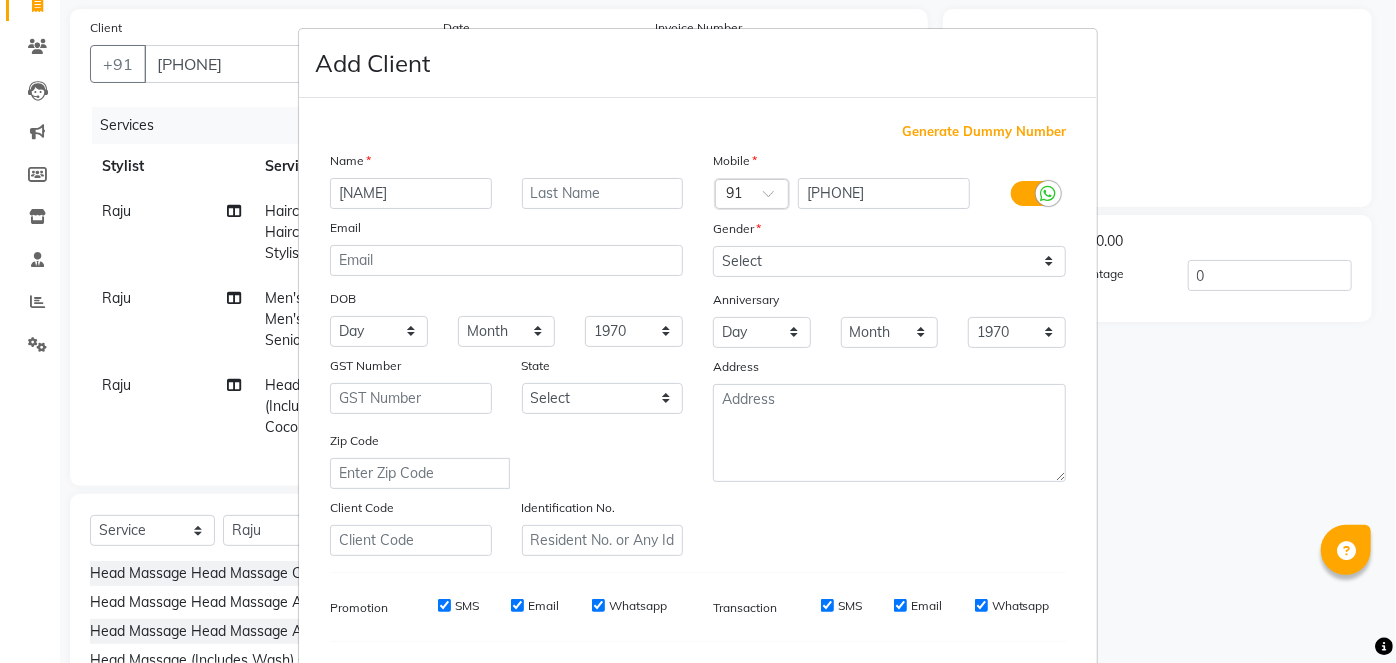 type on "[NAME]" 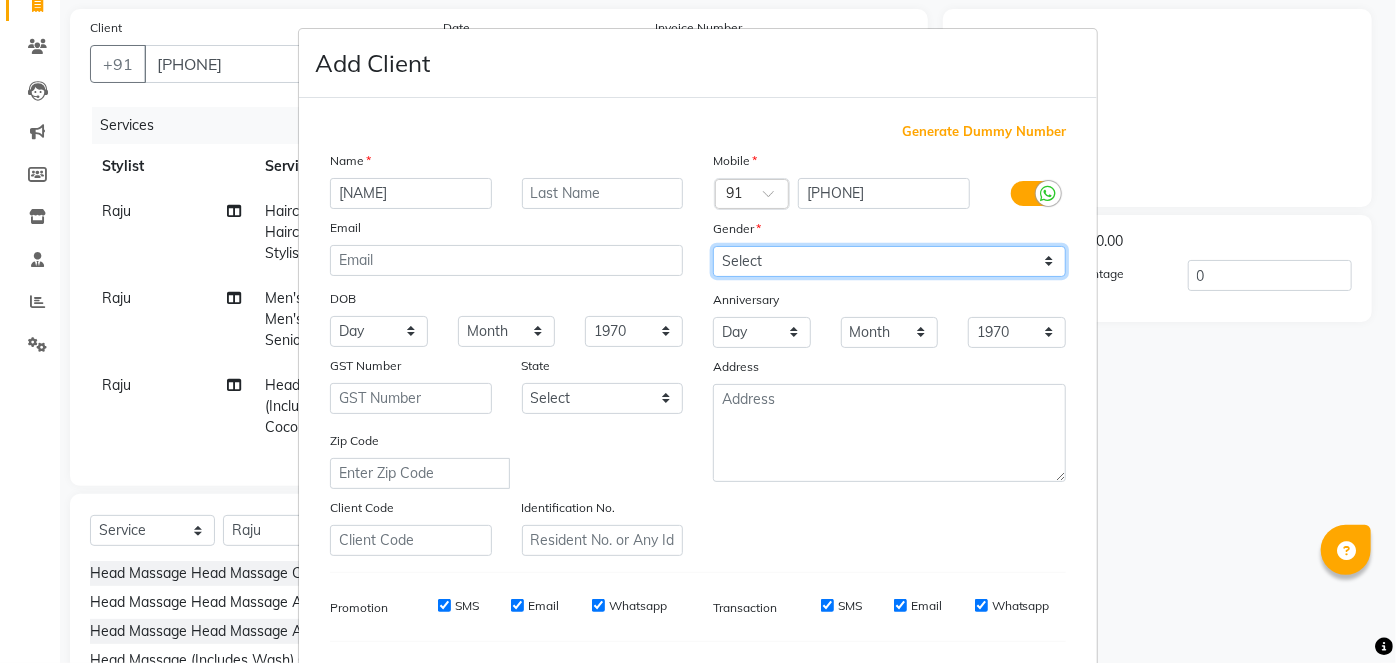 click on "Select Male Female Other Prefer Not To Say" at bounding box center (889, 261) 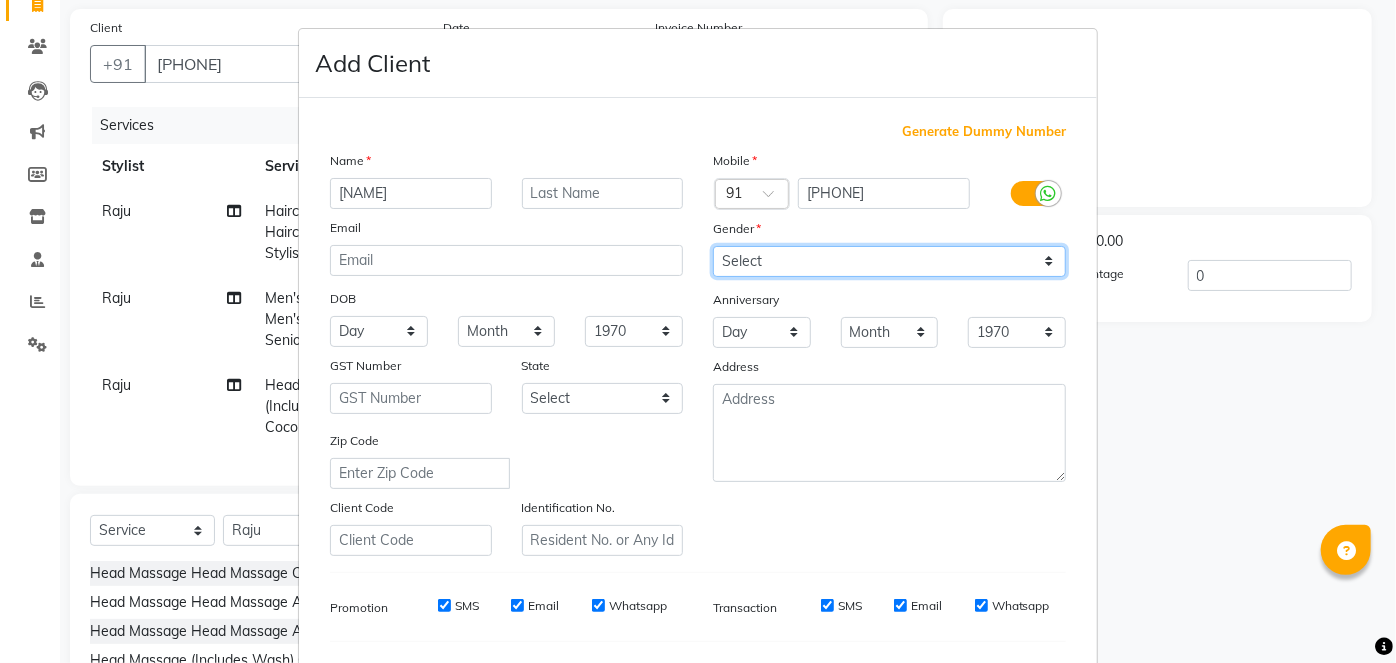 select on "male" 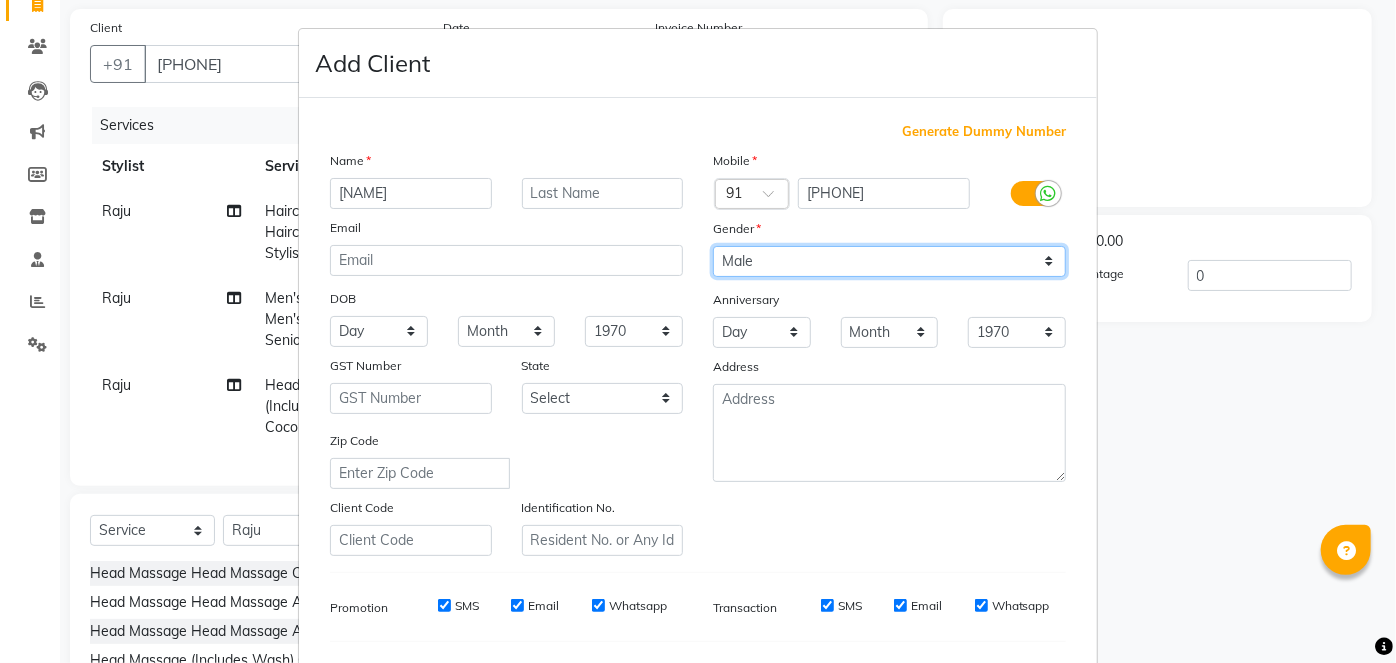 click on "Select Male Female Other Prefer Not To Say" at bounding box center [889, 261] 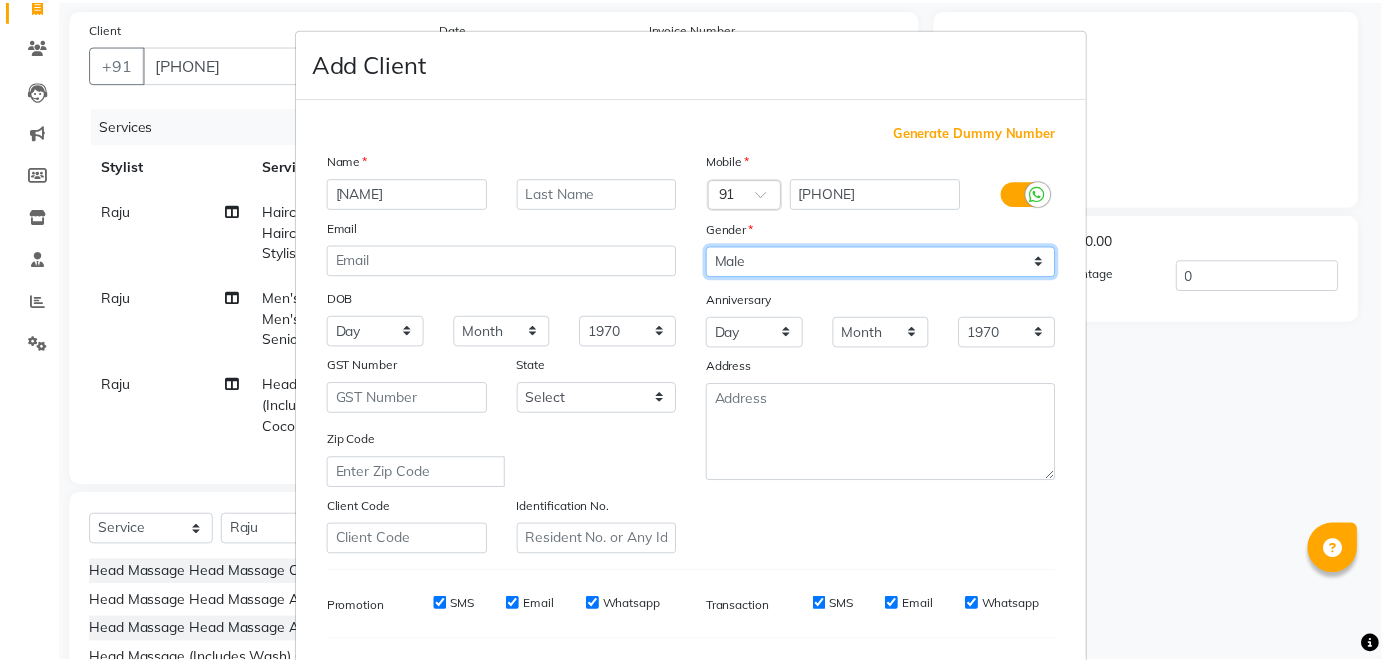 scroll, scrollTop: 258, scrollLeft: 0, axis: vertical 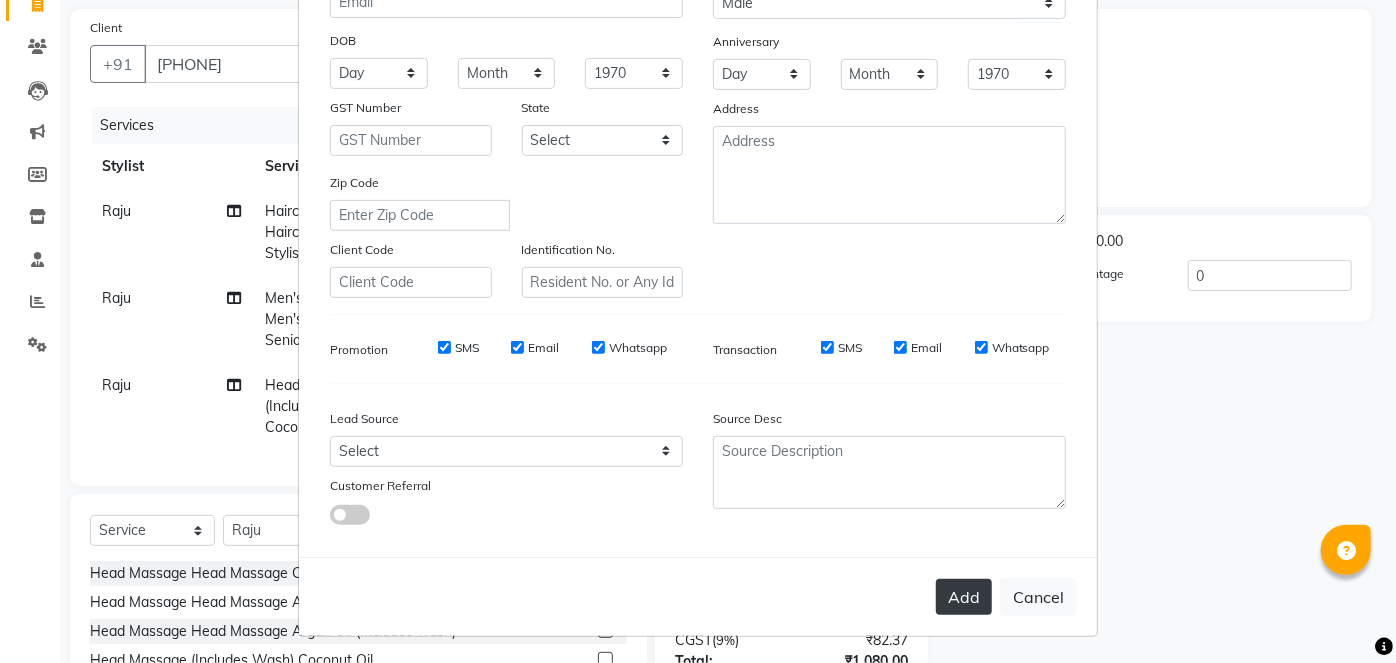 click on "Add" at bounding box center (964, 597) 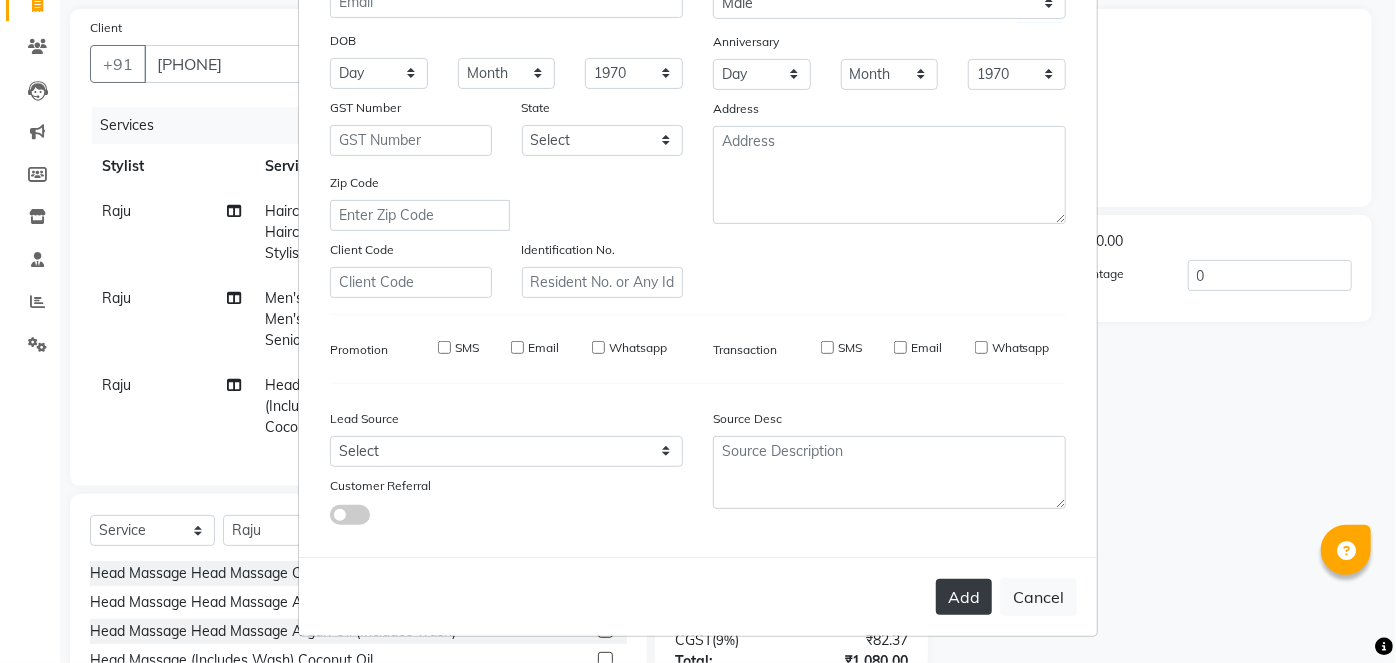 type 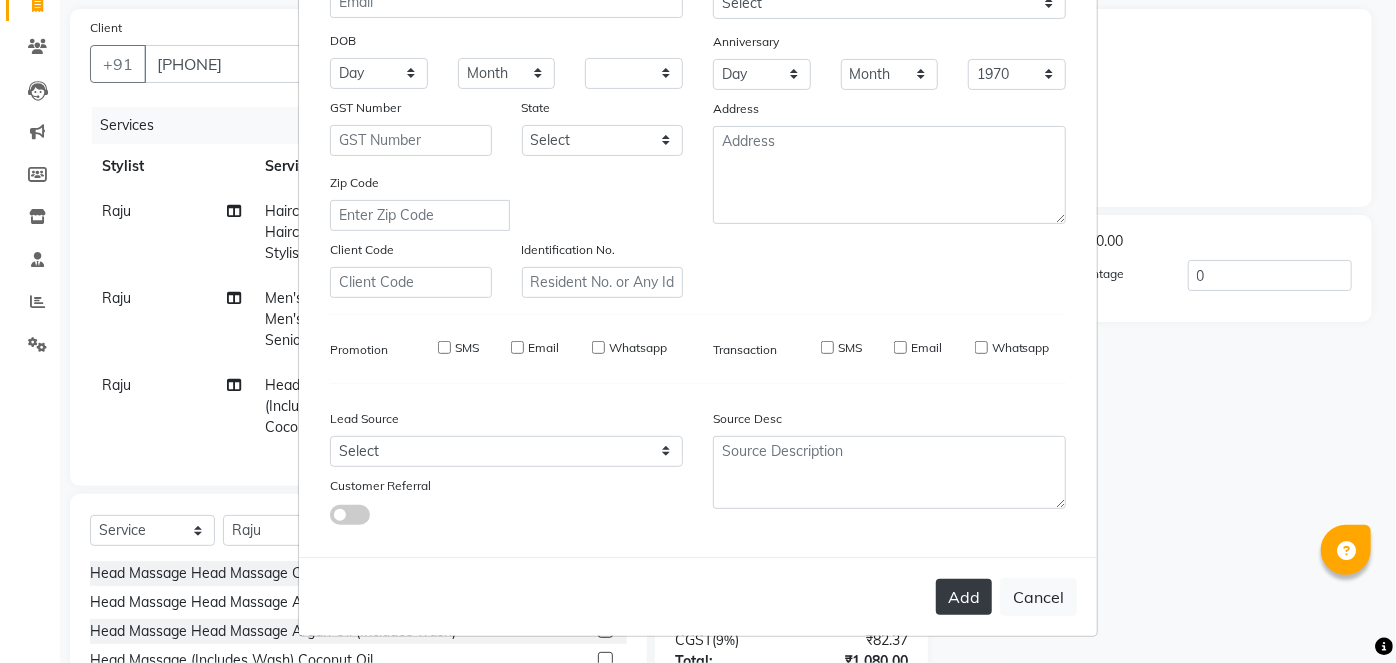 select 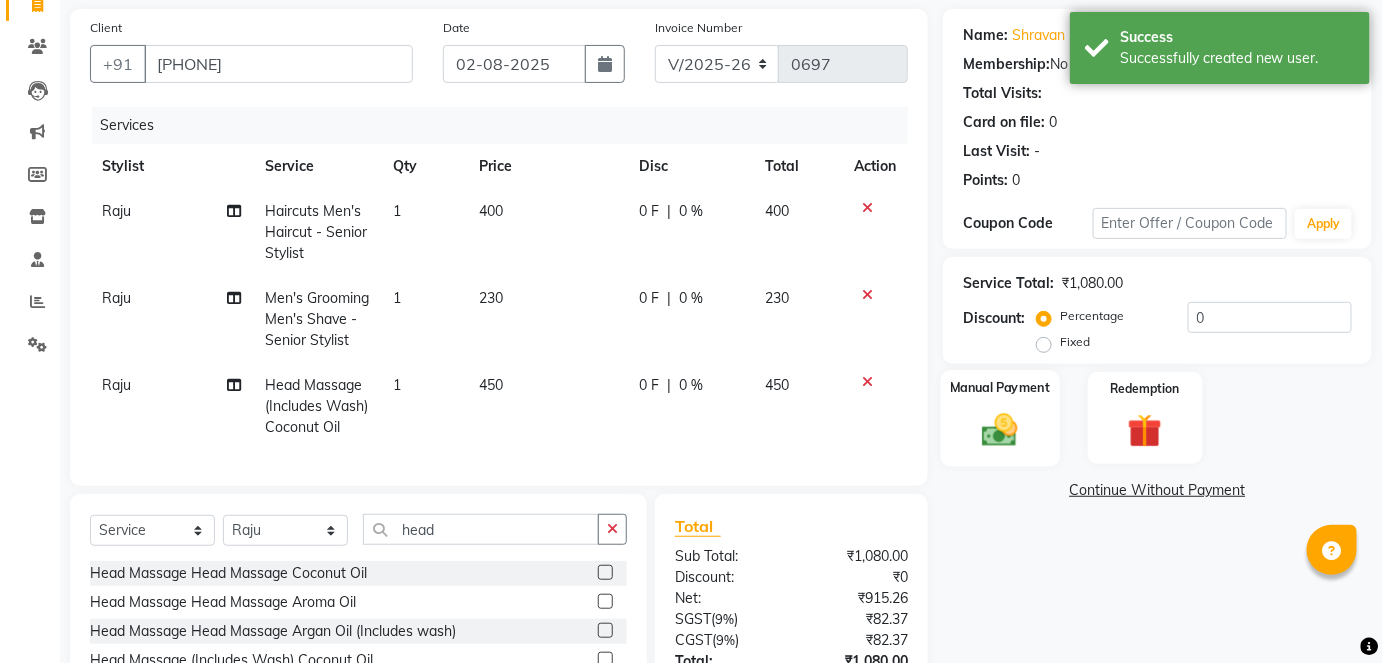 click 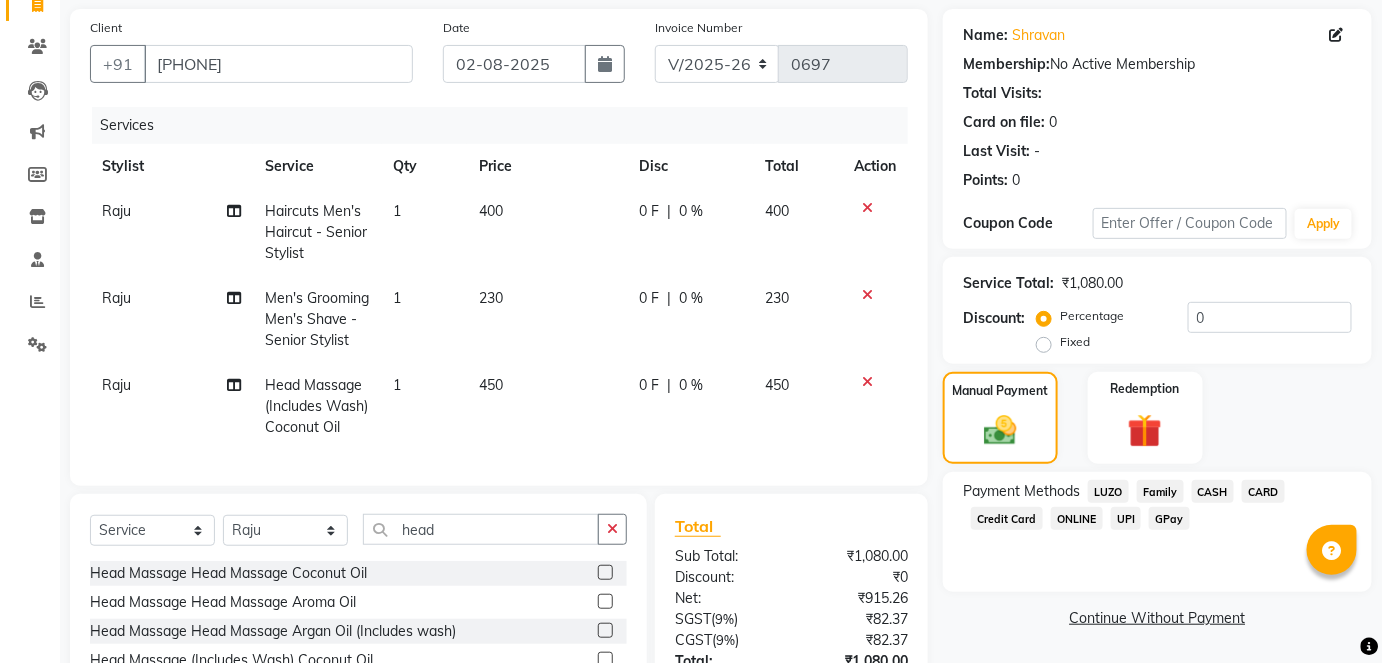 click on "CASH" 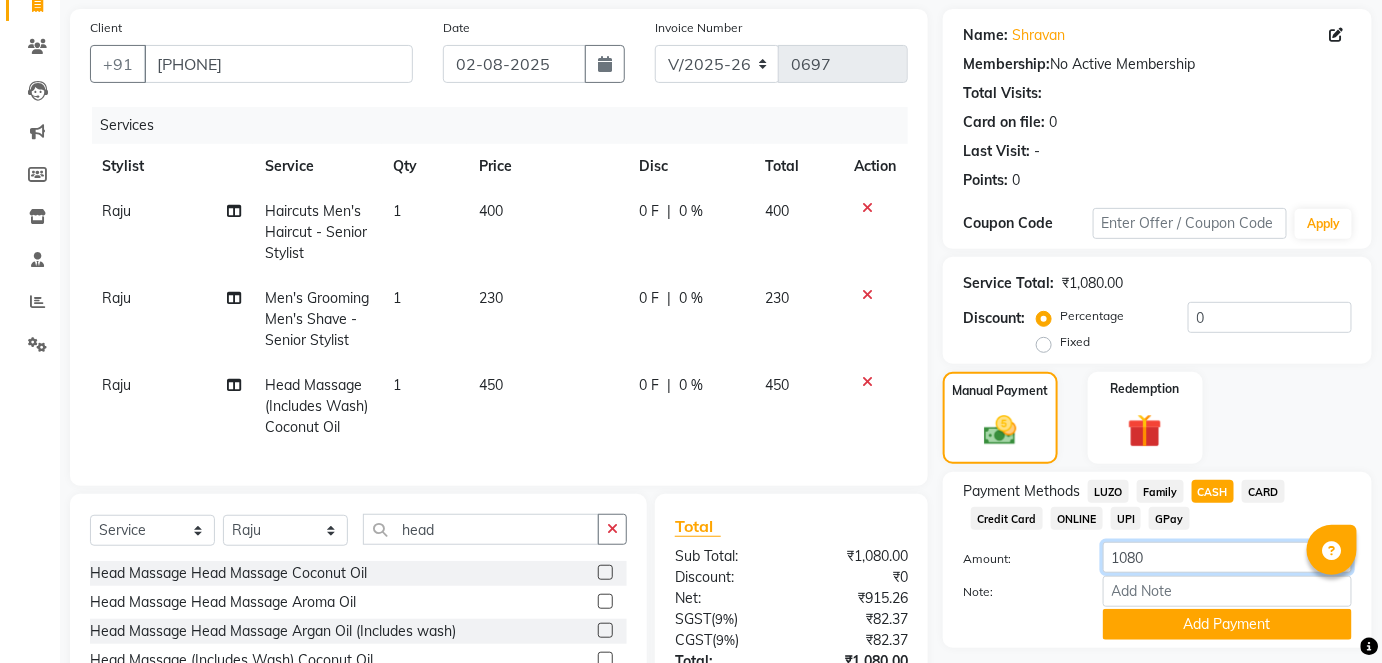 click on "1080" 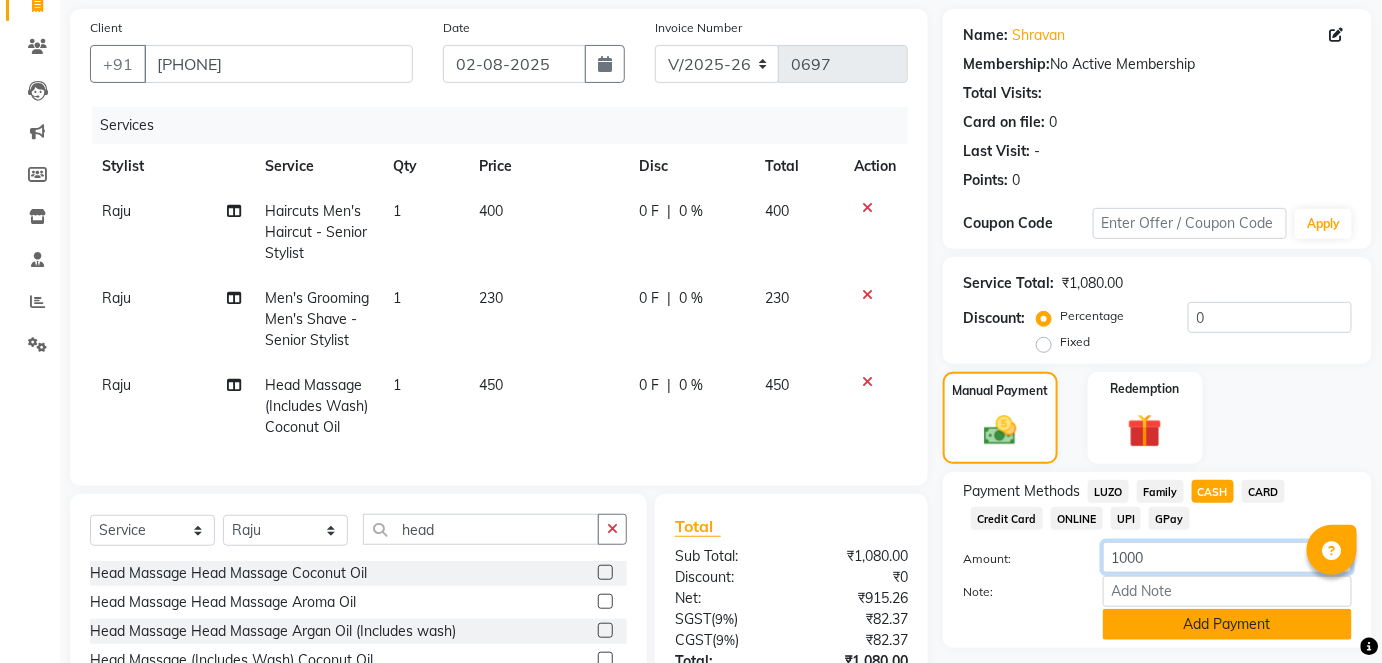 type on "1000" 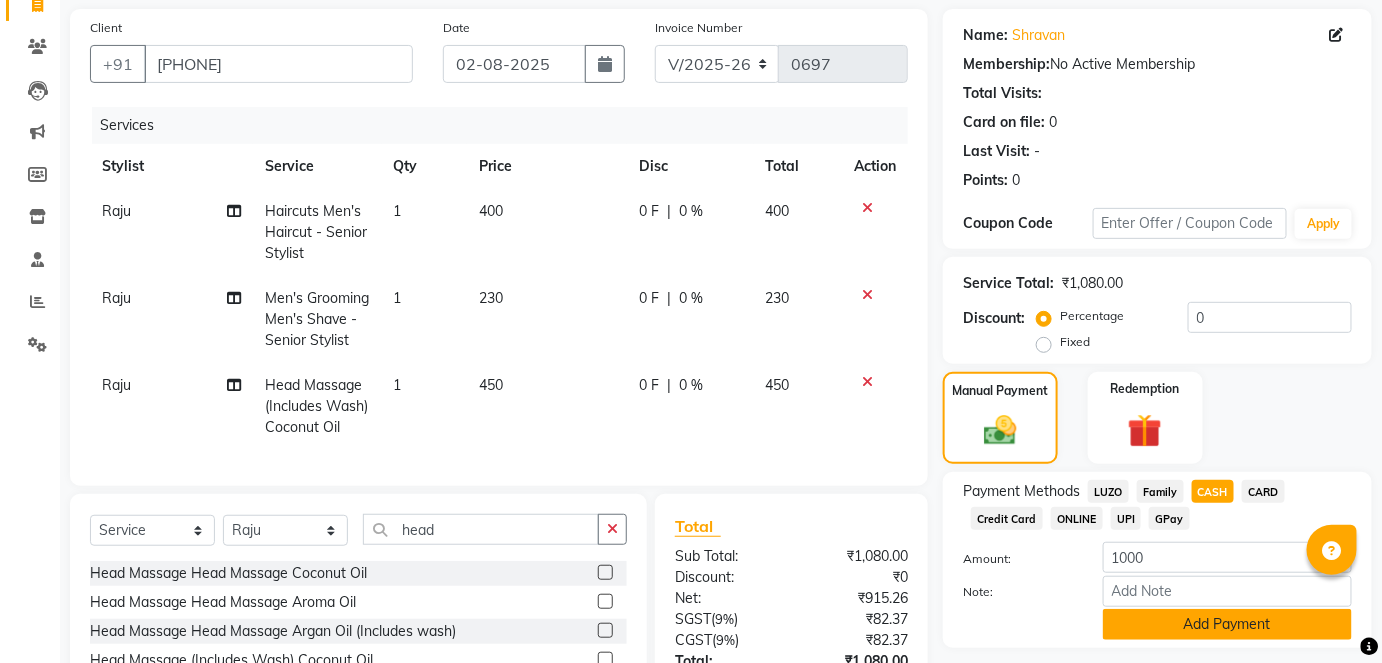 click on "Add Payment" 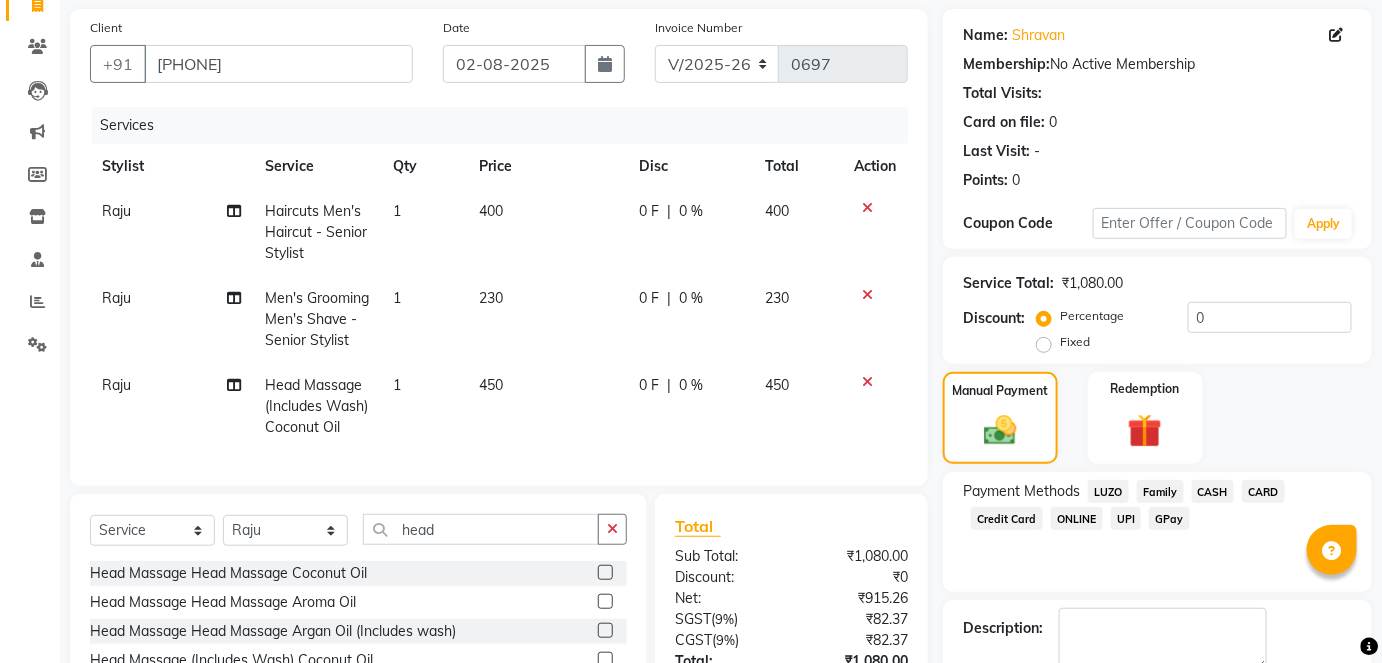 click on "GPay" 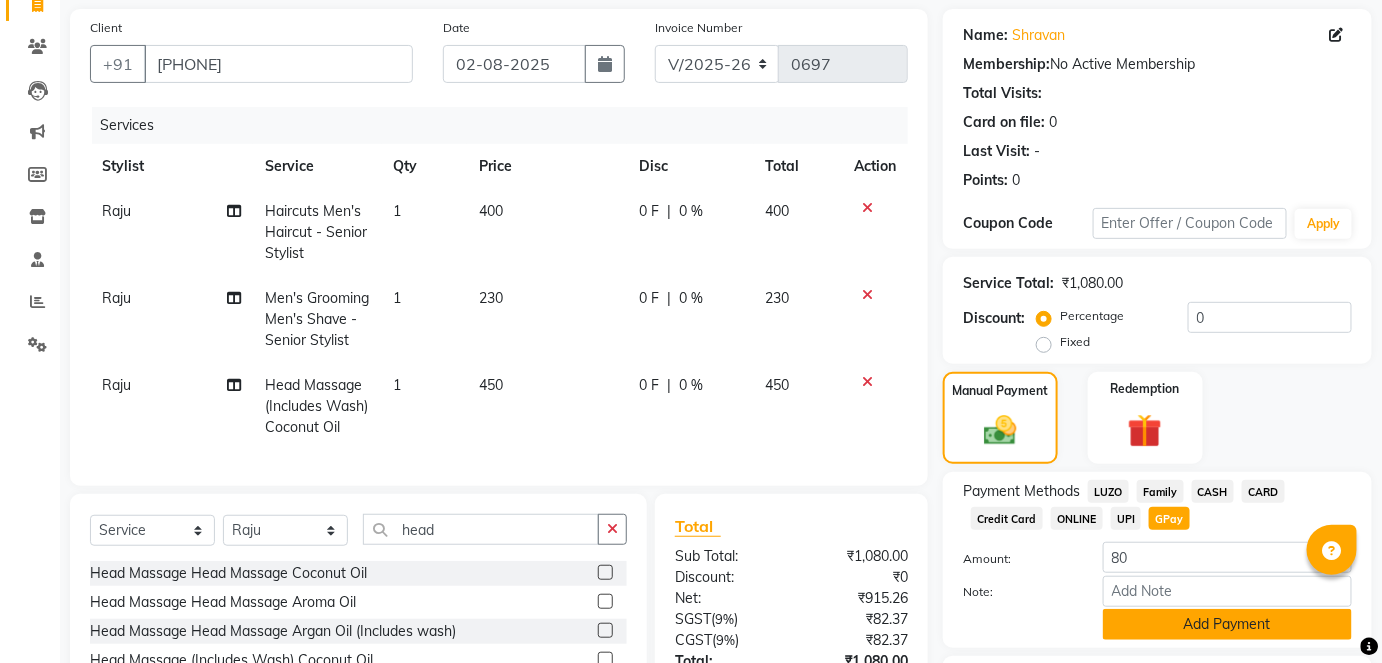 click on "Add Payment" 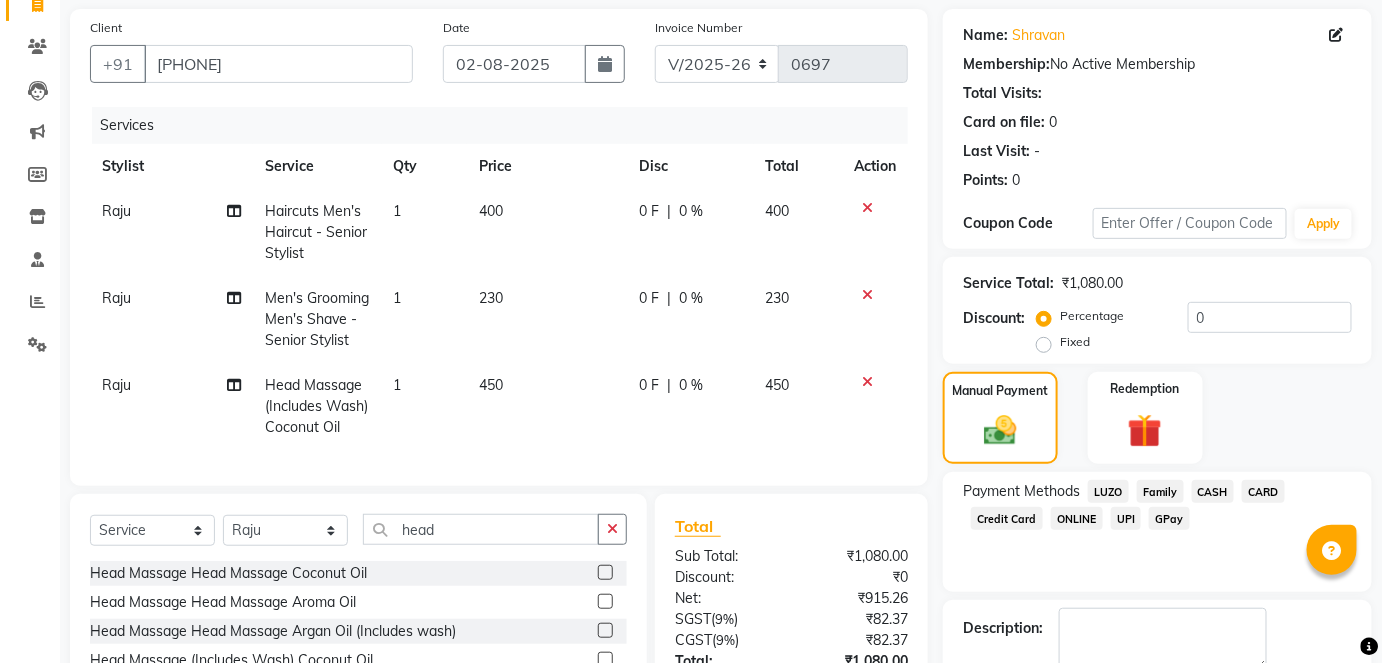 scroll, scrollTop: 400, scrollLeft: 0, axis: vertical 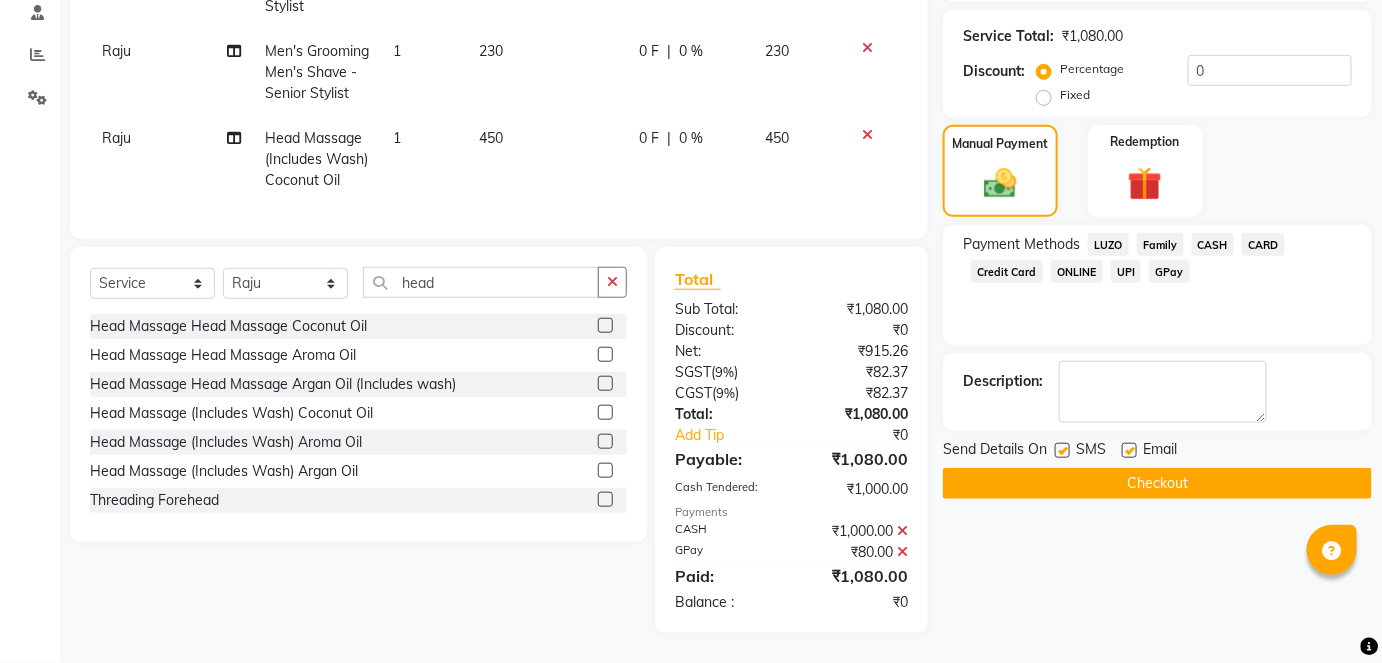 click on "Checkout" 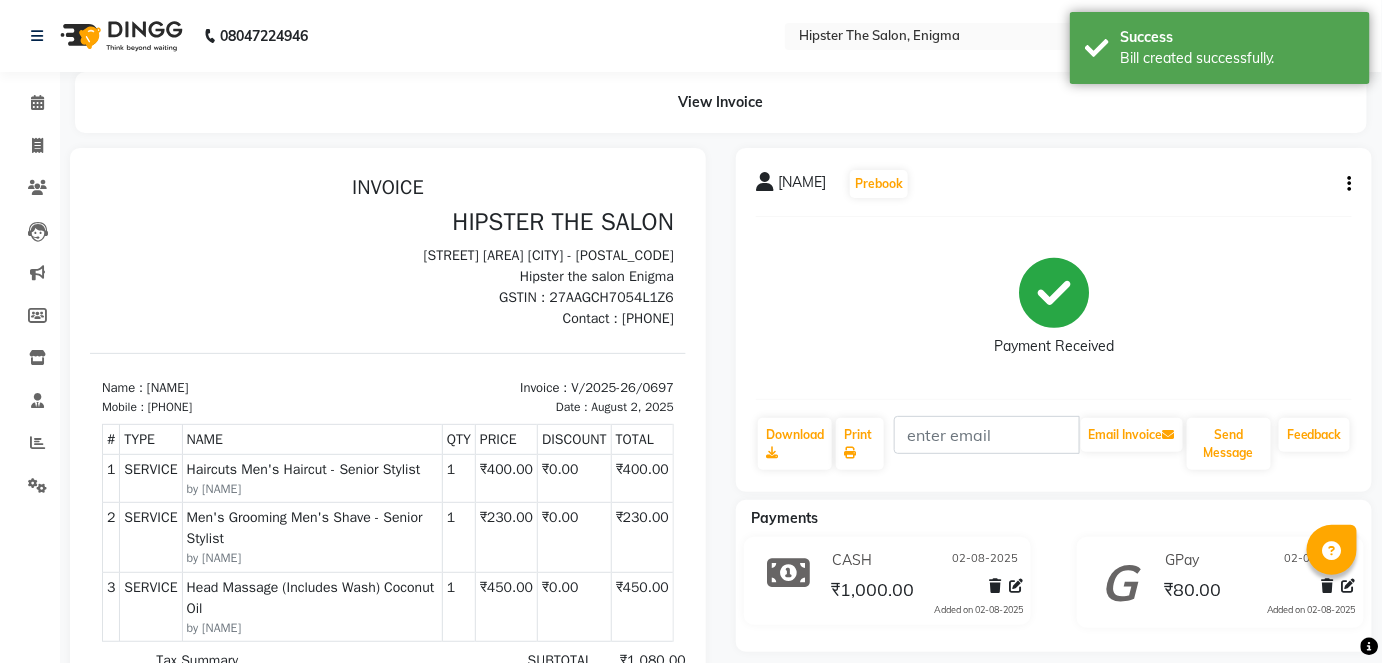 scroll, scrollTop: 0, scrollLeft: 0, axis: both 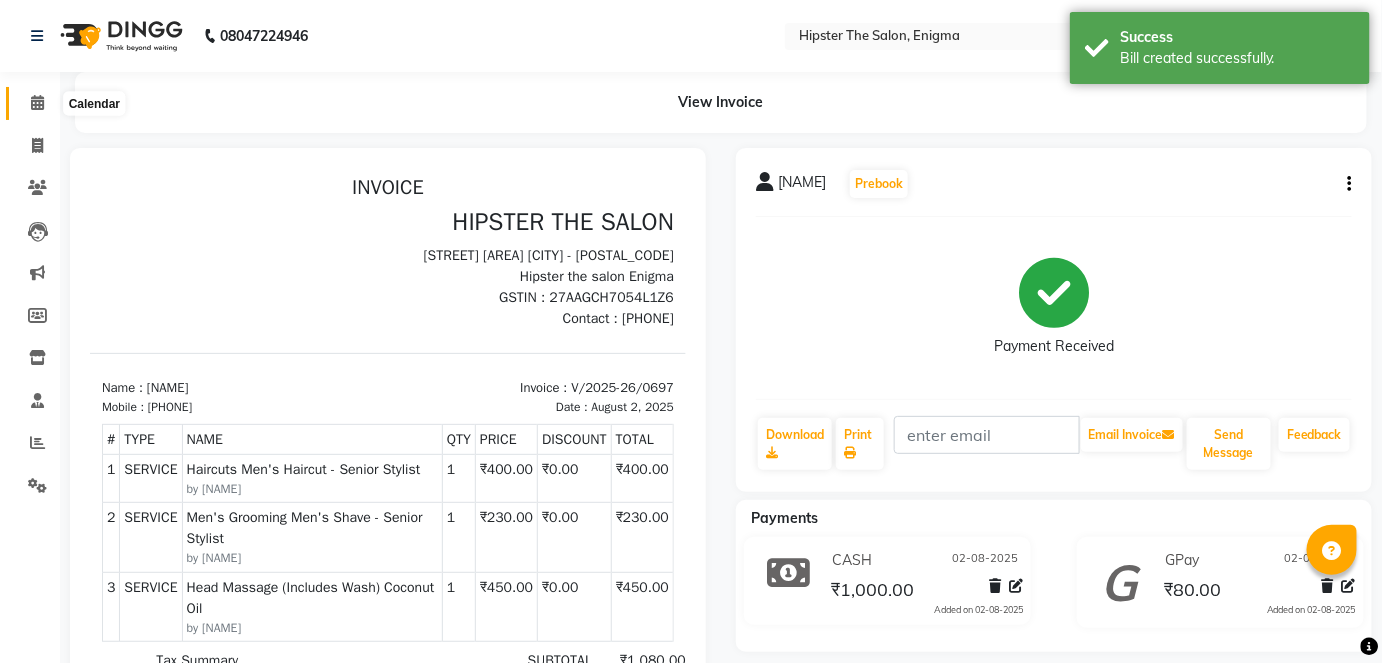 click 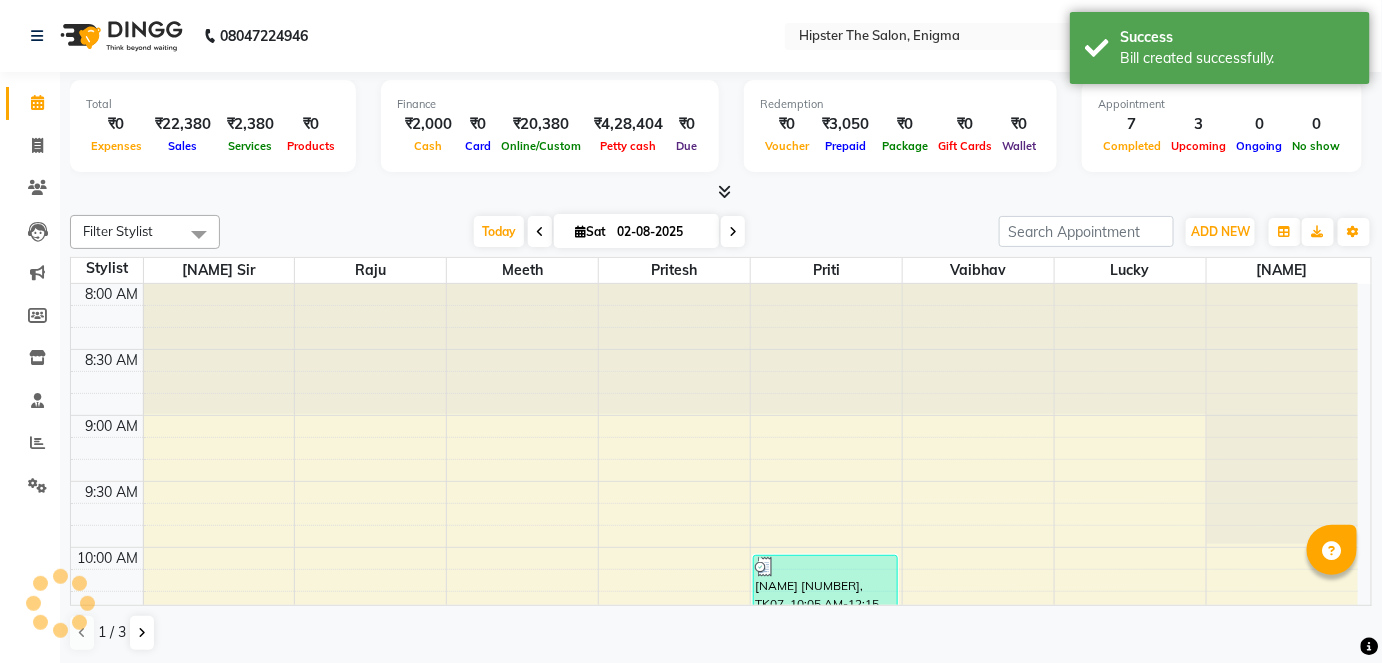 click 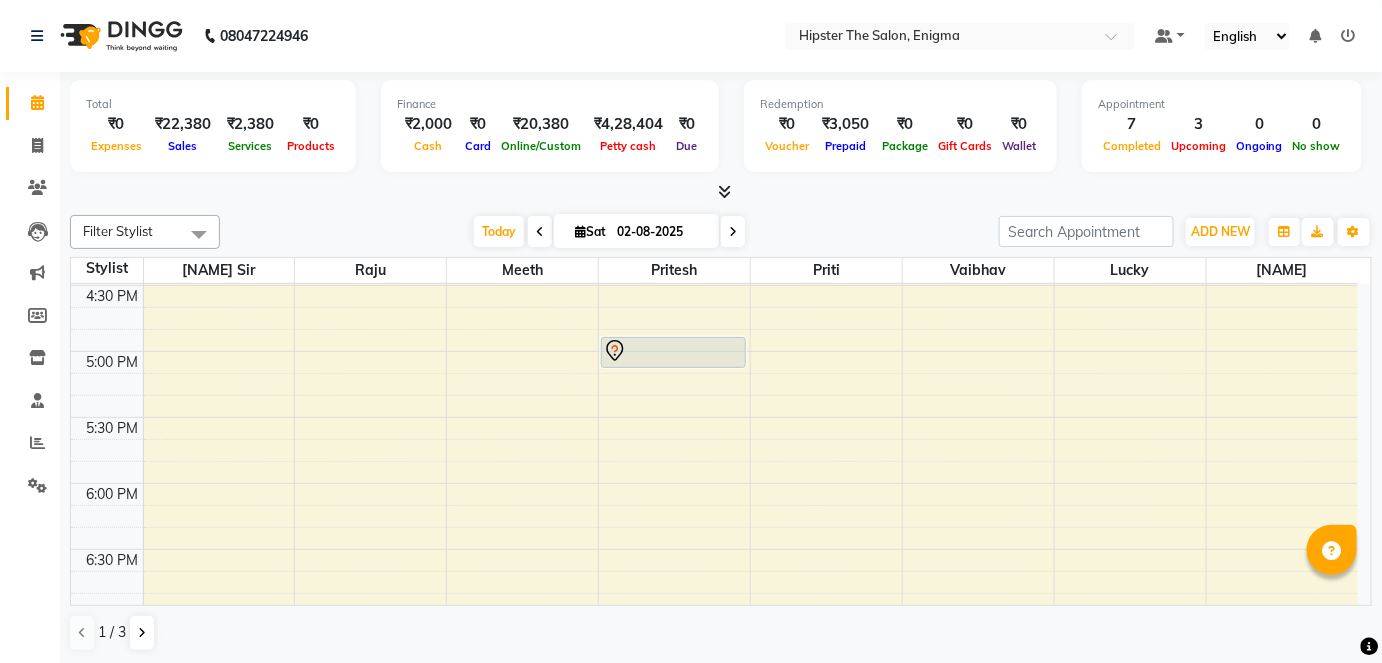 scroll, scrollTop: 1119, scrollLeft: 0, axis: vertical 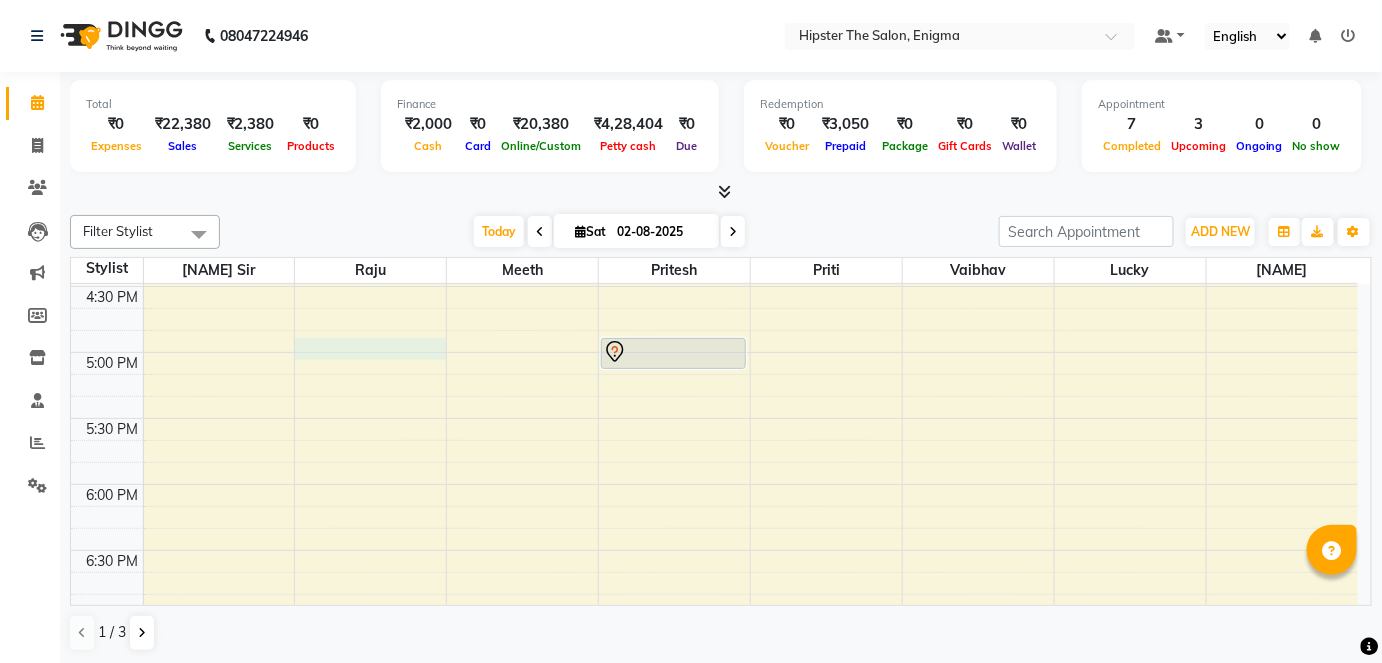 click on "[NAME], TK09, 11:40 AM-12:45 PM, Haircuts Men's Haircut - Senior Stylist,Men's Grooming Men's Shave - Senior Stylist,Head Massage (Includes Wash) Coconut Oil             [NAME] [LAST], TK01, 01:00 PM-01:45 PM, Hair Colour (Inward Pricing) Root Touch Up 1 Inch             [NAME], TK04, 02:30 PM-03:00 PM, Haircuts Men's Haircut - Senior Stylist     [NAME], TK03, 11:00 AM-11:30 AM, Haircuts Men's Haircut - Junior Stylist     [NAME], TK08, 12:10 PM-12:30 PM, Hair Wash & Blast Dry Hair Wash & Blast Dry - Women's     [NAME] [NUMBER], TK07, 12:15 PM-01:05 PM, Hair Colour (Inward Pricing) Root Touch Up 1 Inch (Ammonia Free)     [NAME], TK05, 10:50 AM-11:20 AM, Haircuts Men's Haircut - Junior Stylist     [NAME], TK06, 11:30 AM-12:00 PM, Haircuts Men's Haircut - Junior Stylist" at bounding box center (714, 88) 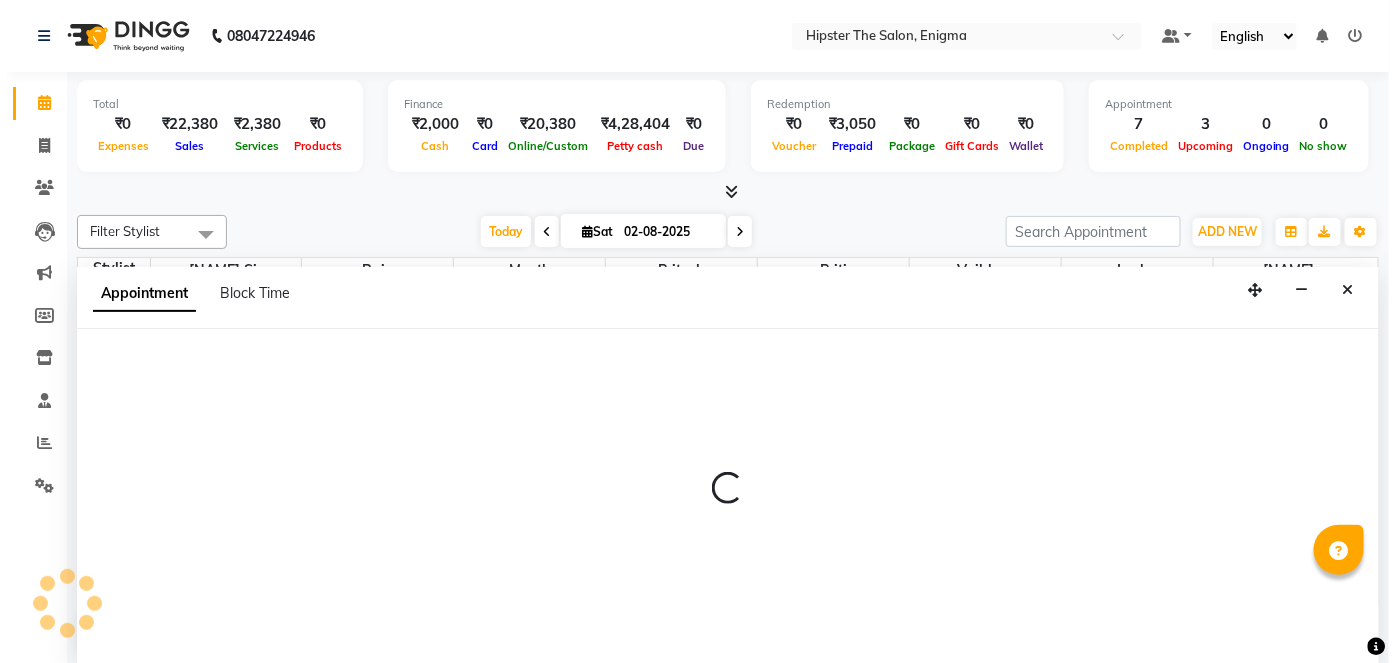 scroll, scrollTop: 0, scrollLeft: 0, axis: both 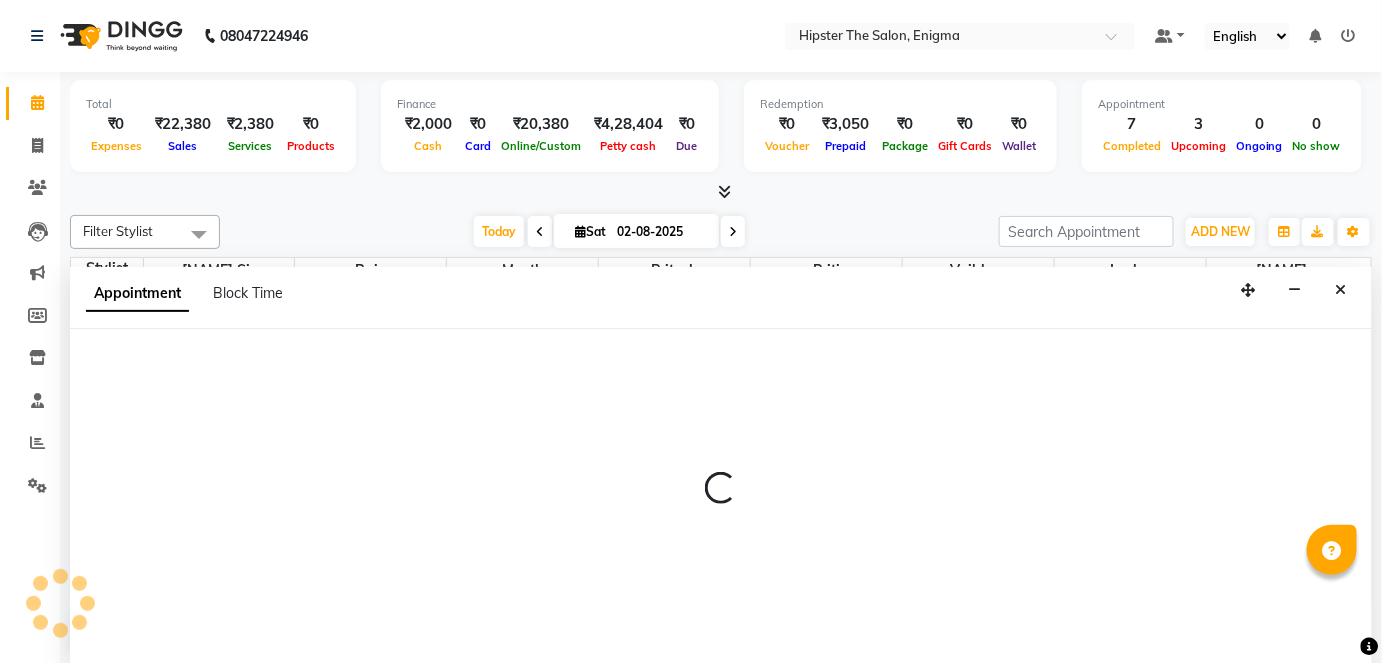 select on "27612" 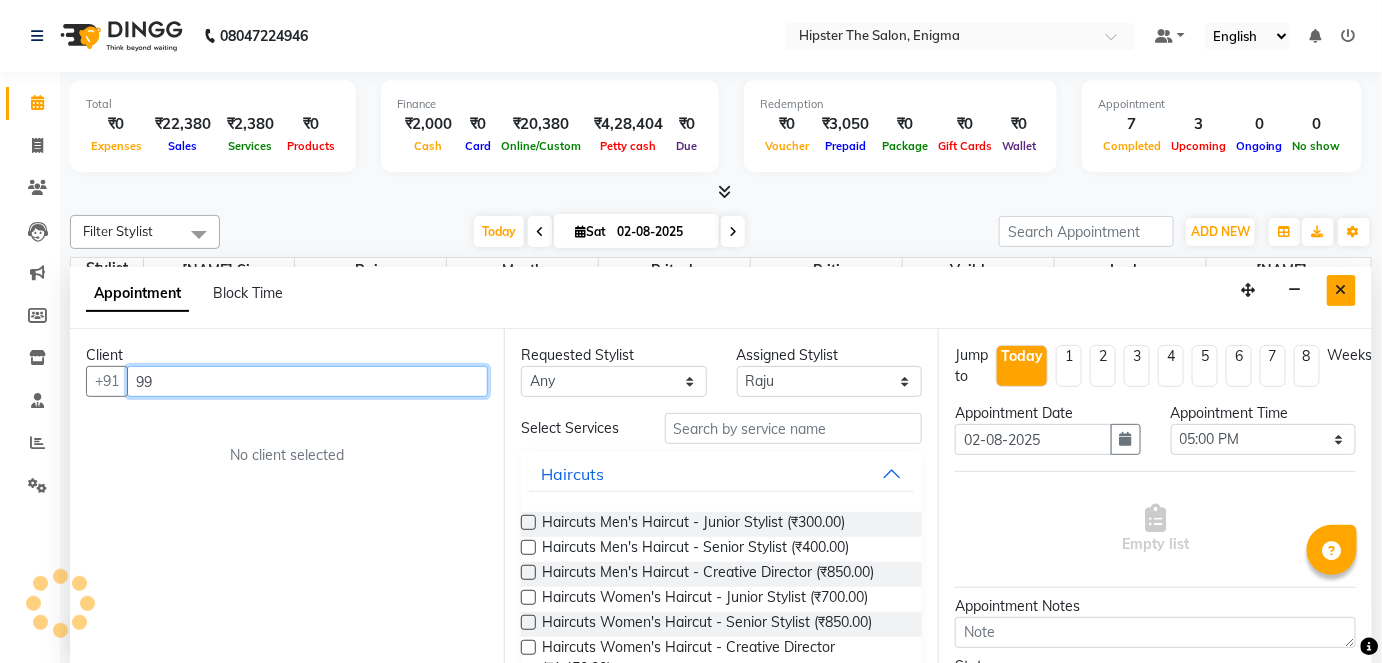 type on "9" 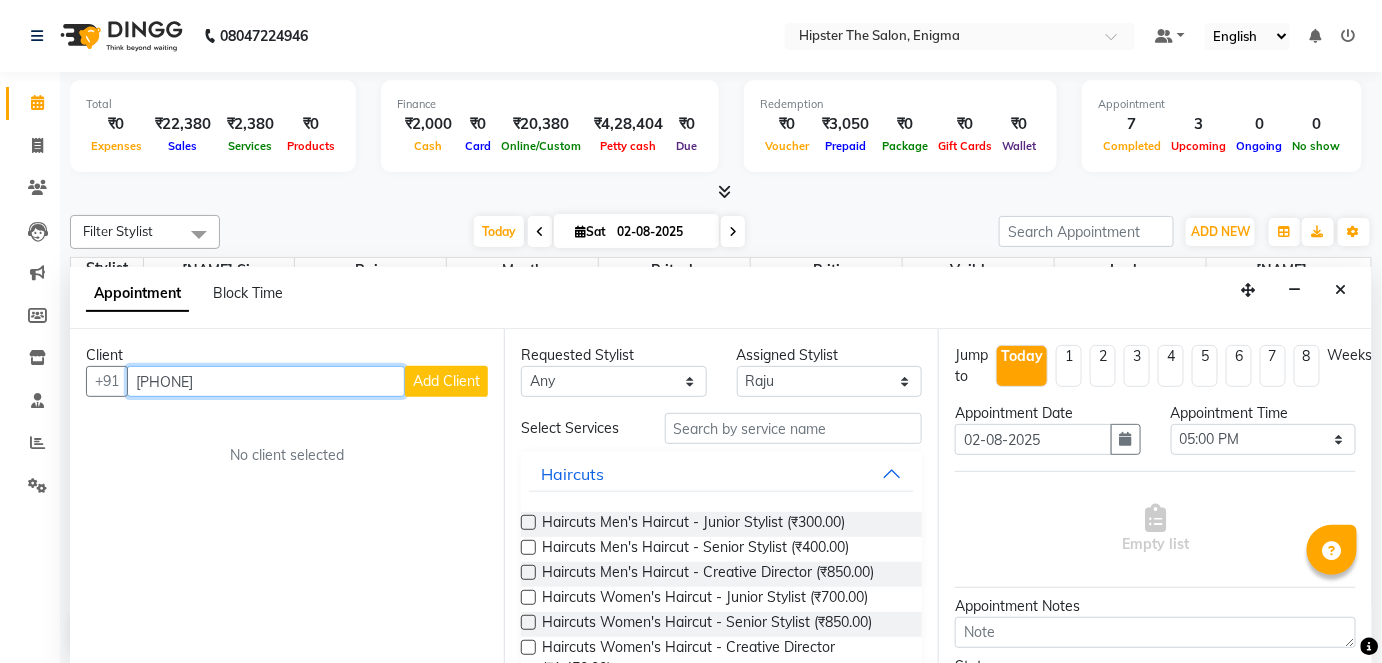 type on "[PHONE]" 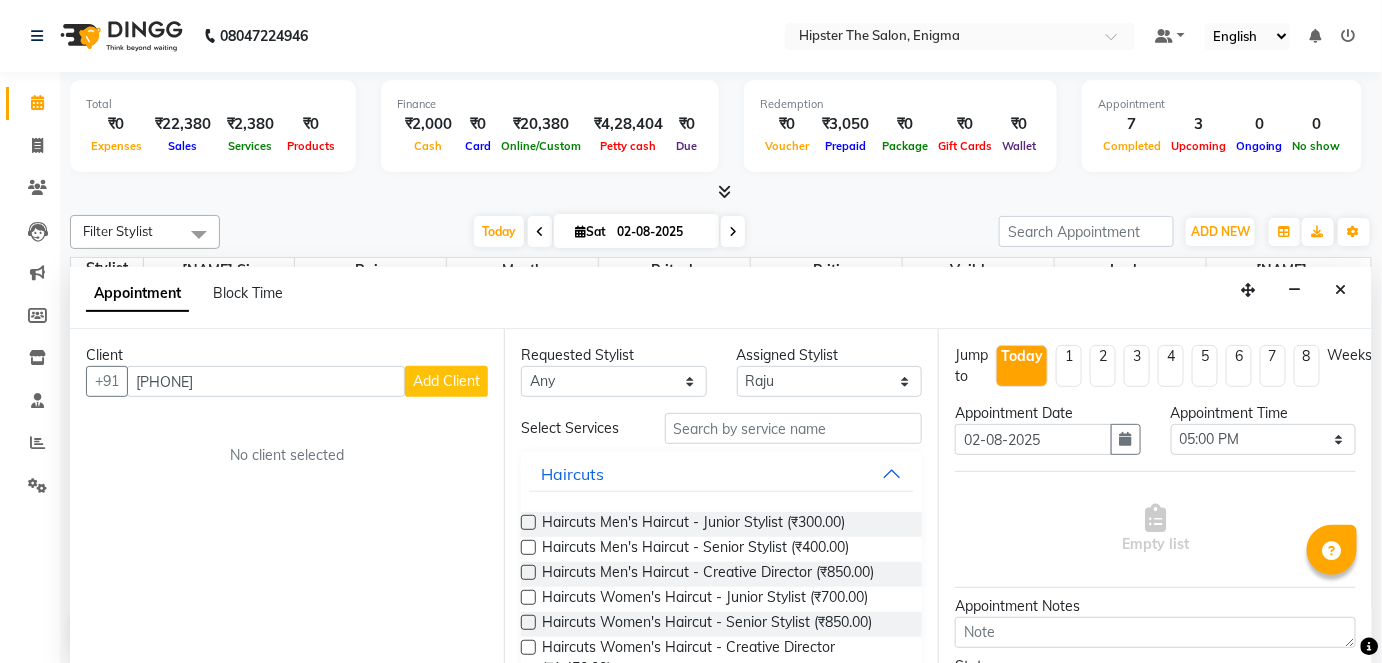 click on "Add Client" at bounding box center [446, 381] 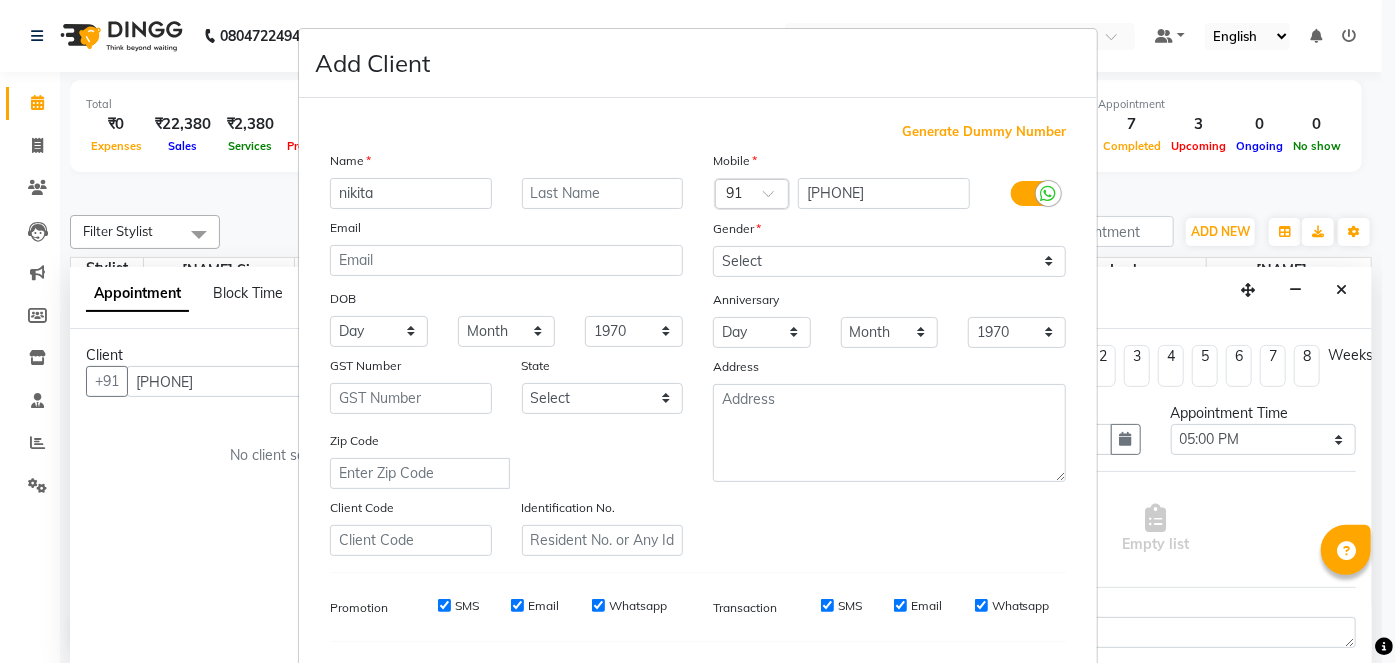 type on "nikita" 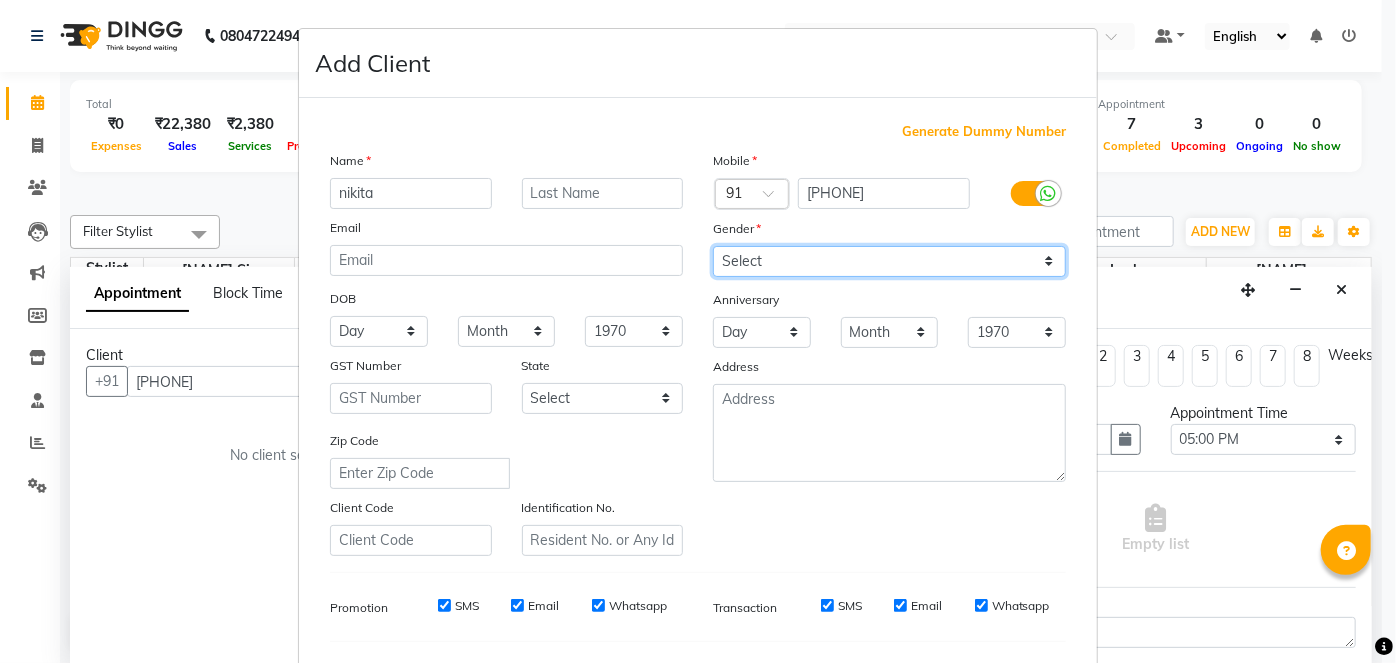 click on "Select Male Female Other Prefer Not To Say" at bounding box center (889, 261) 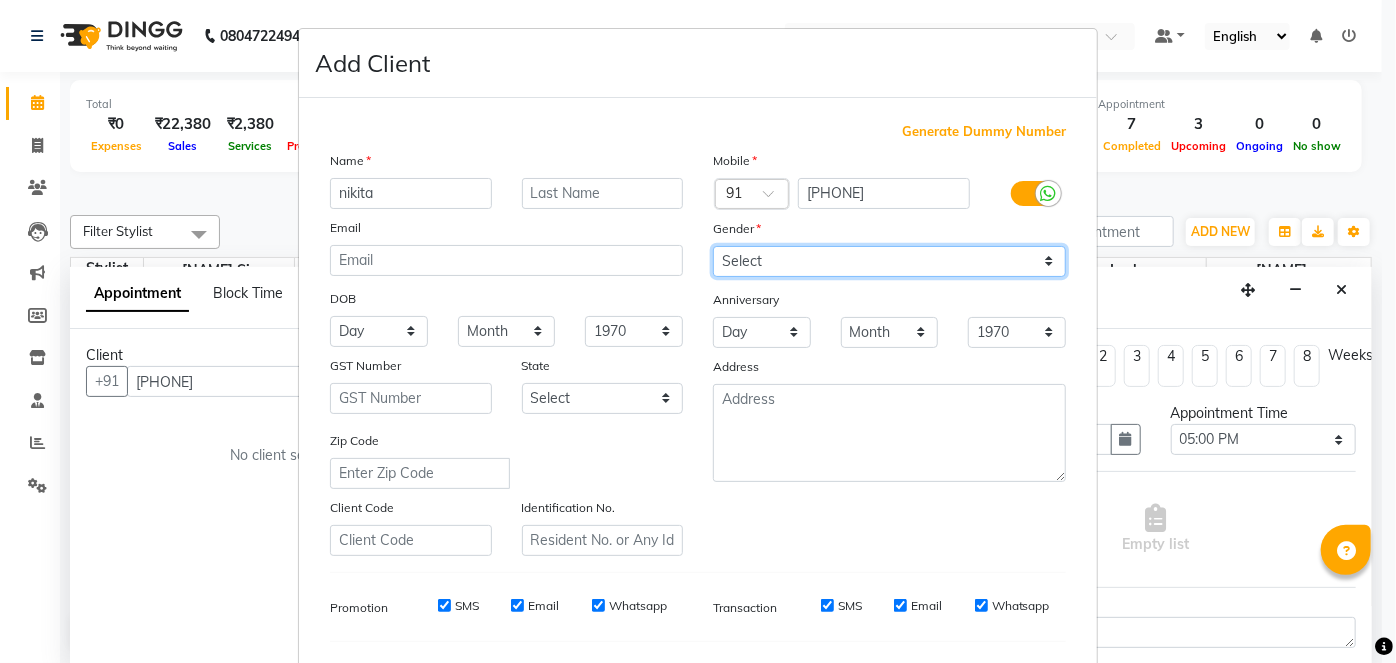 select on "female" 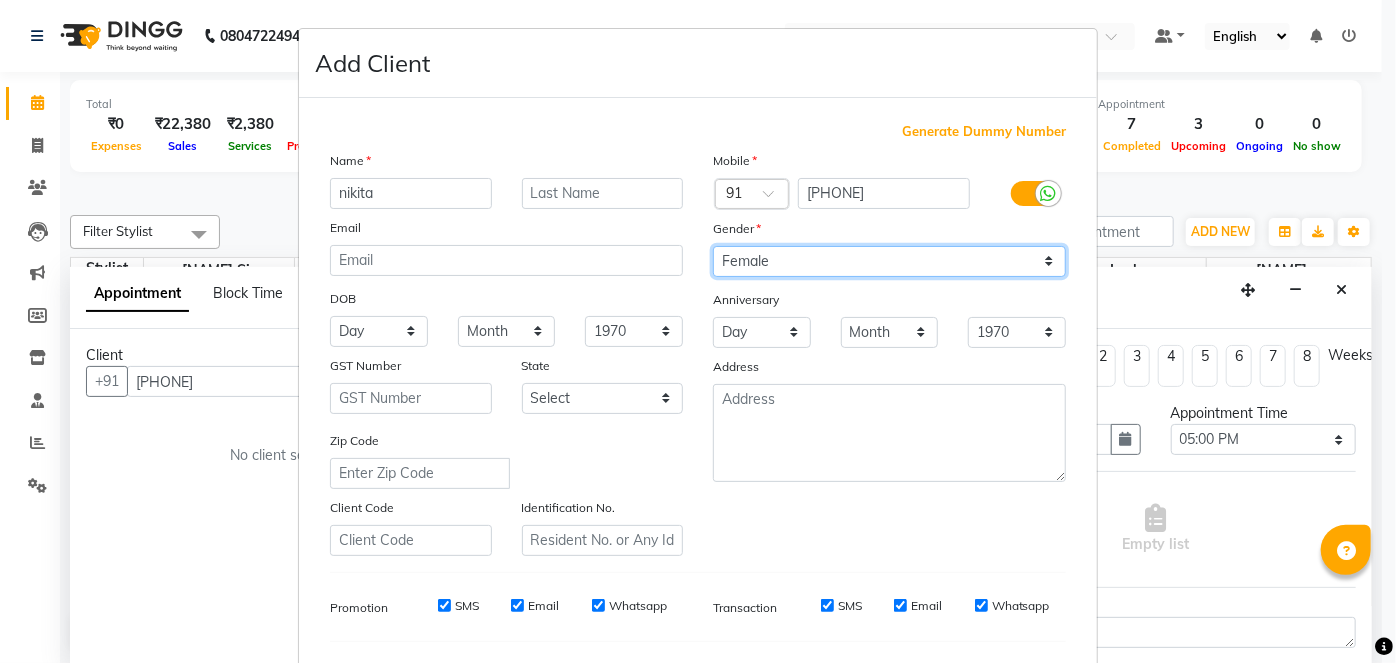 click on "Select Male Female Other Prefer Not To Say" at bounding box center (889, 261) 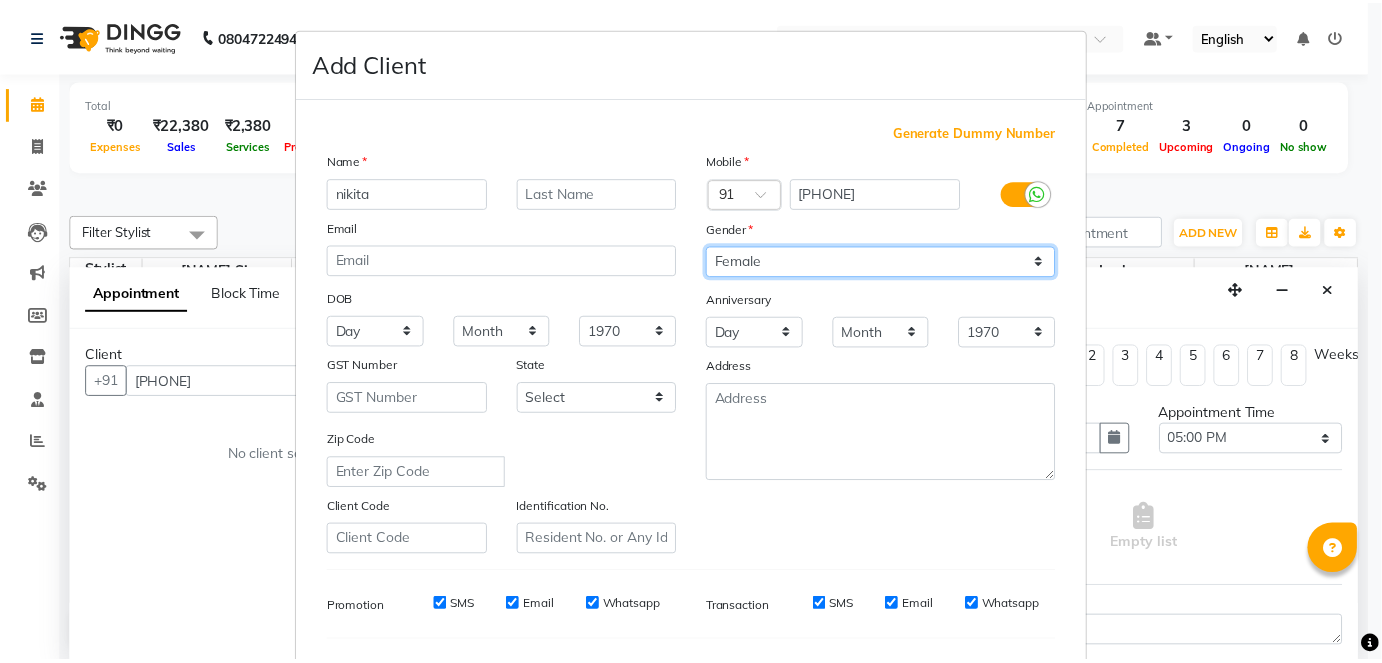 scroll, scrollTop: 258, scrollLeft: 0, axis: vertical 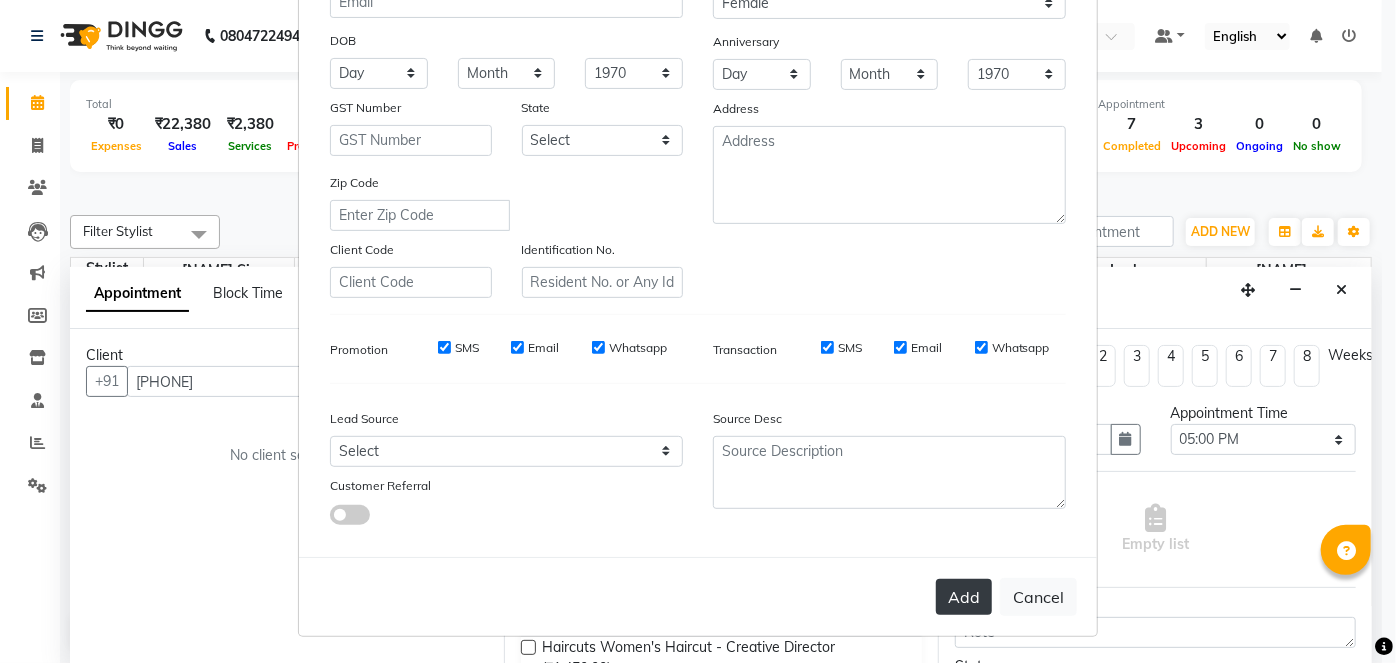 click on "Add" at bounding box center [964, 597] 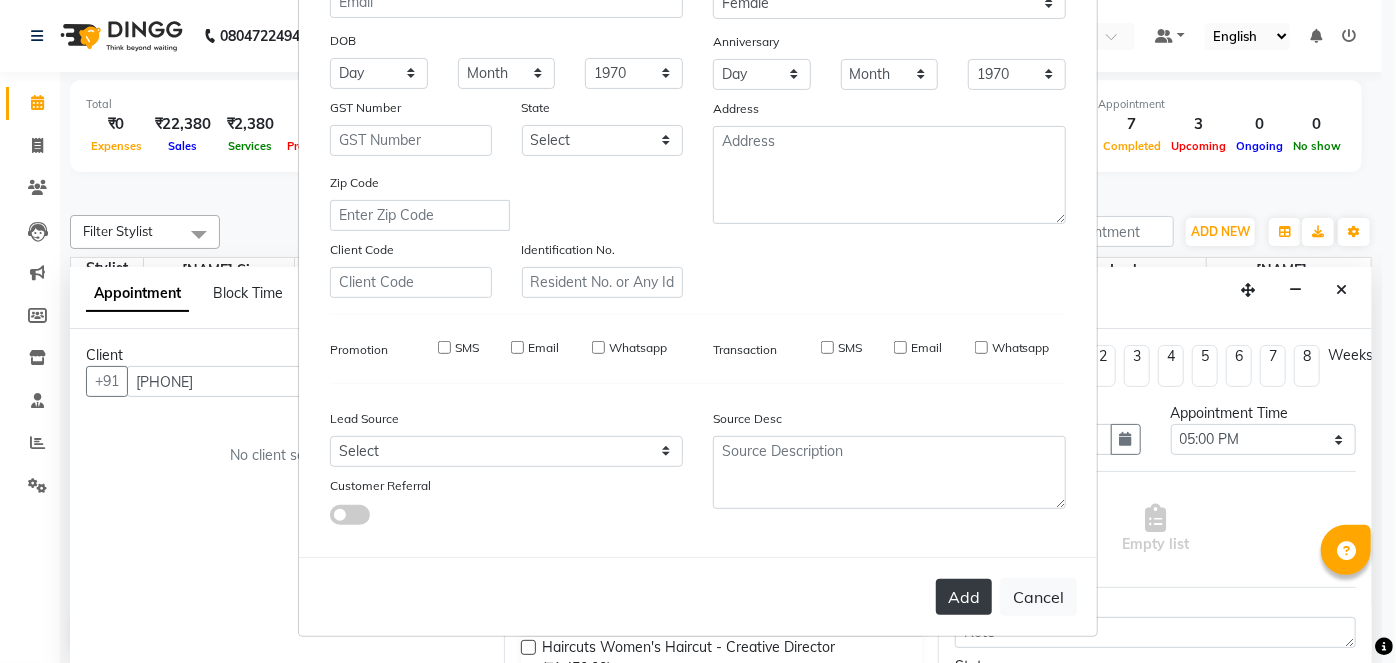 type 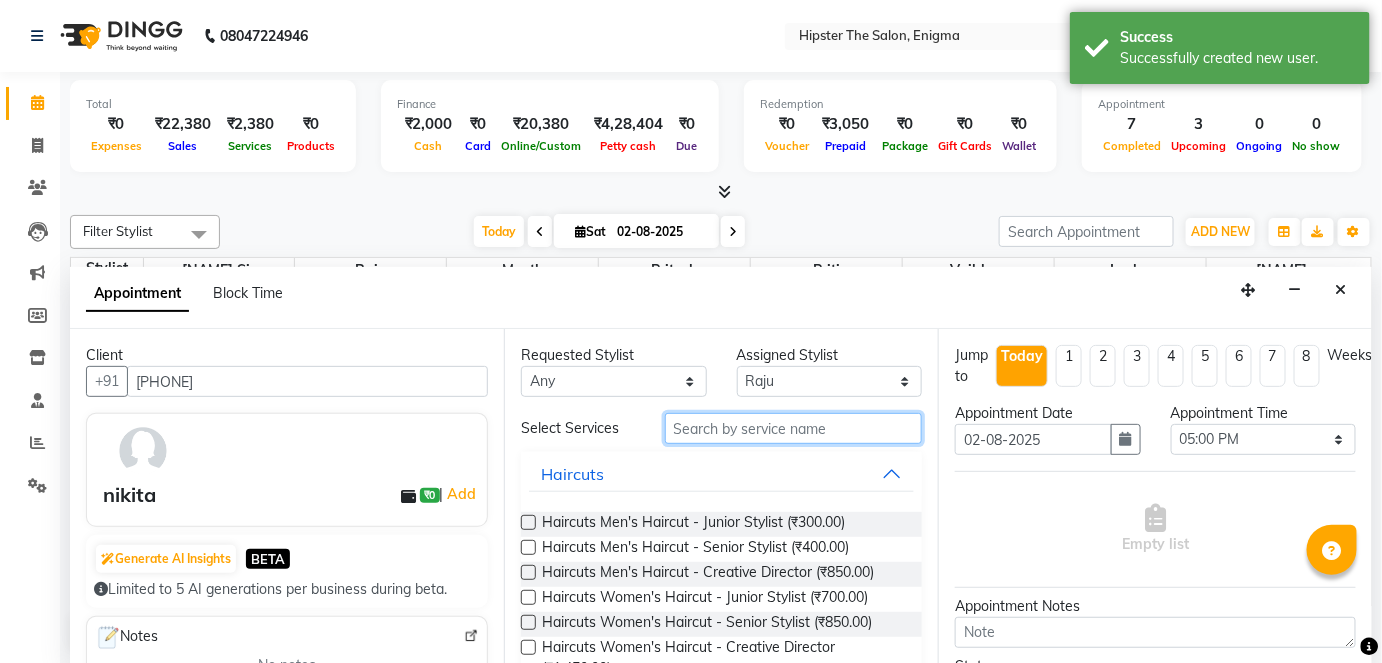 click at bounding box center [793, 428] 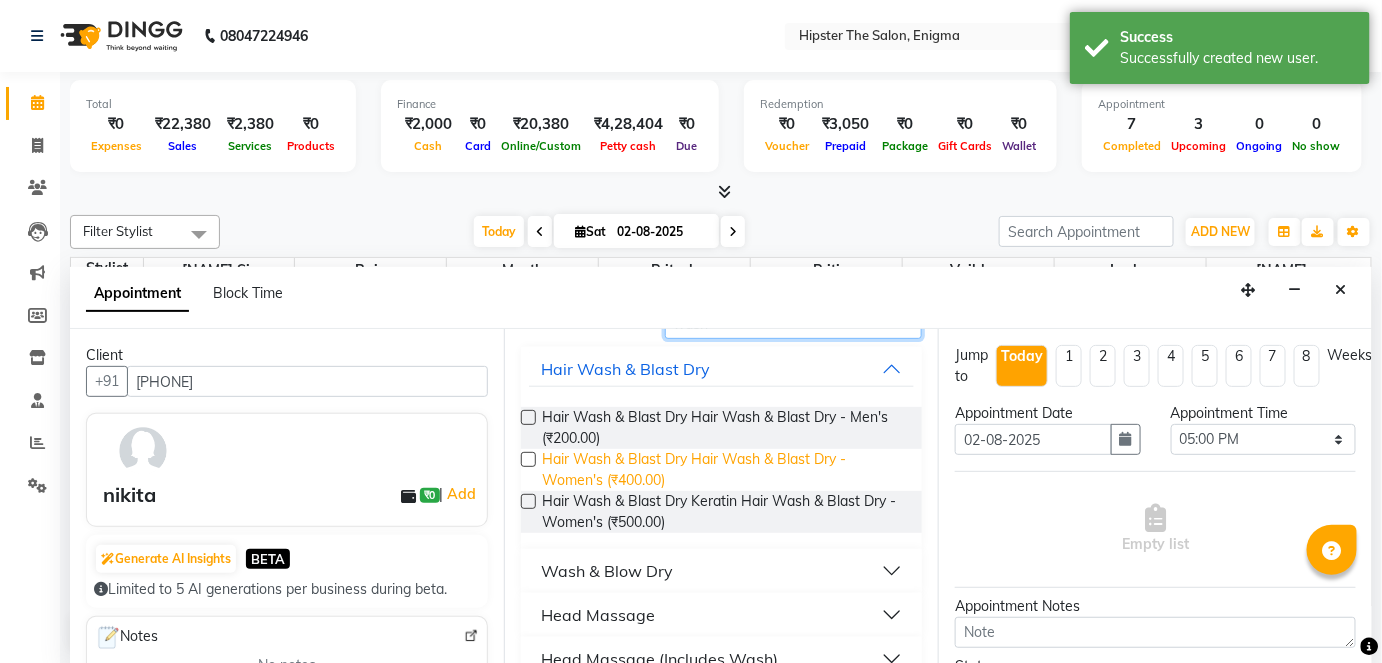 scroll, scrollTop: 136, scrollLeft: 0, axis: vertical 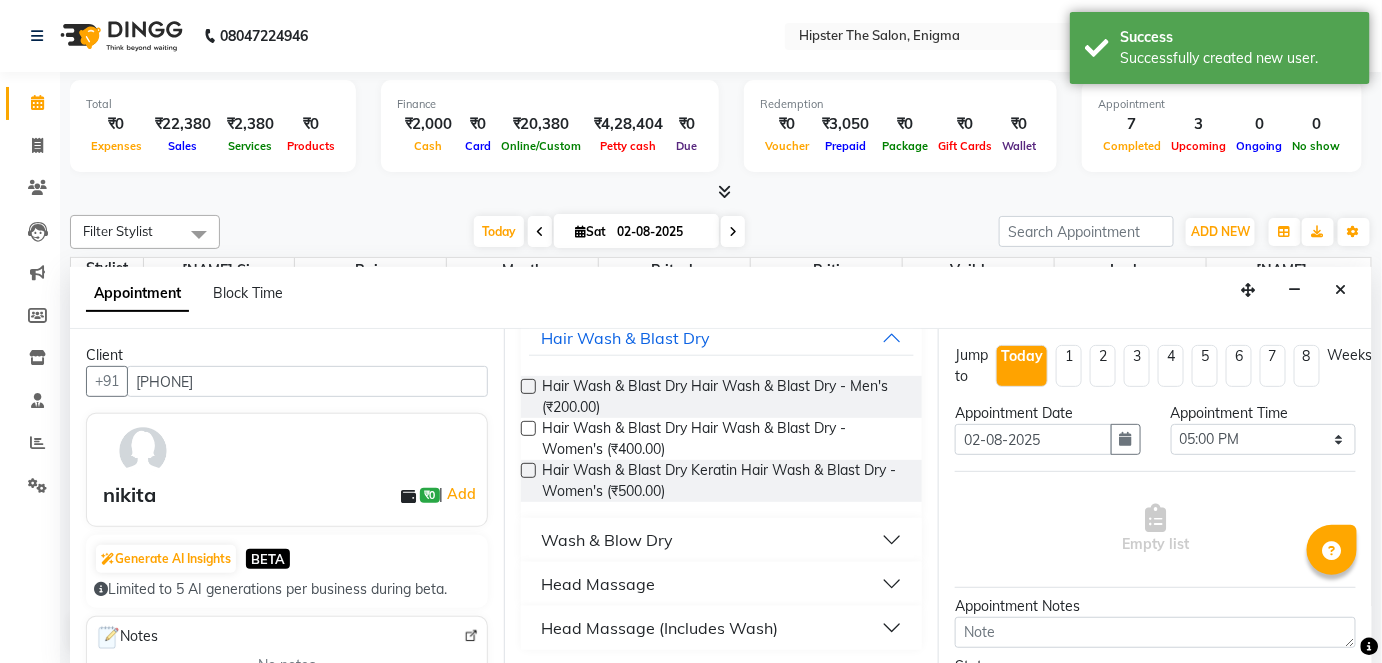 type on "wash" 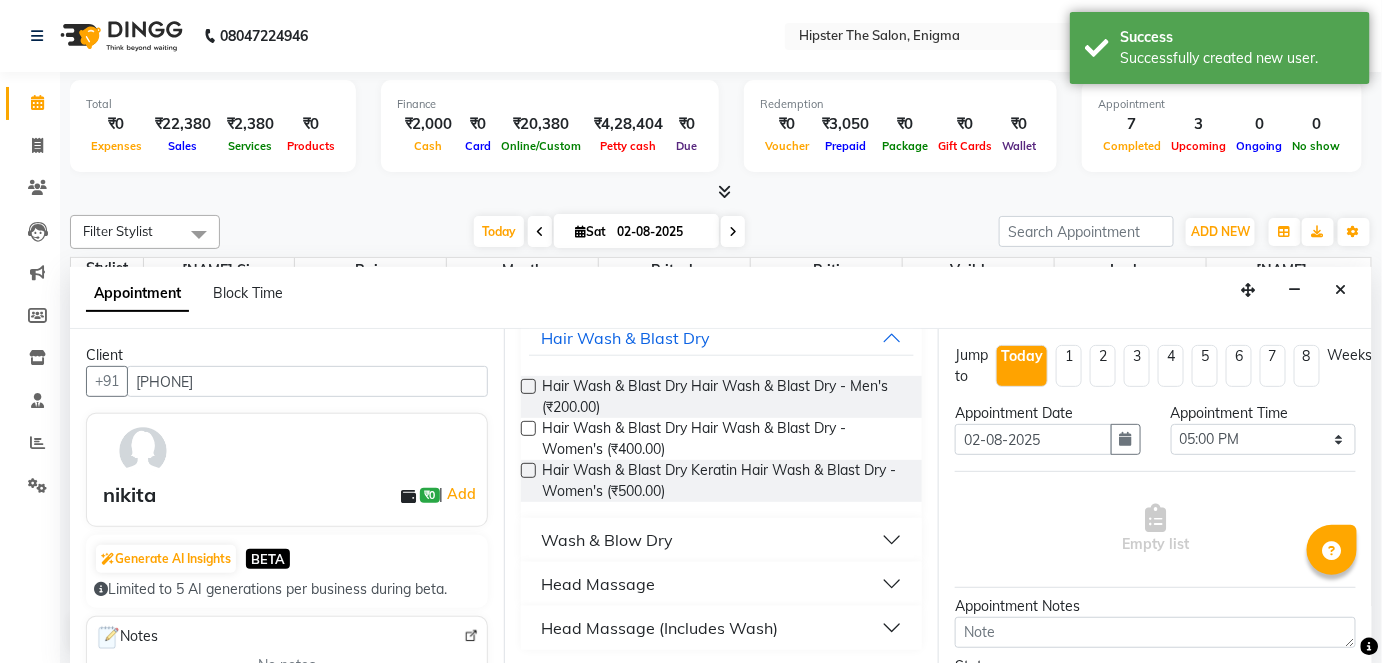 click on "Wash & Blow Dry" at bounding box center [721, 540] 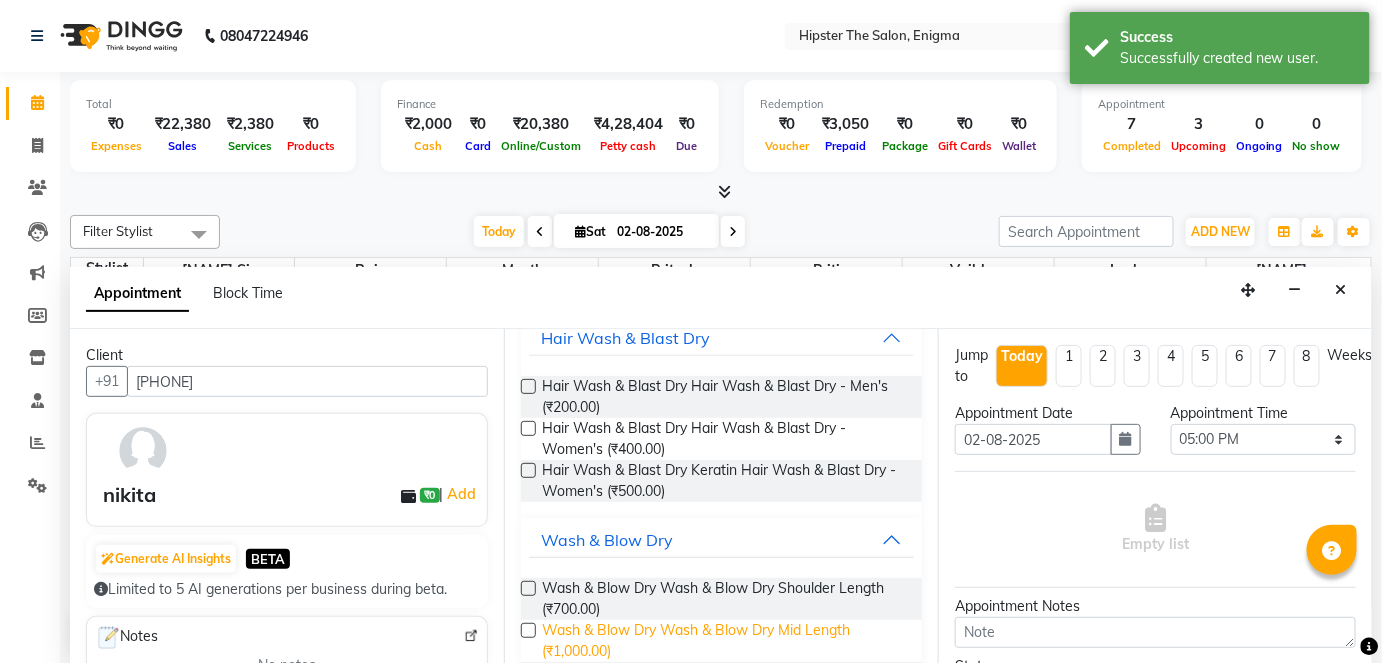 click on "Wash & Blow Dry Wash & Blow Dry Mid Length (₹1,000.00)" at bounding box center (724, 641) 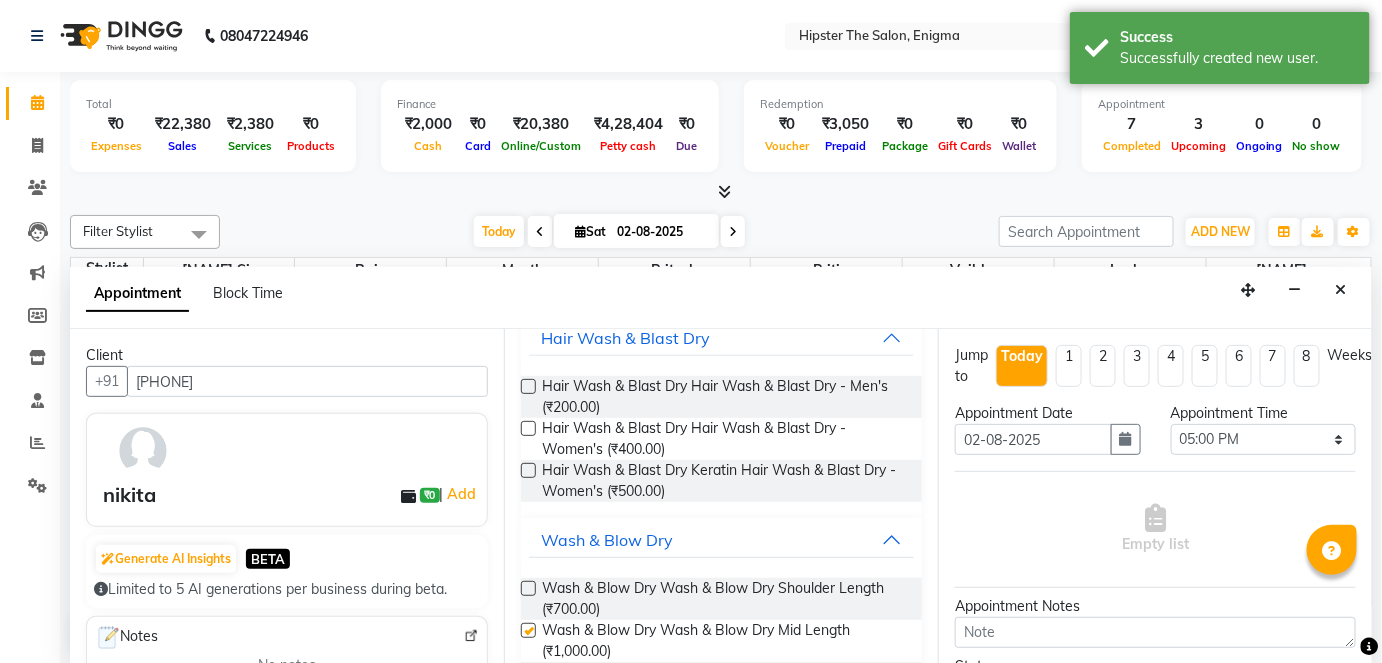 checkbox on "false" 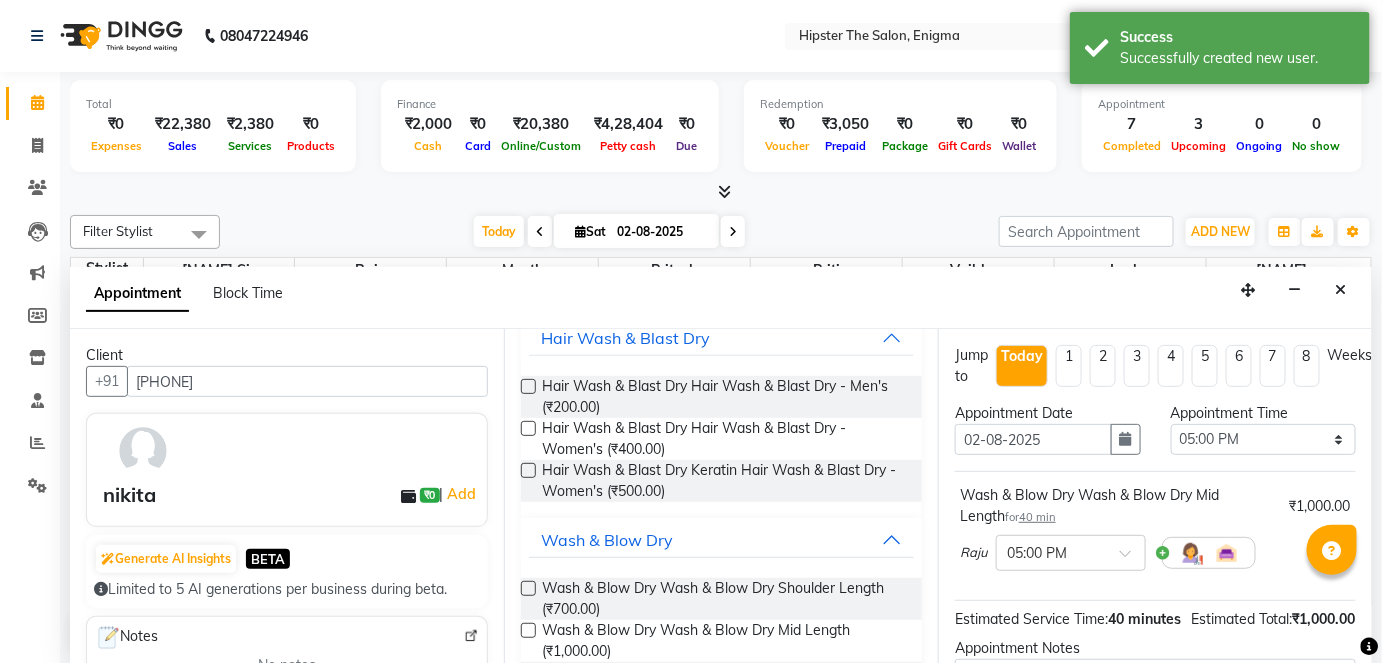 scroll, scrollTop: 231, scrollLeft: 0, axis: vertical 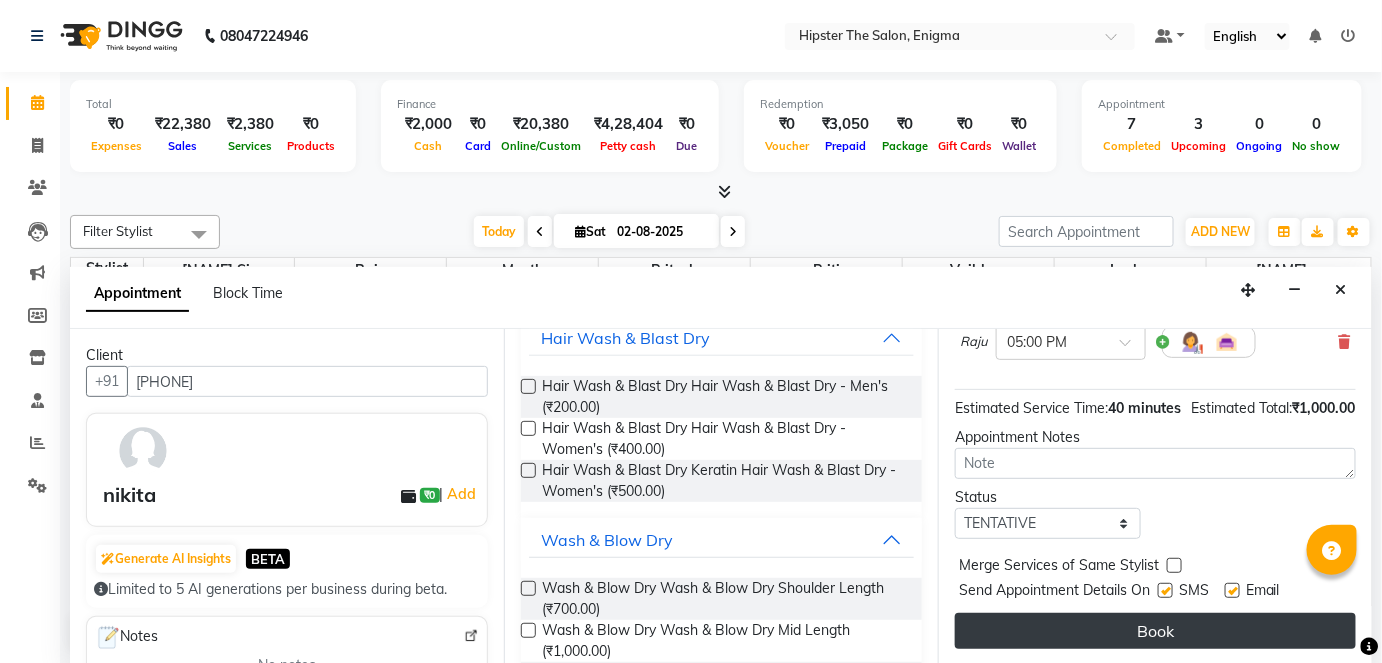 click on "Book" at bounding box center (1155, 631) 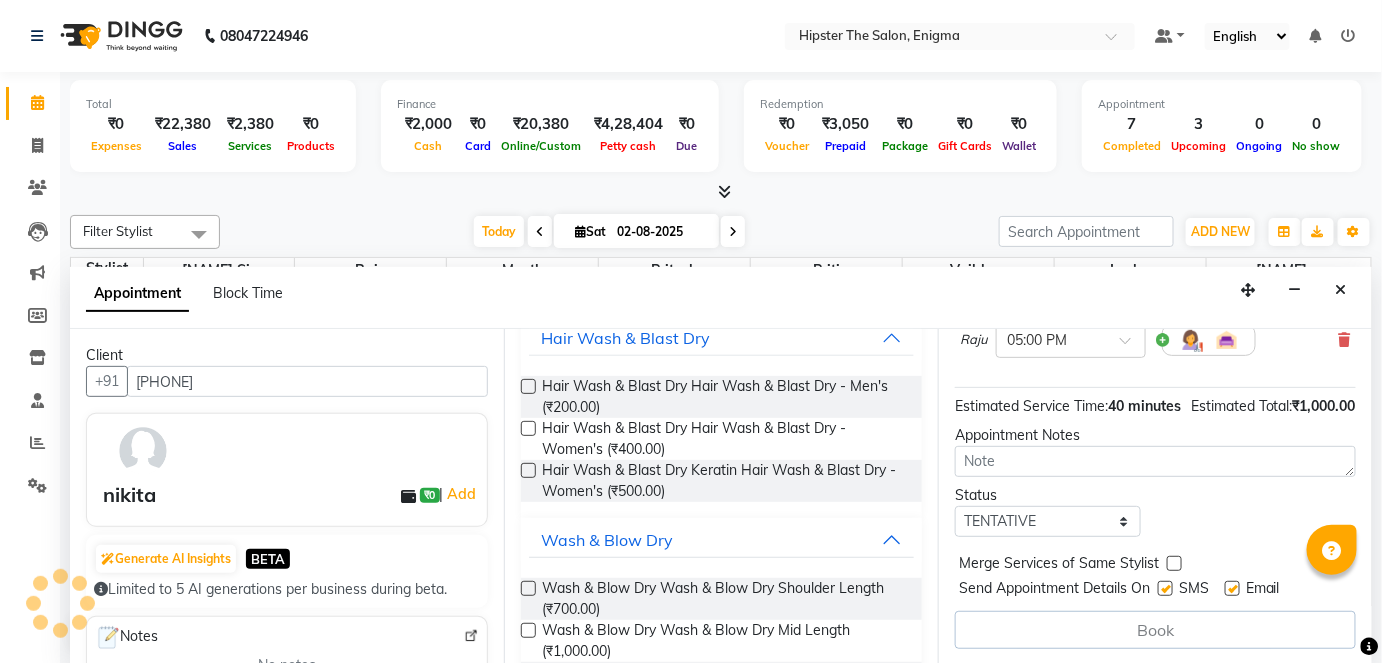 scroll, scrollTop: 0, scrollLeft: 0, axis: both 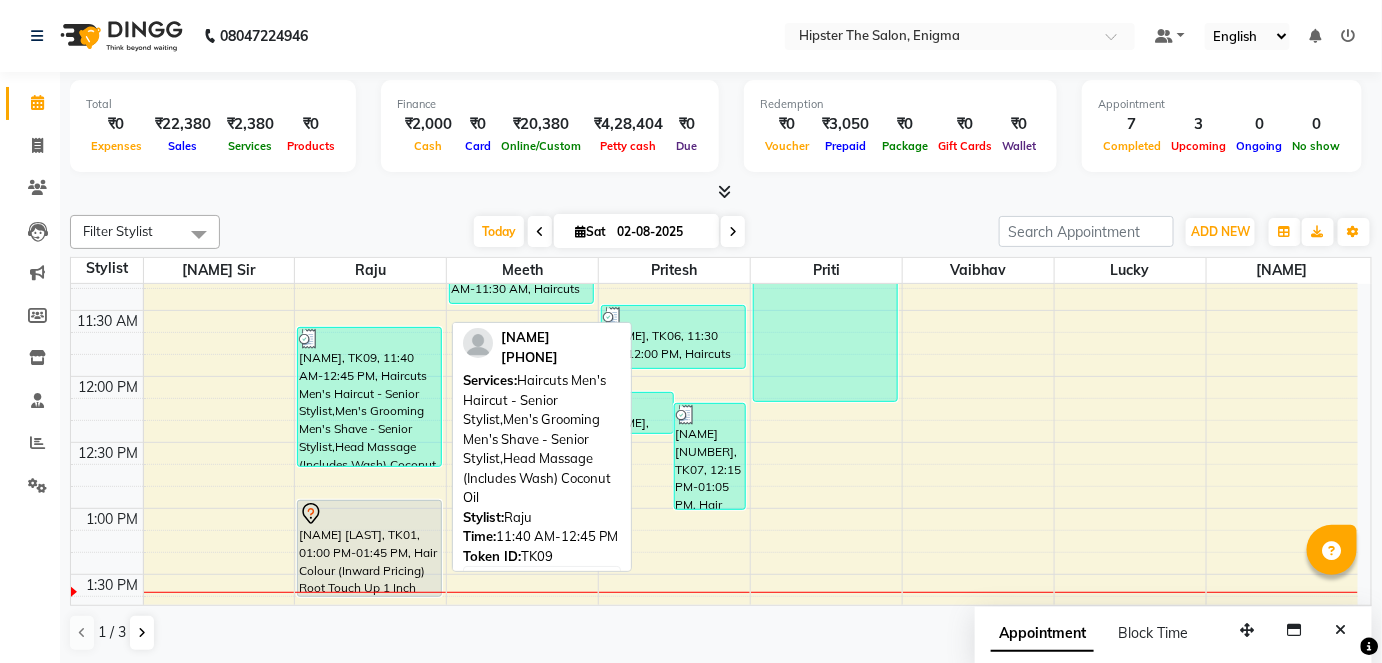 click on "[NAME], TK09, 11:40 AM-12:45 PM, Haircuts Men's Haircut - Senior Stylist,Men's Grooming Men's Shave - Senior Stylist,Head Massage (Includes Wash) Coconut Oil" at bounding box center (369, 397) 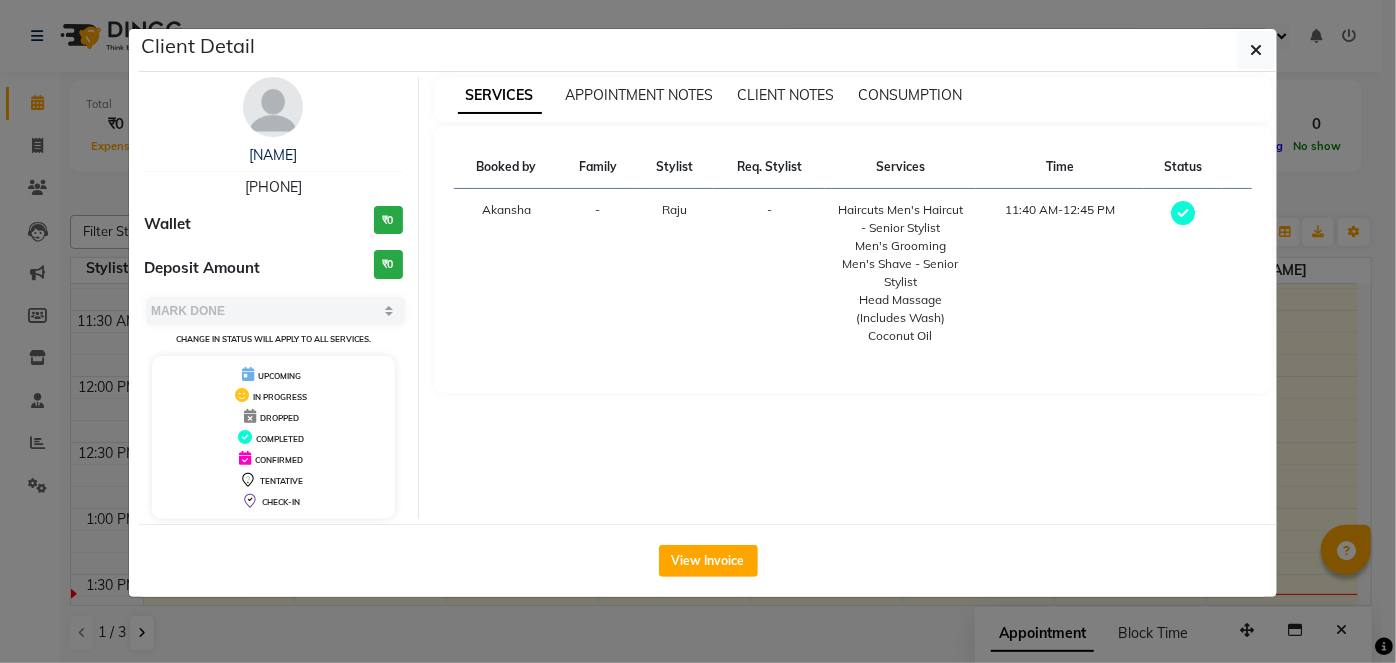 click on "View Invoice" 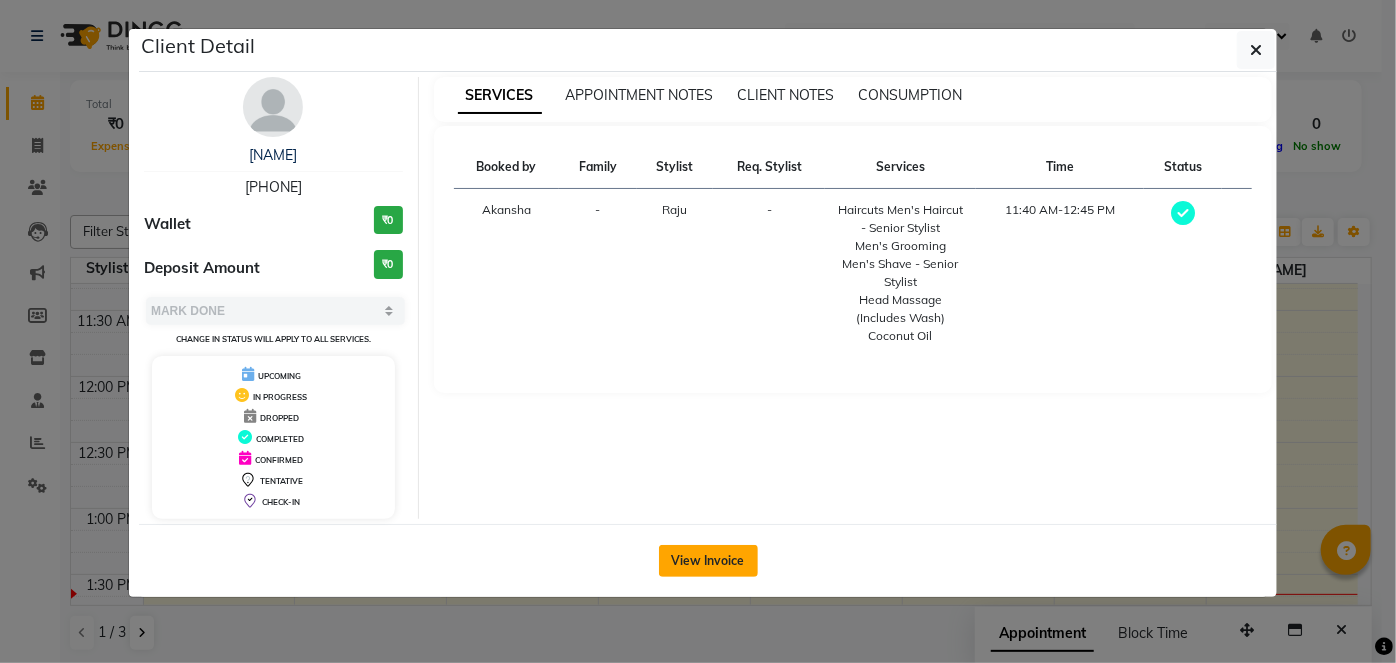 click on "View Invoice" 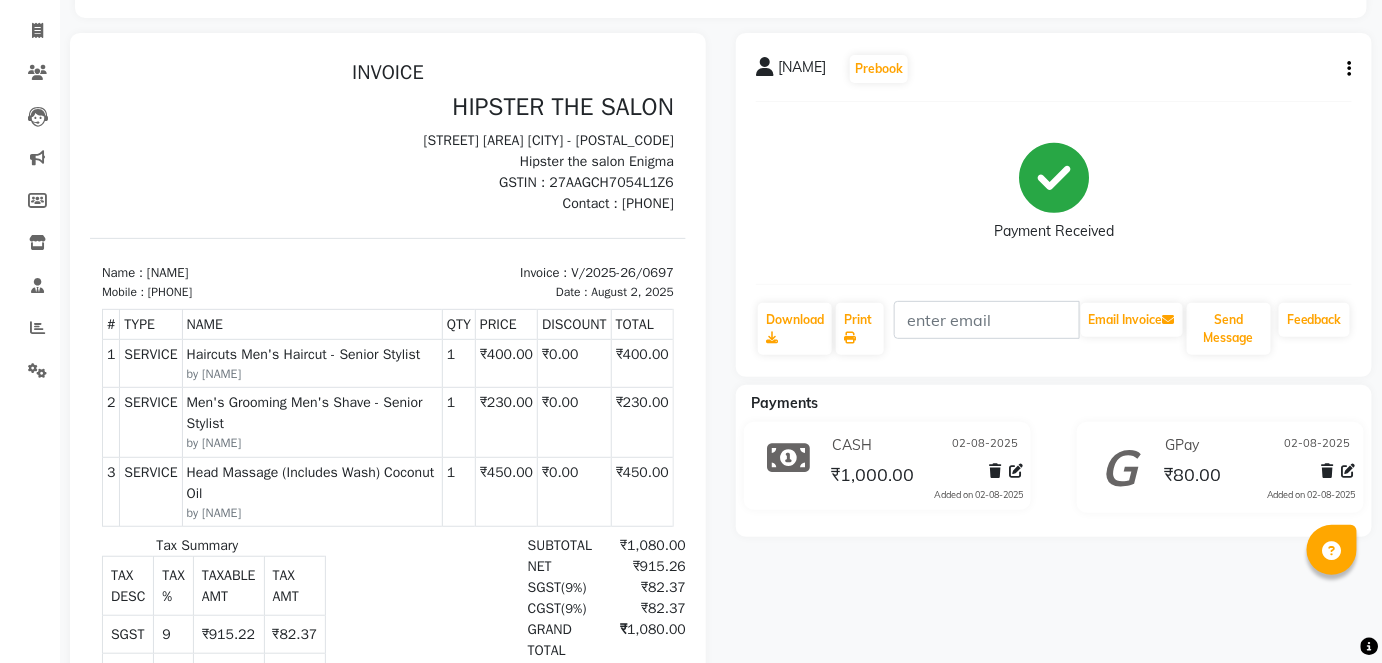 scroll, scrollTop: 0, scrollLeft: 0, axis: both 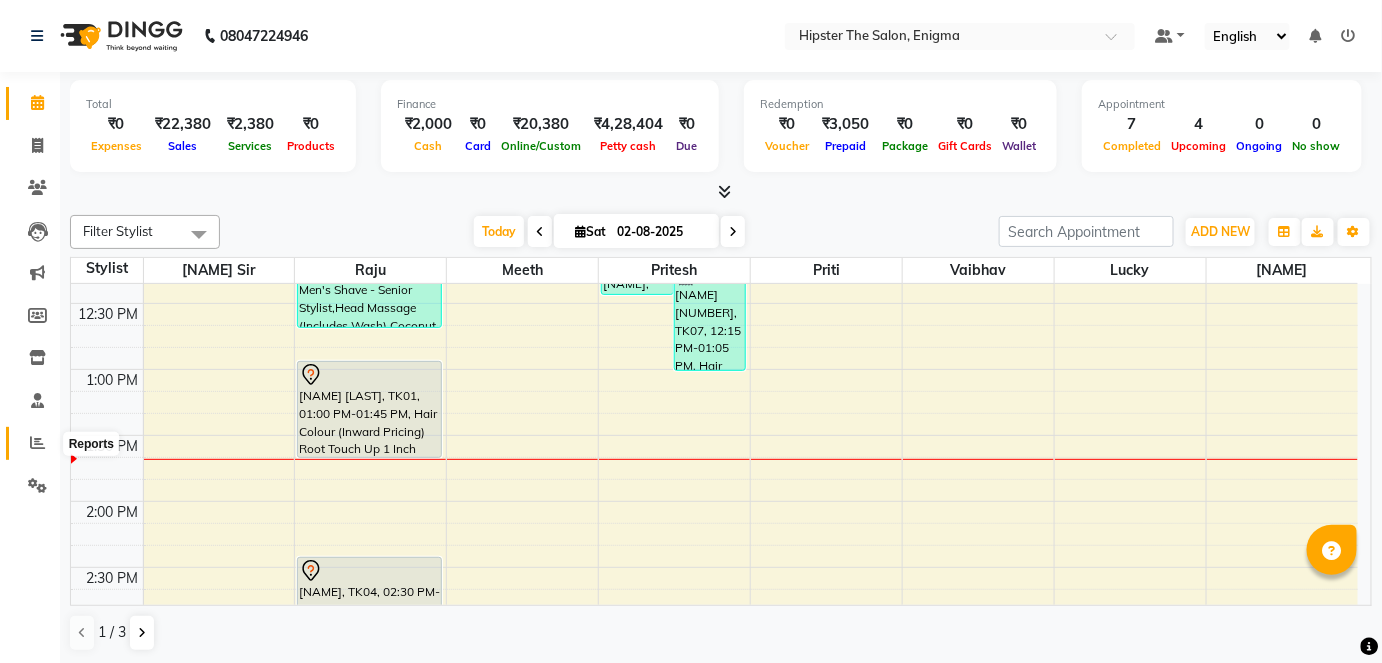 click 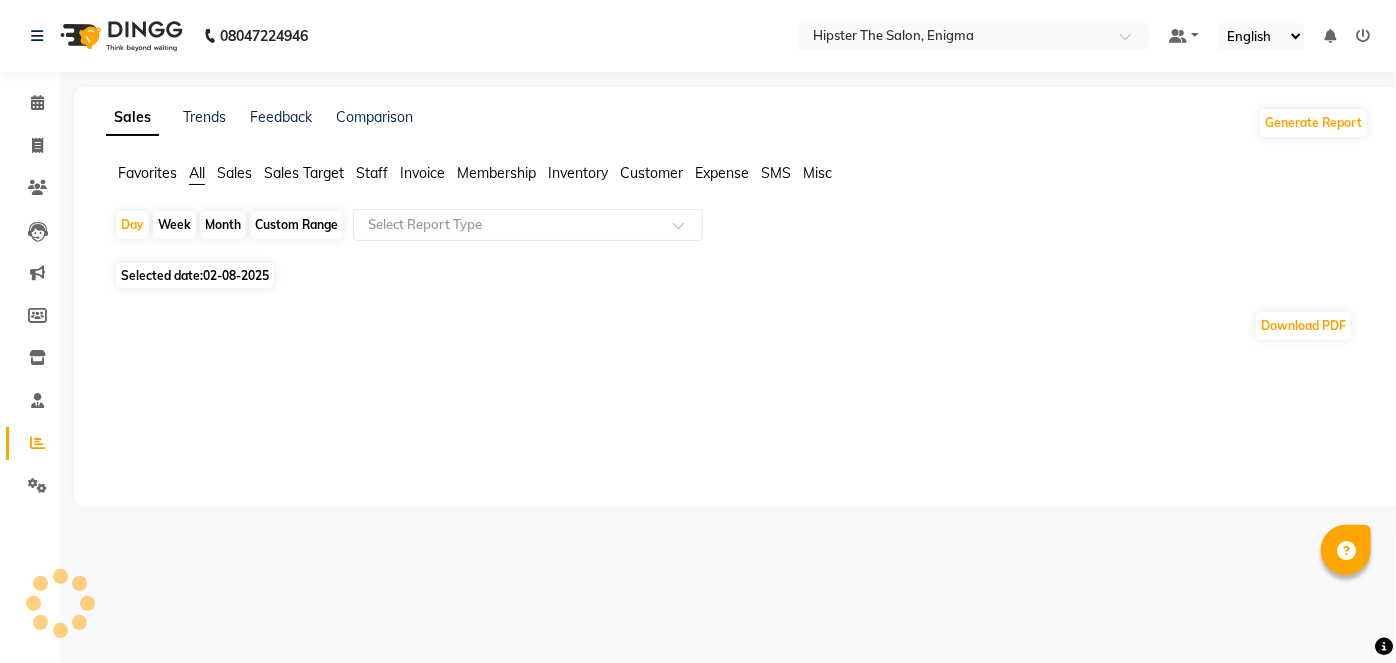 click on "Custom Range" 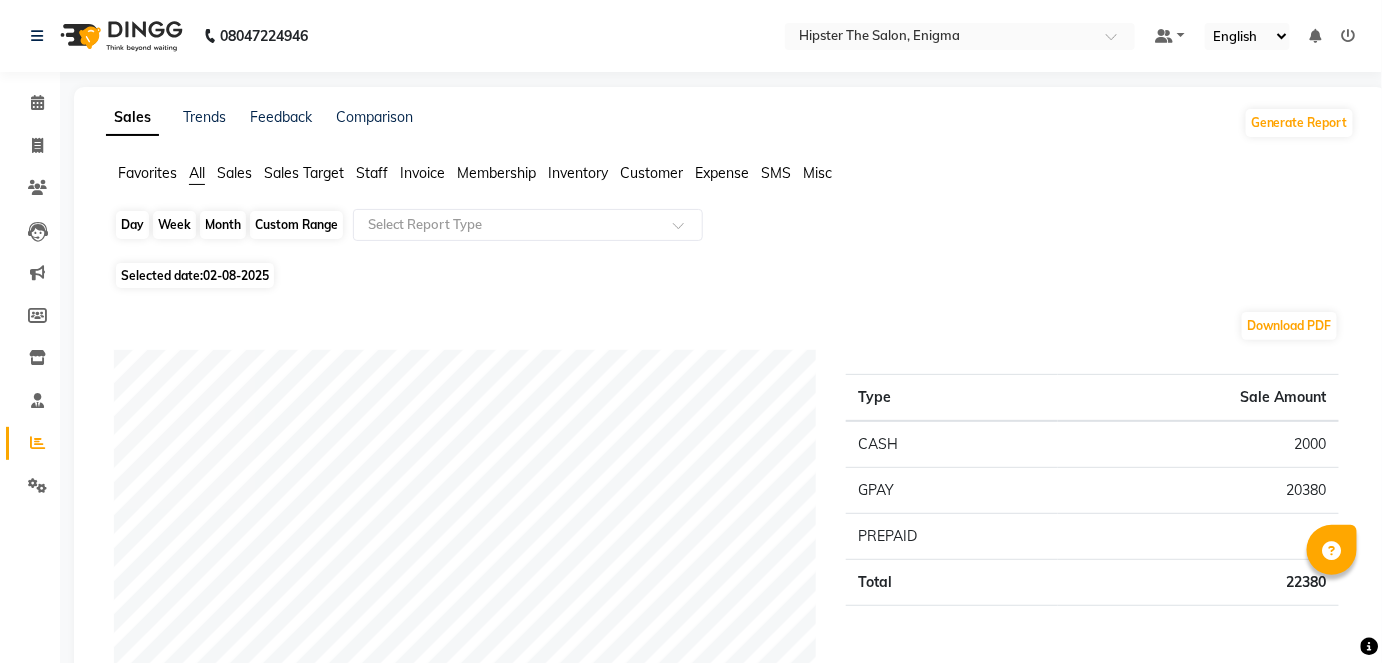 click on "Custom Range" 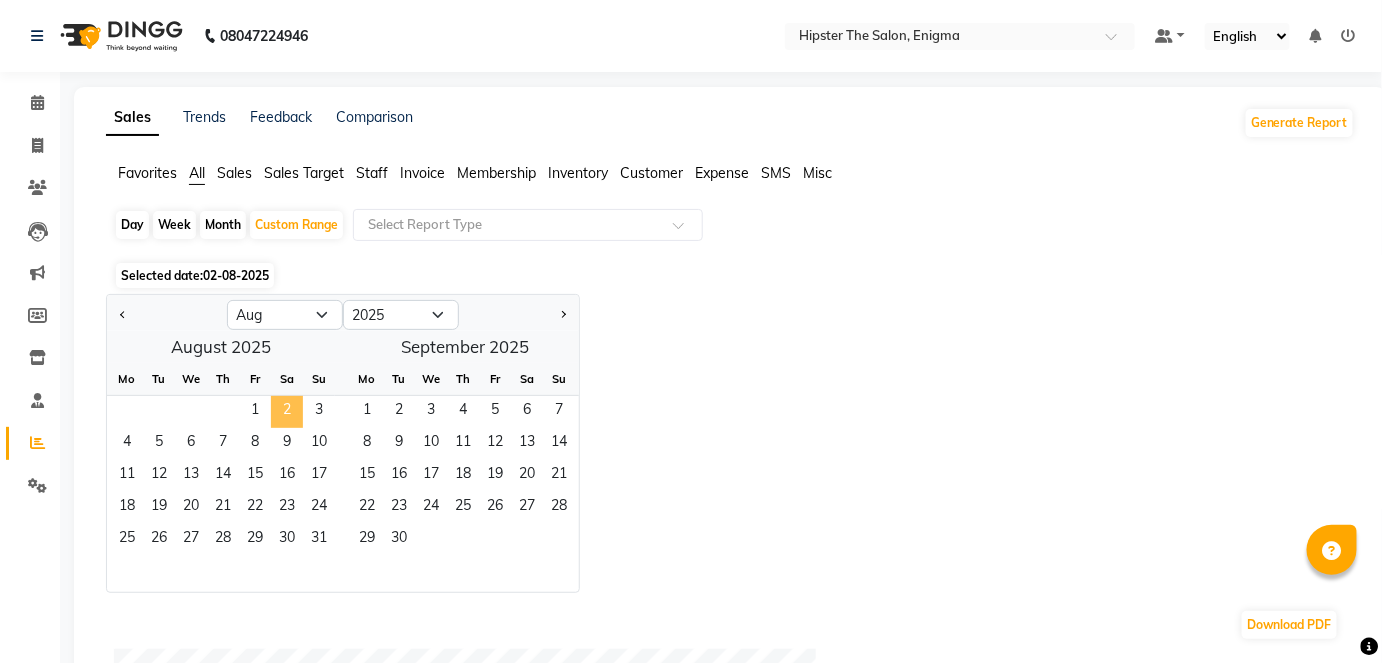 drag, startPoint x: 262, startPoint y: 412, endPoint x: 280, endPoint y: 402, distance: 20.59126 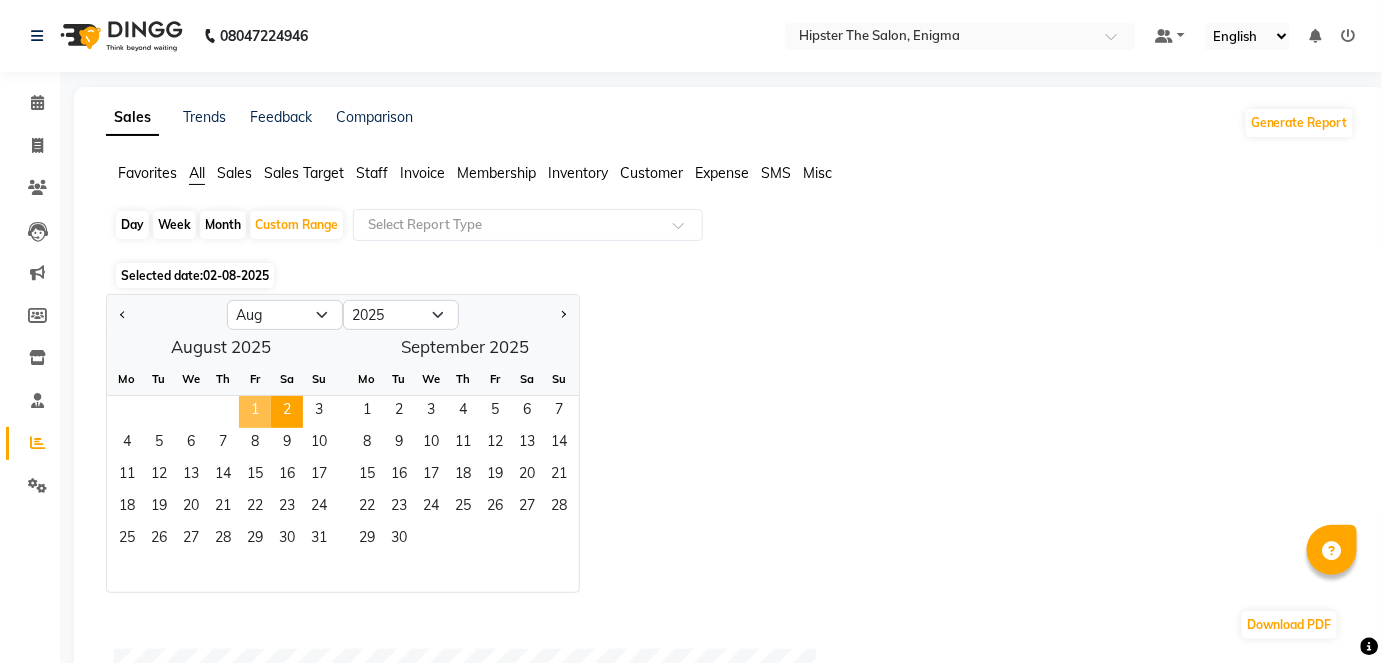 click on "1" 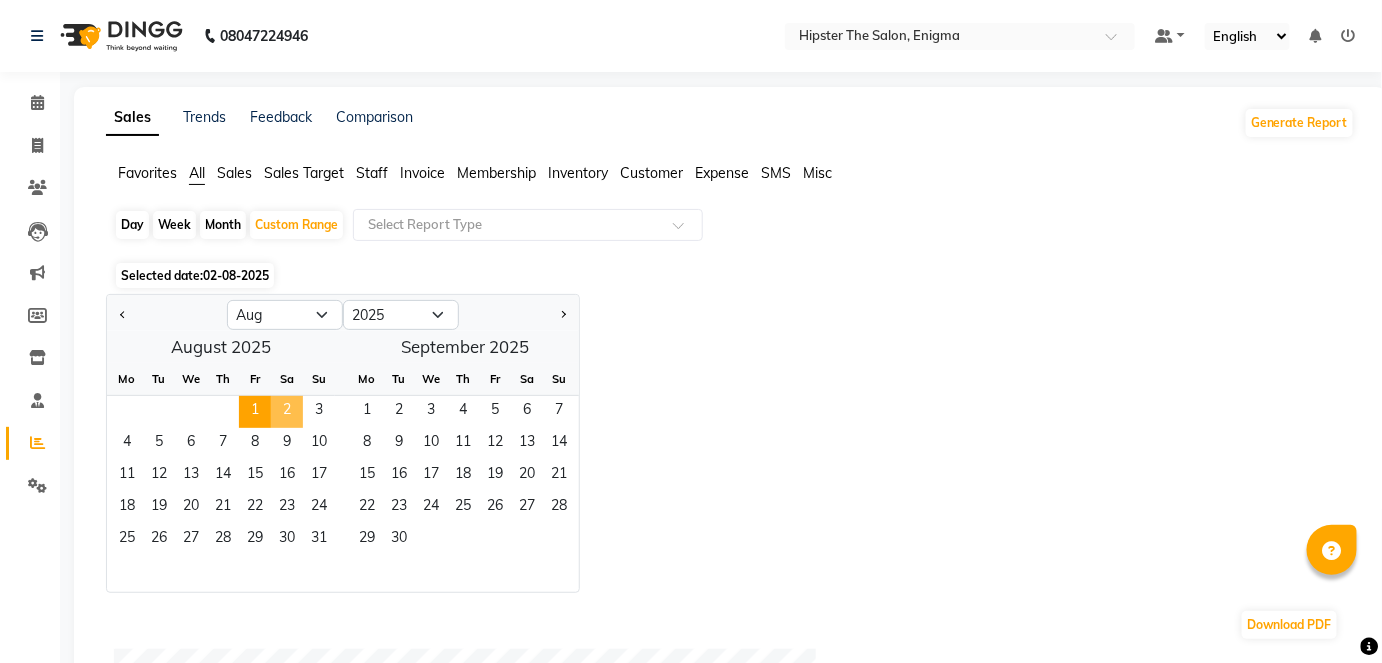 click on "2" 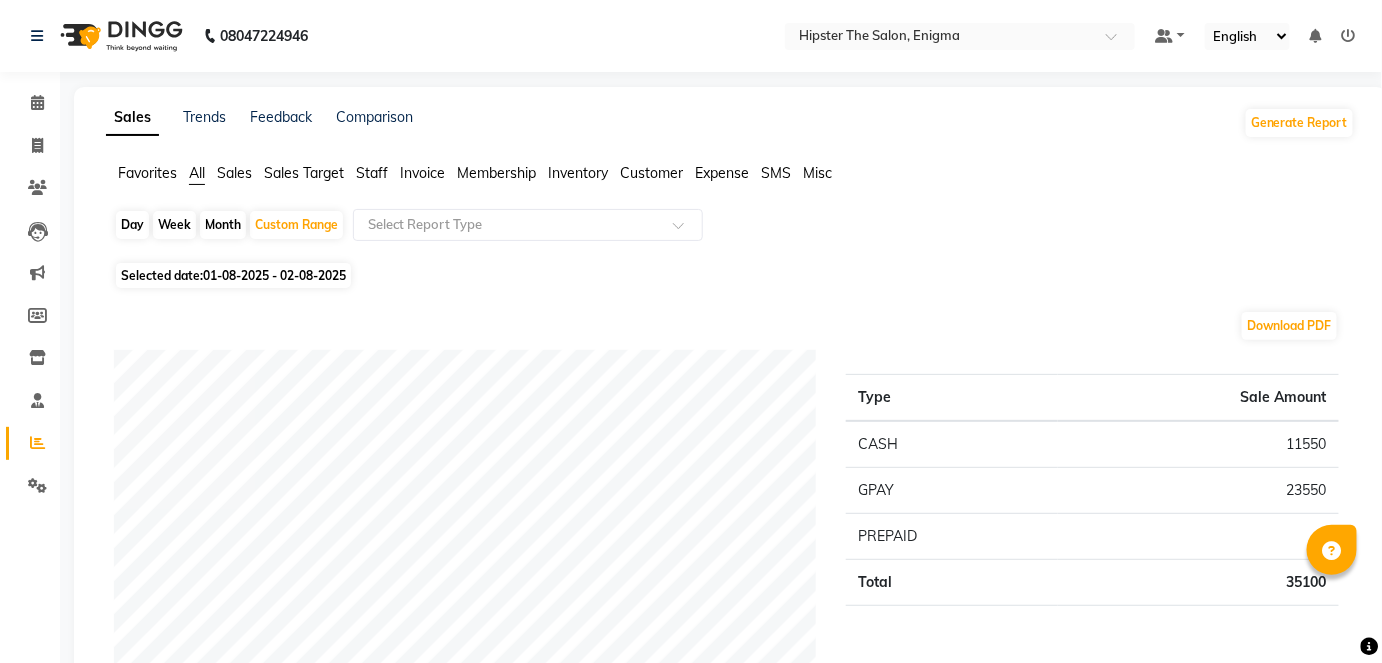 click on "Staff" 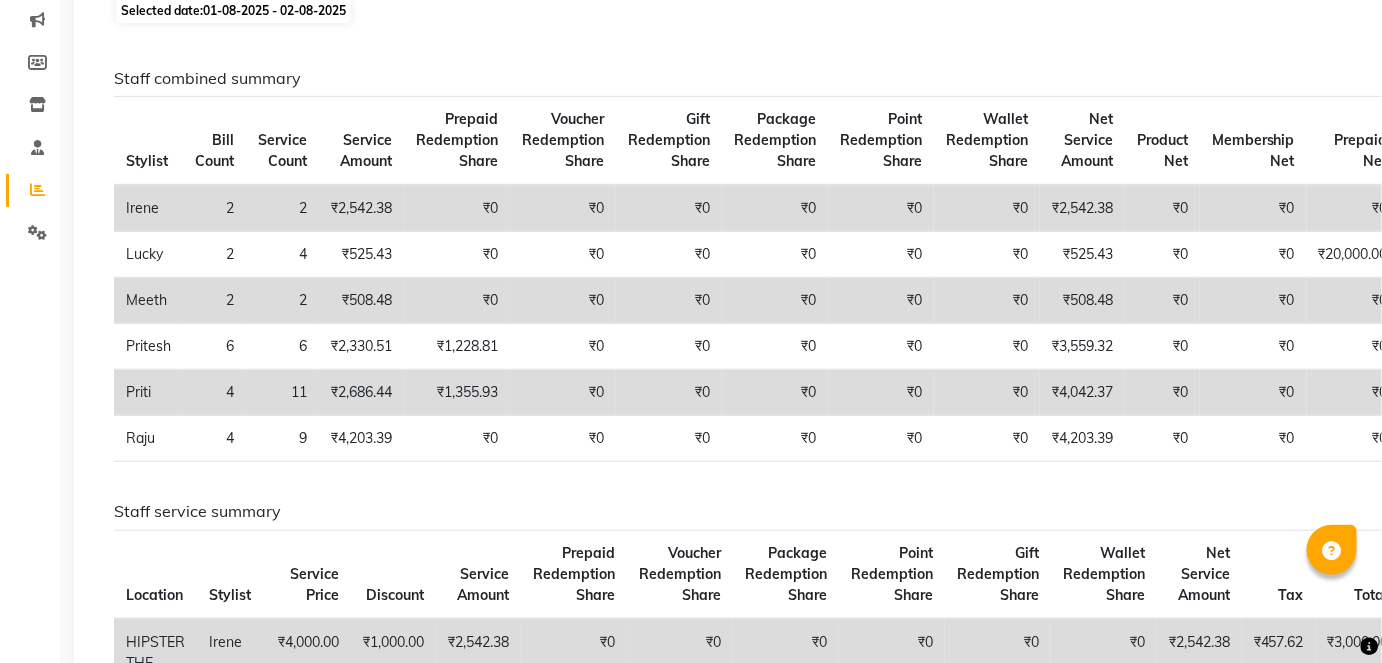 scroll, scrollTop: 0, scrollLeft: 0, axis: both 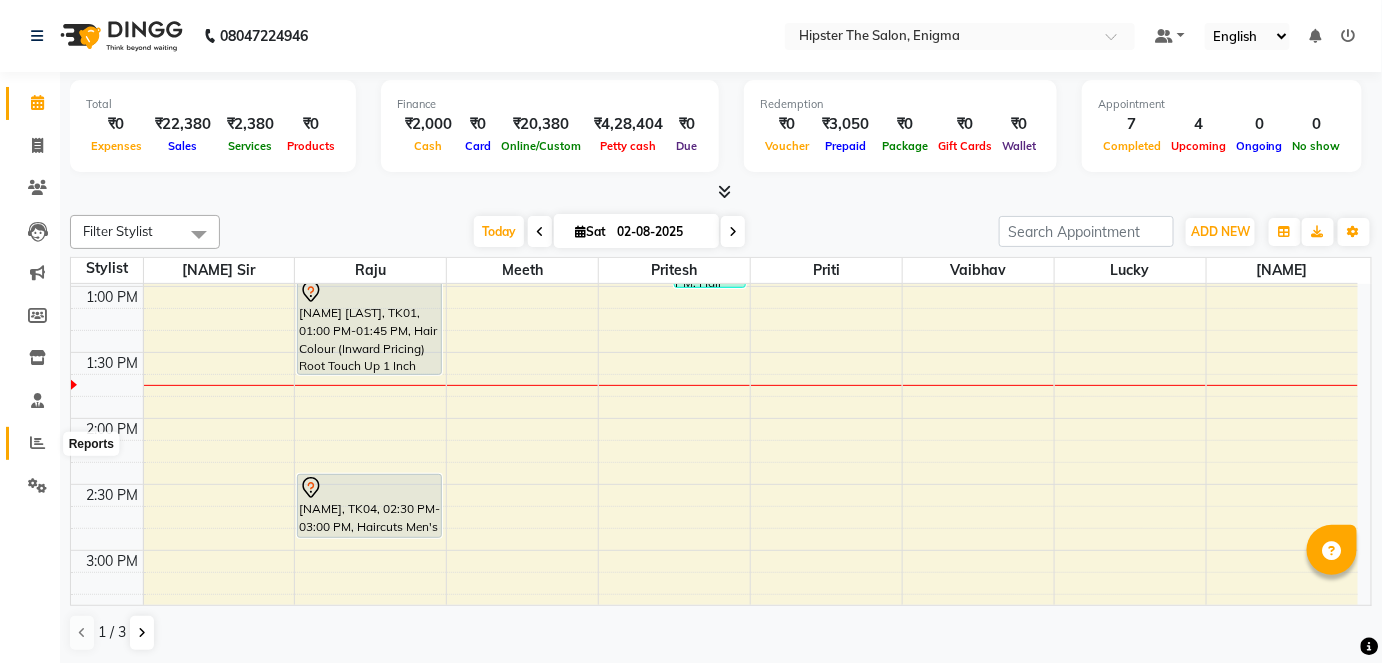 click 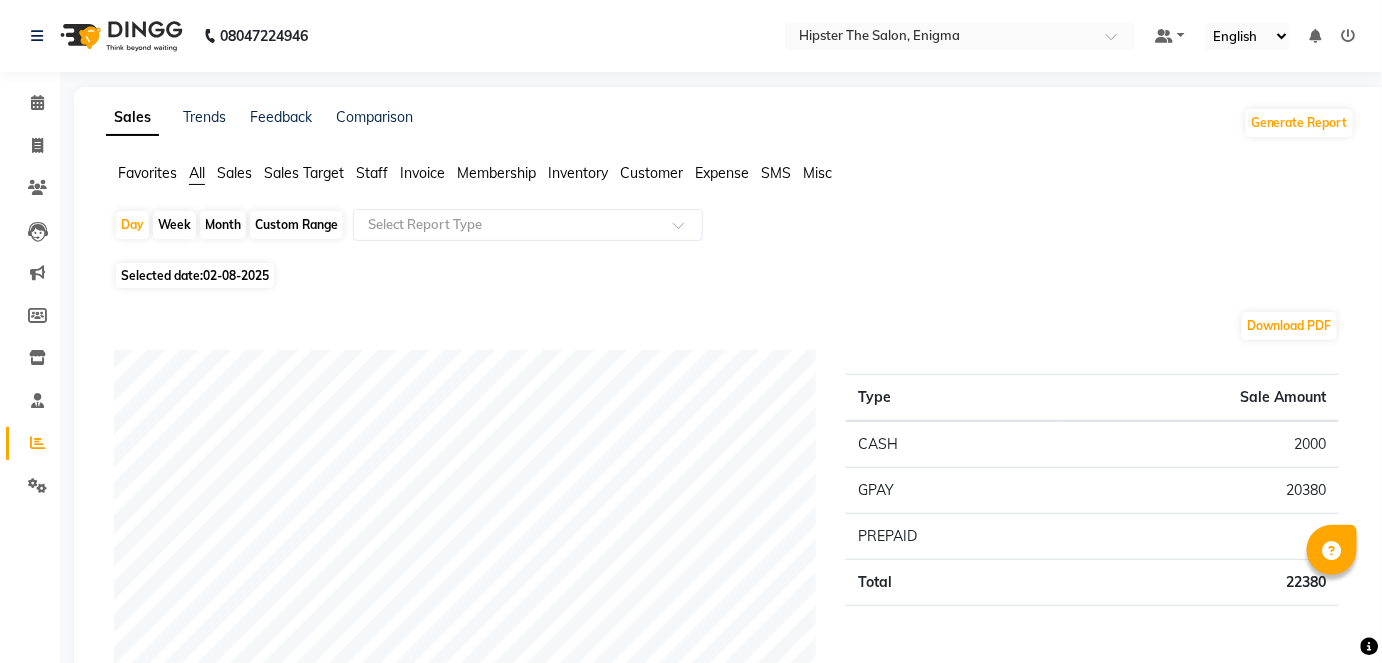 click on "Custom Range" 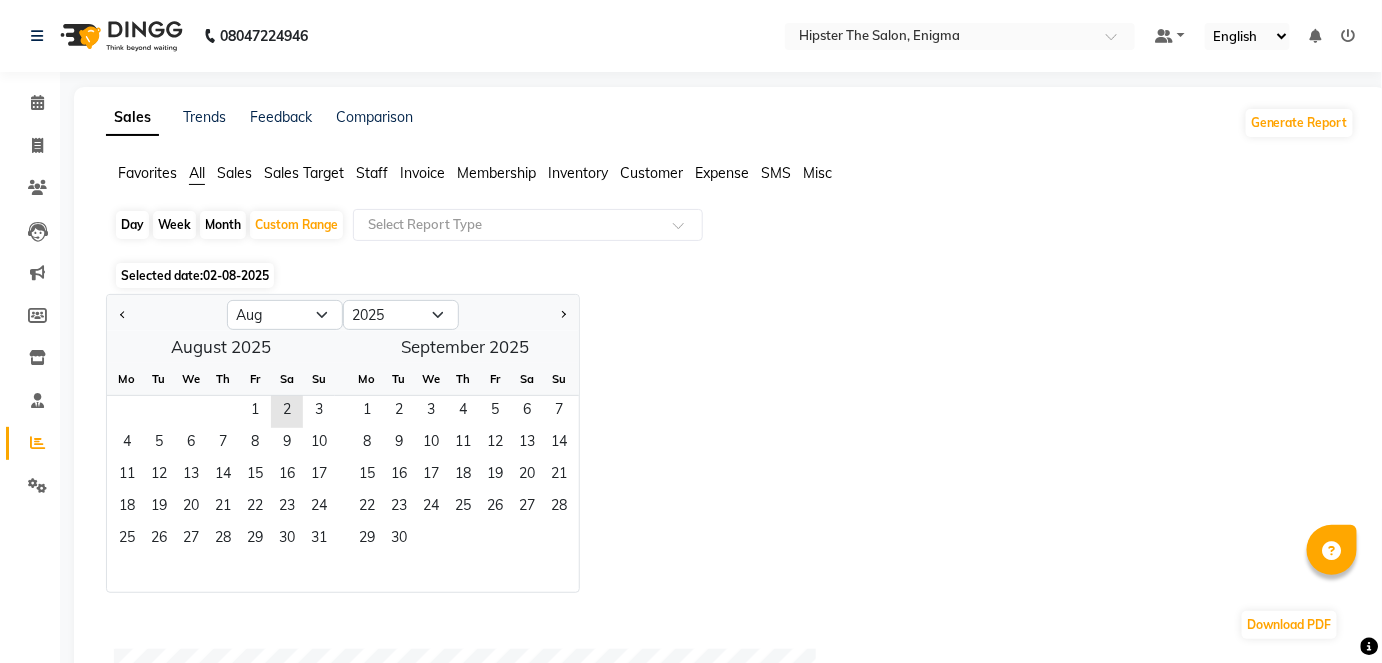click on "Staff" 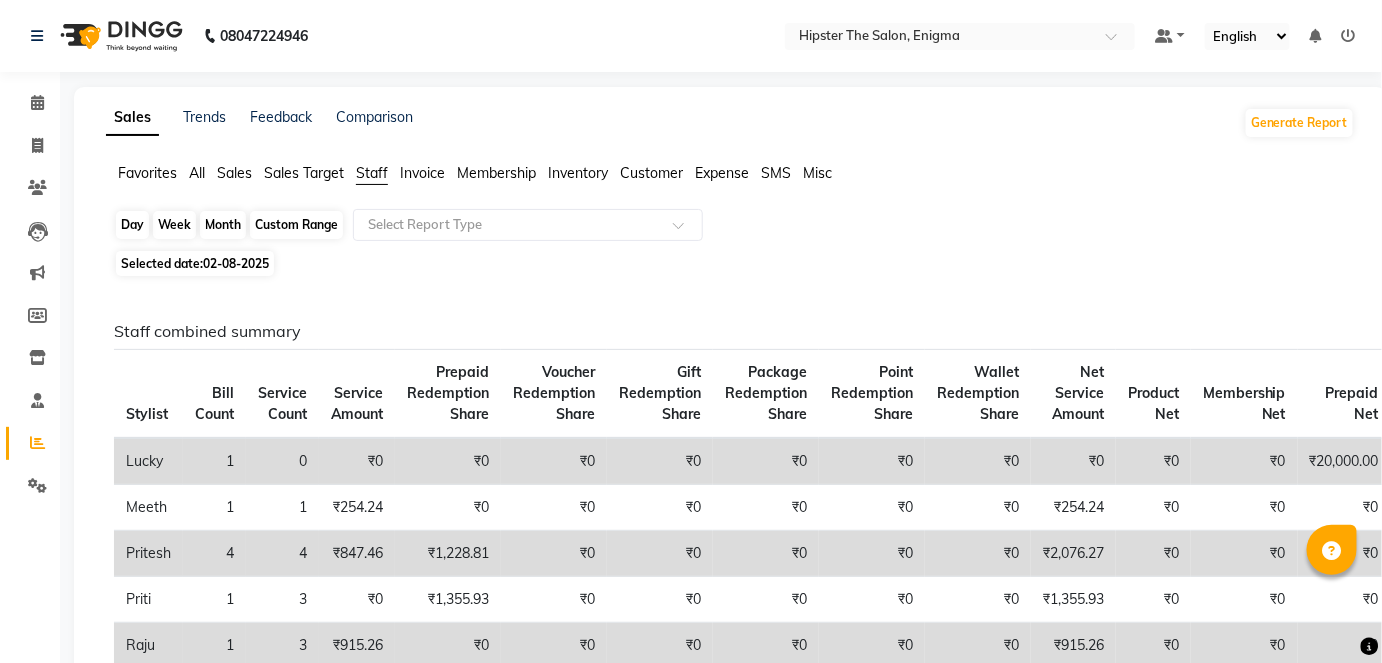 click on "Custom Range" 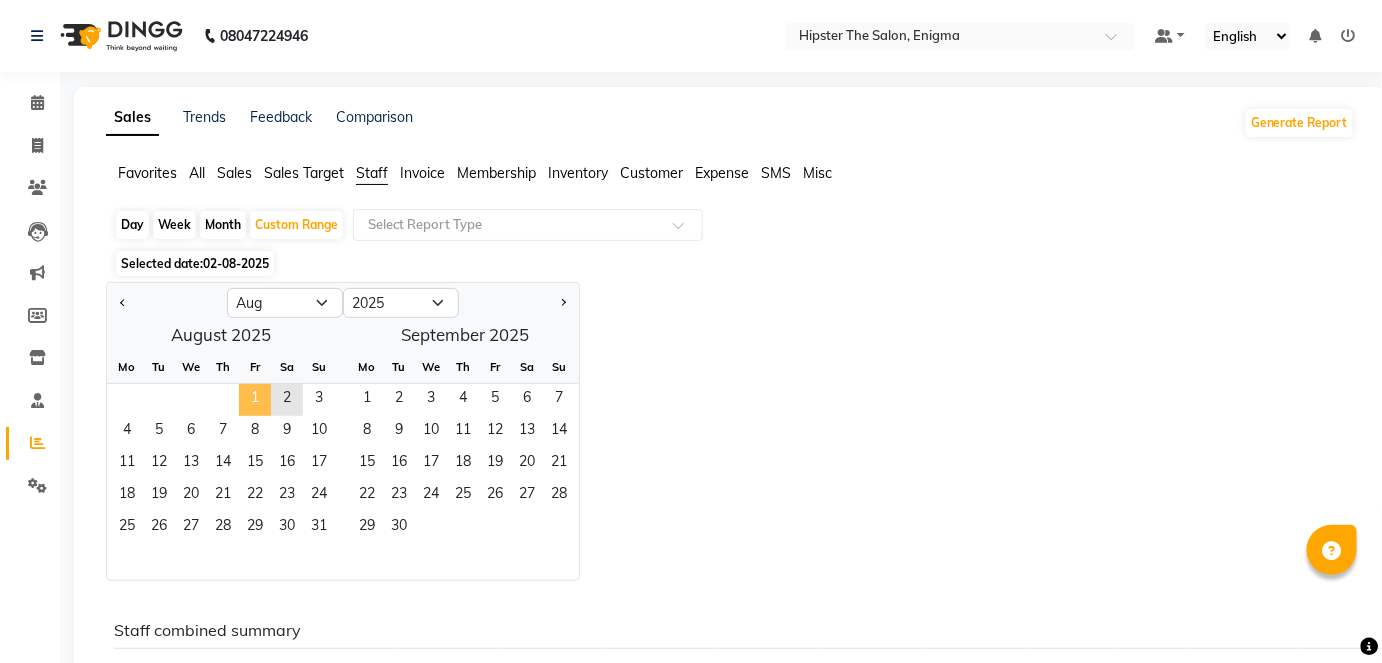 click on "1" 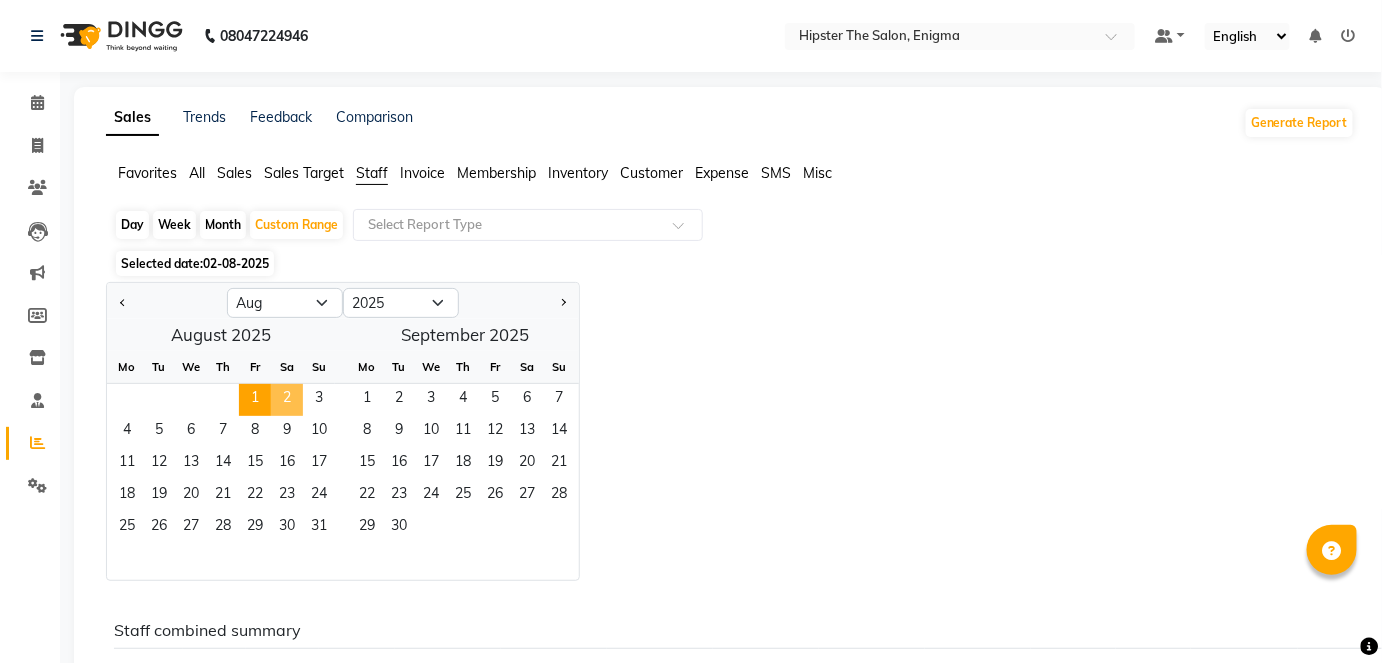 click on "2" 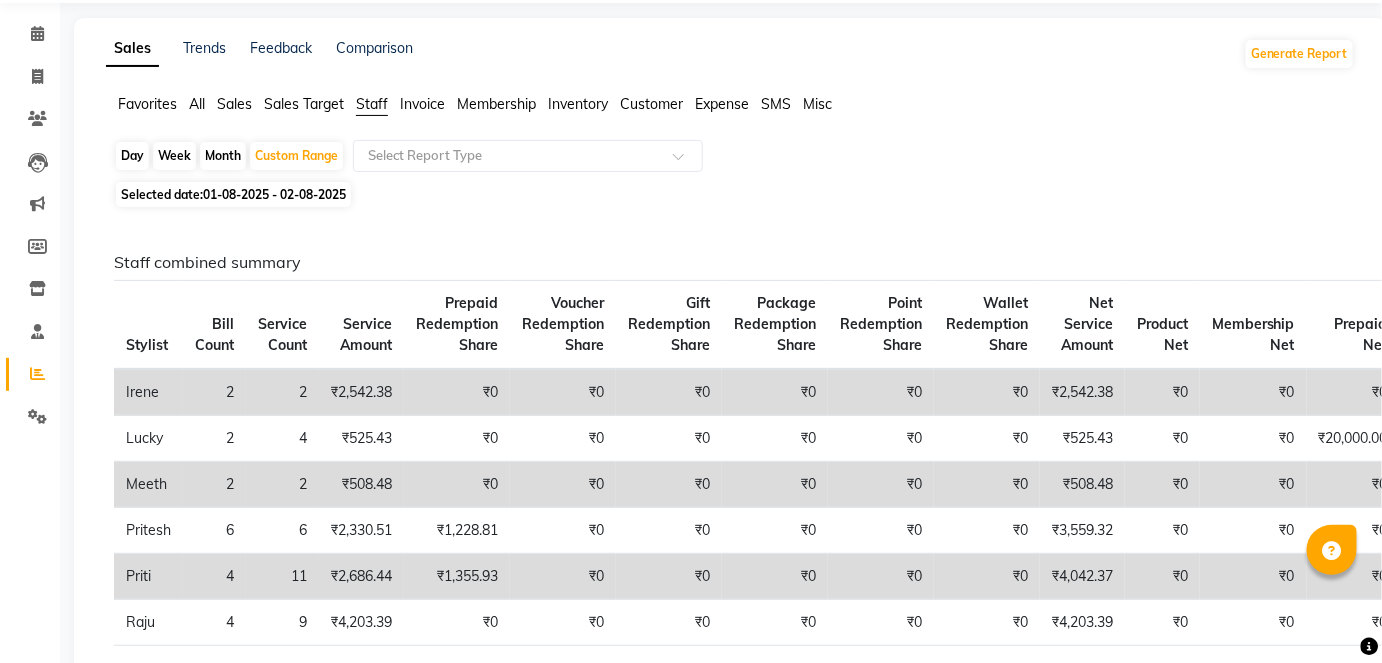scroll, scrollTop: 112, scrollLeft: 0, axis: vertical 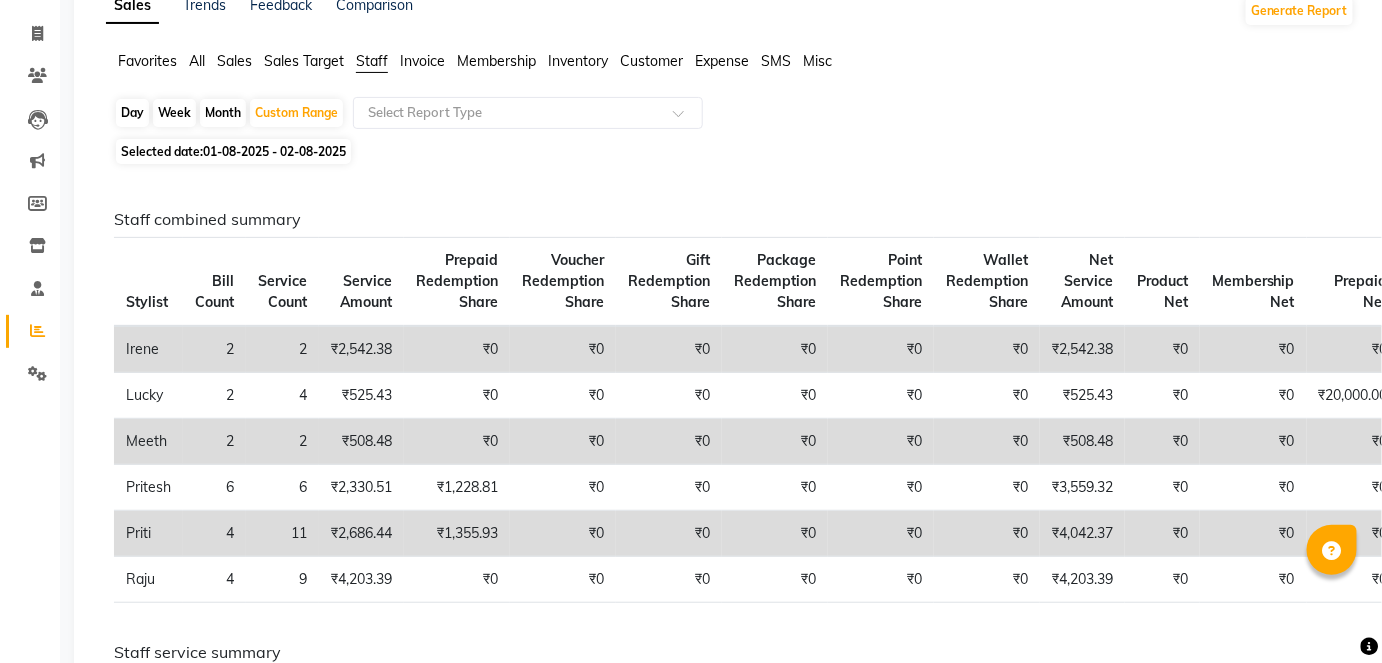 click on "Day" 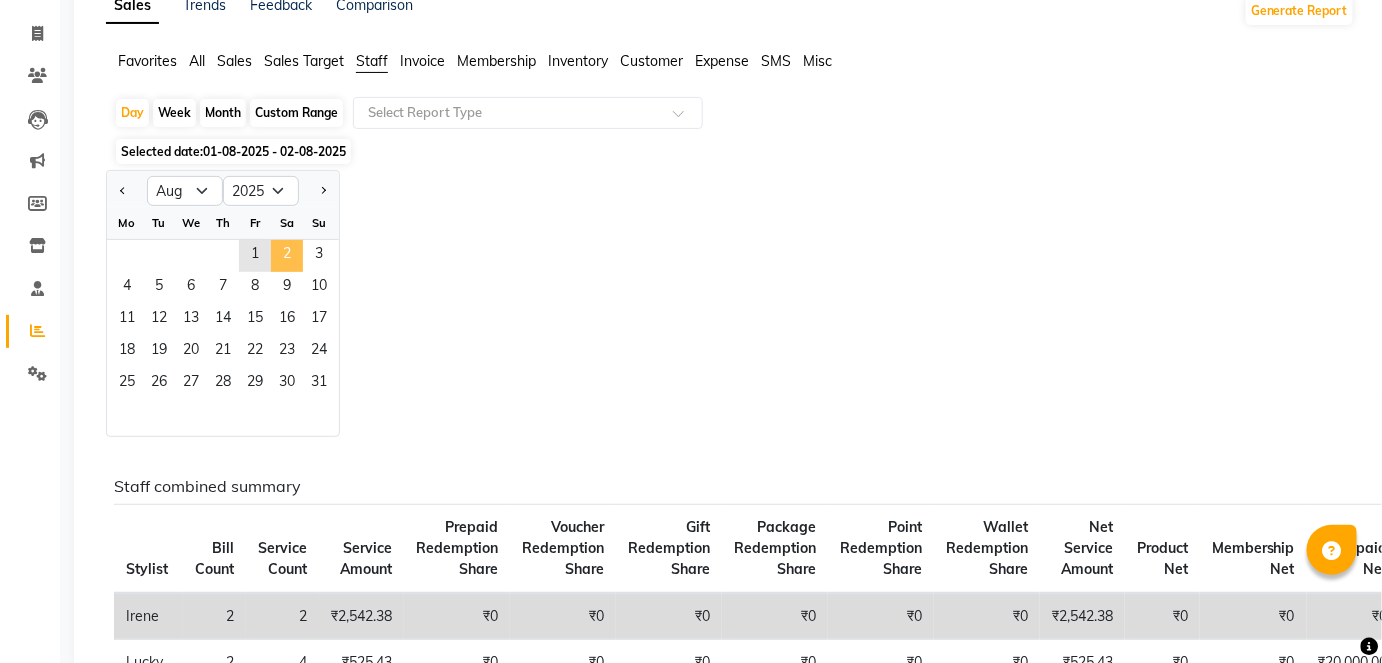 click on "2" 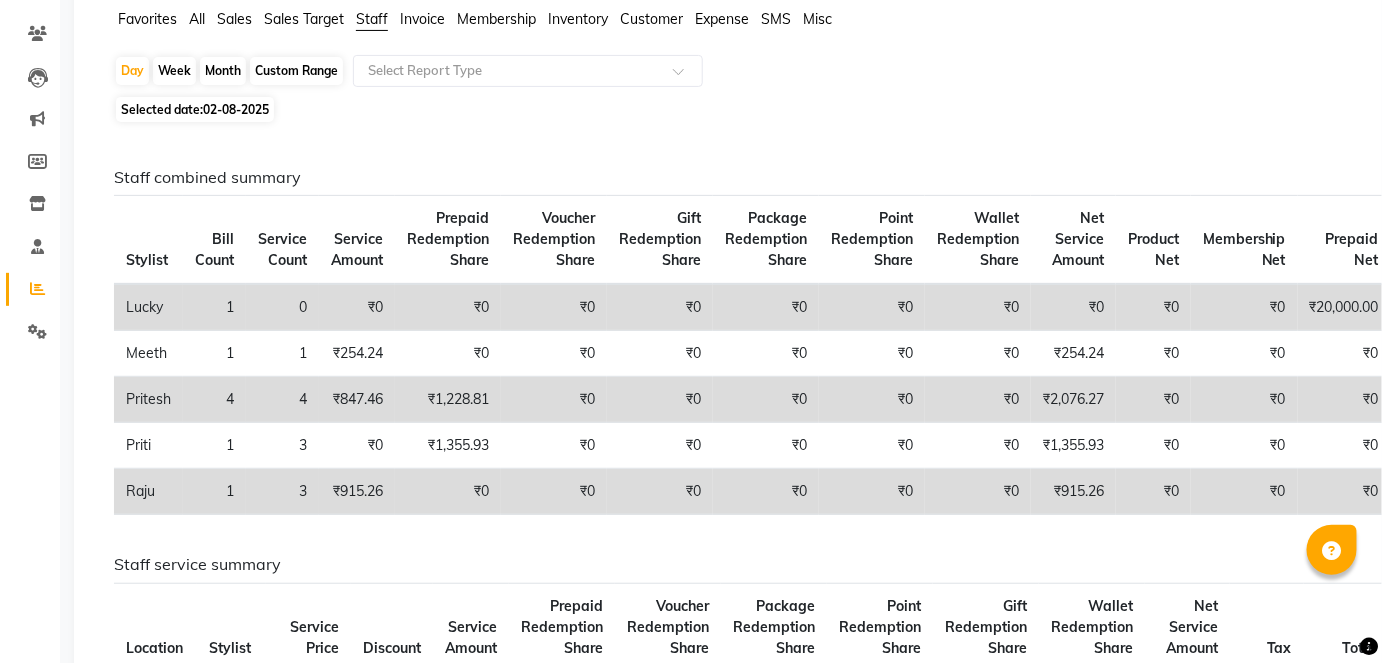 scroll, scrollTop: 156, scrollLeft: 0, axis: vertical 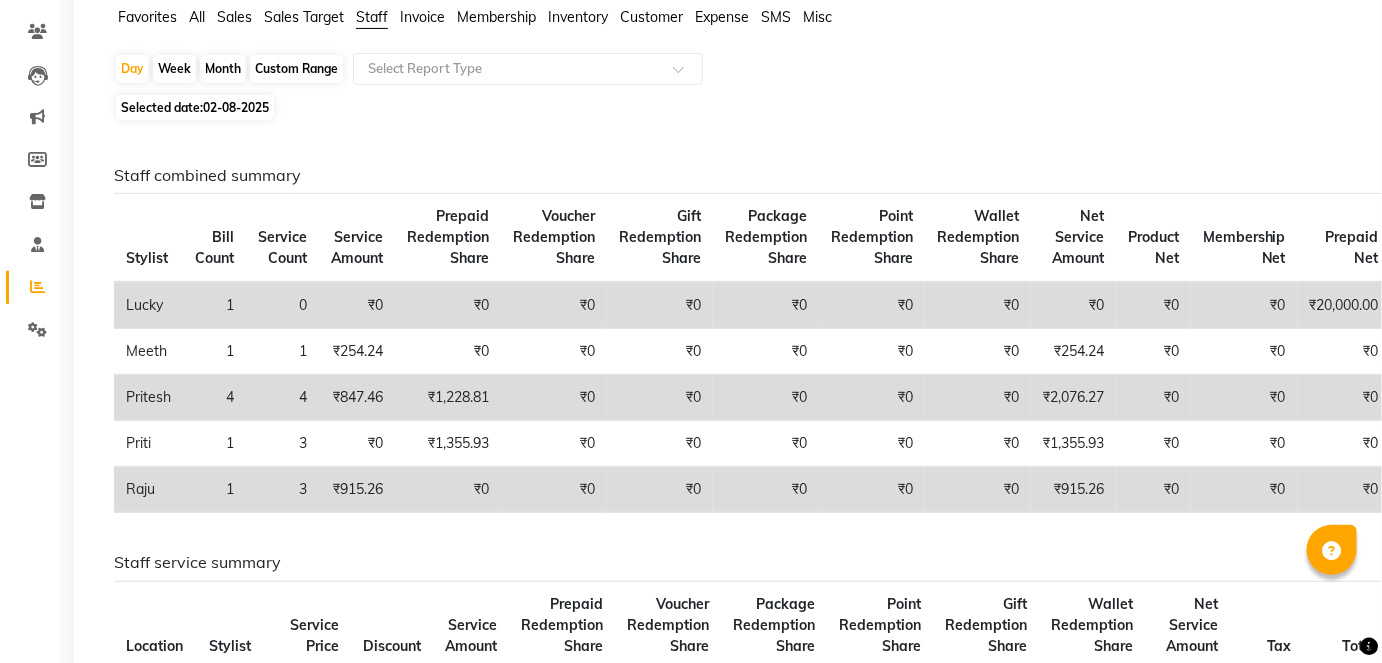 click on "02-08-2025" 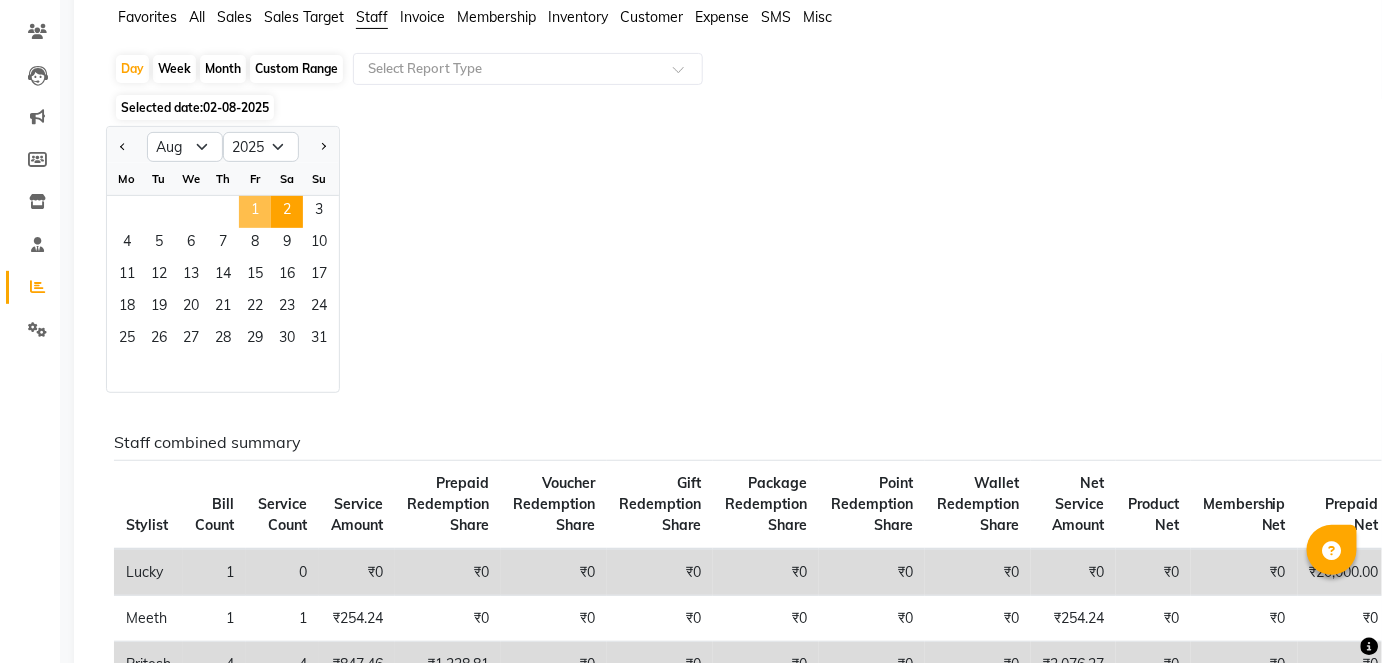 click on "1" 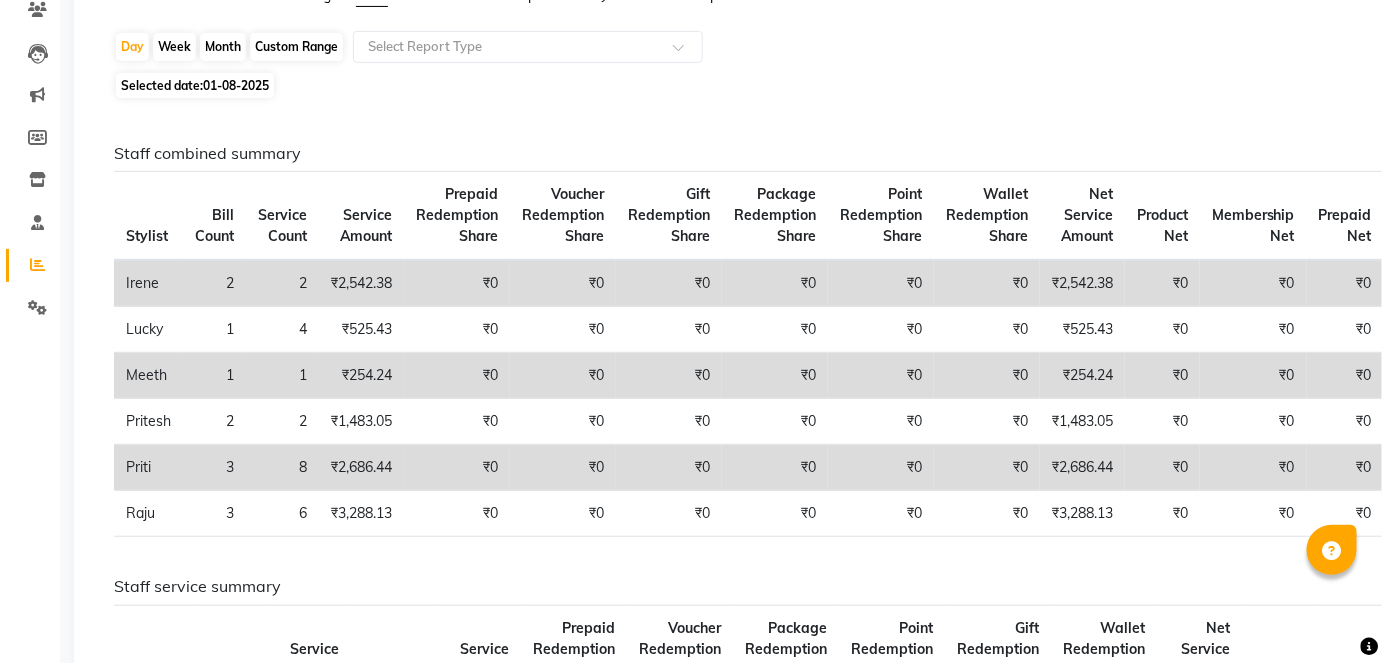 scroll, scrollTop: 0, scrollLeft: 0, axis: both 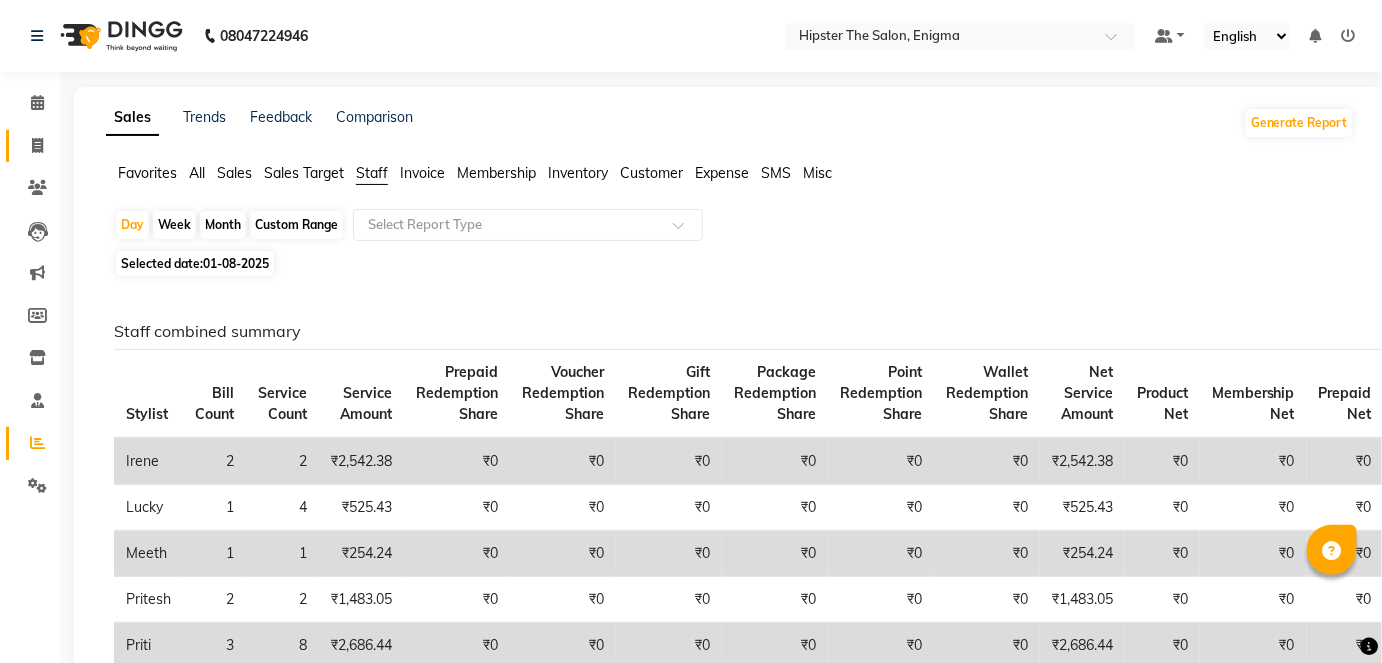 click on "Invoice" 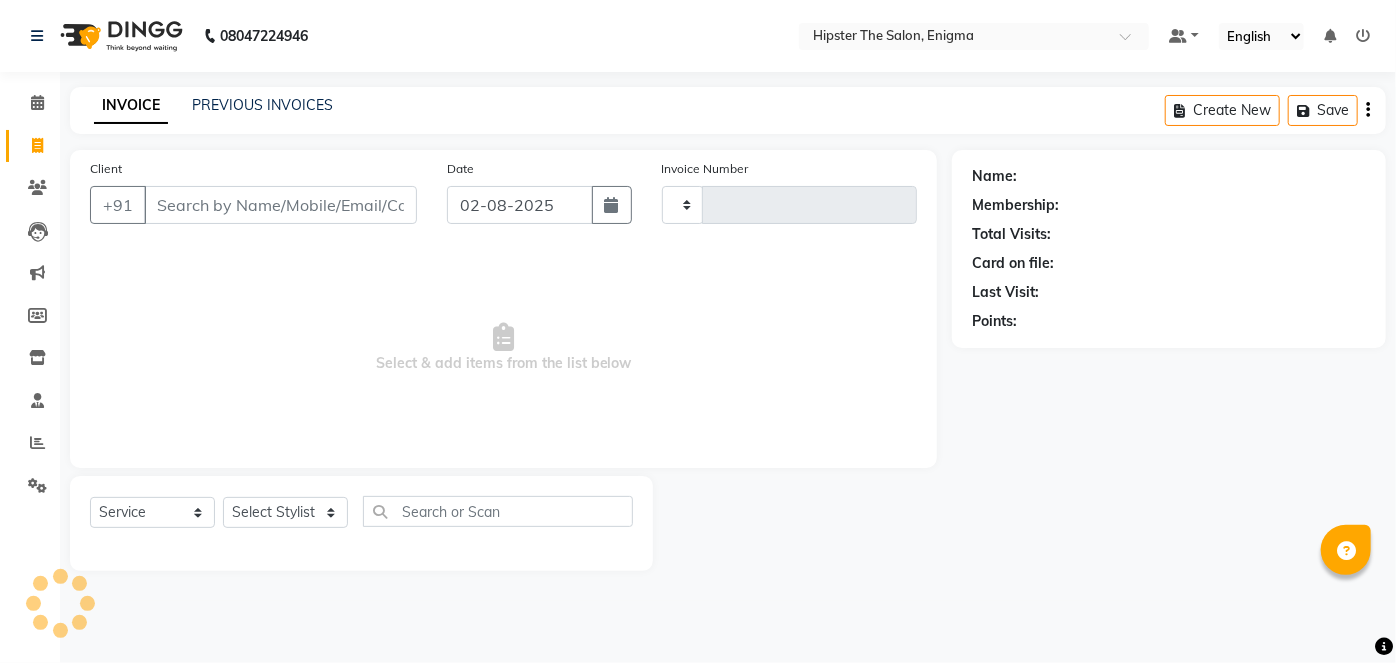 type on "0698" 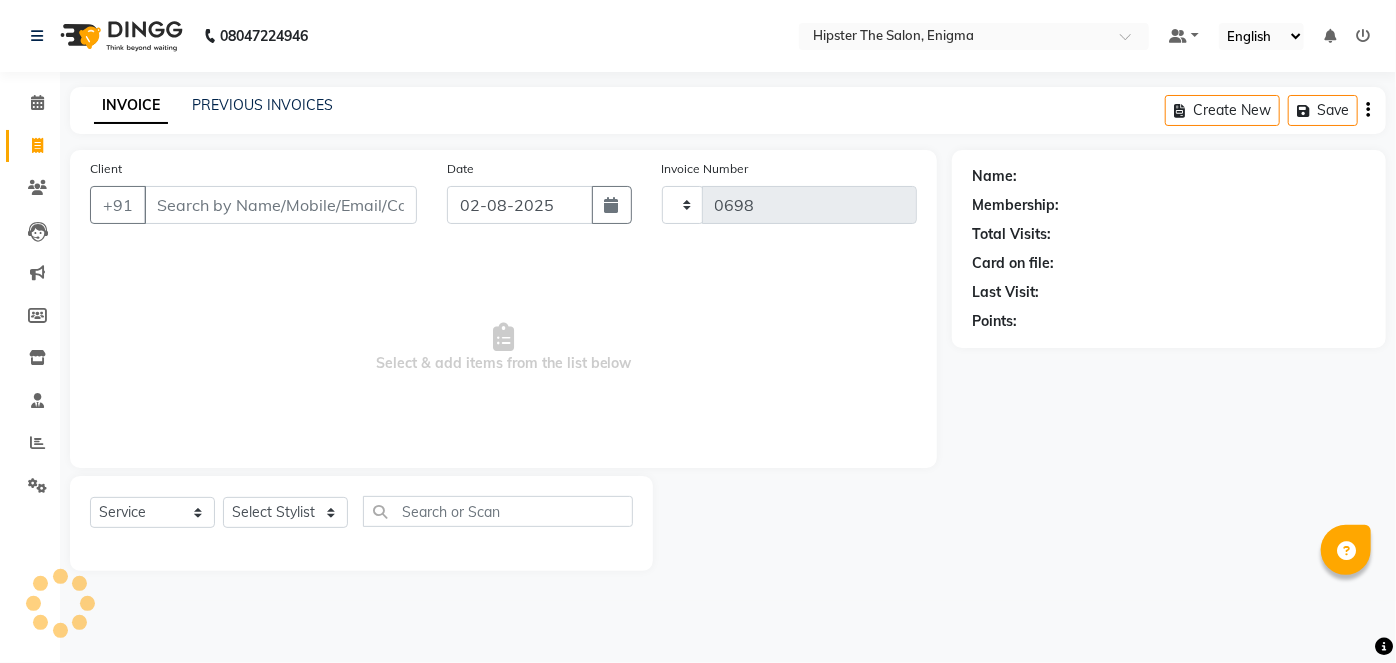 select on "4468" 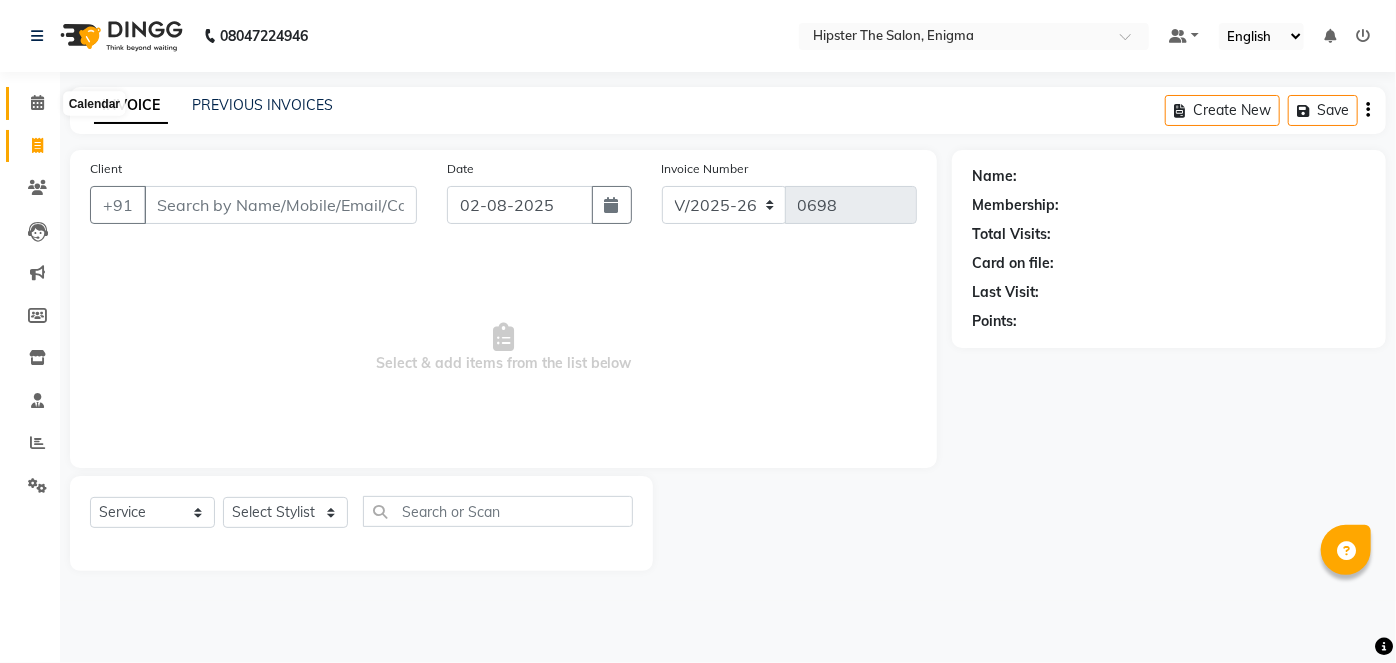 click 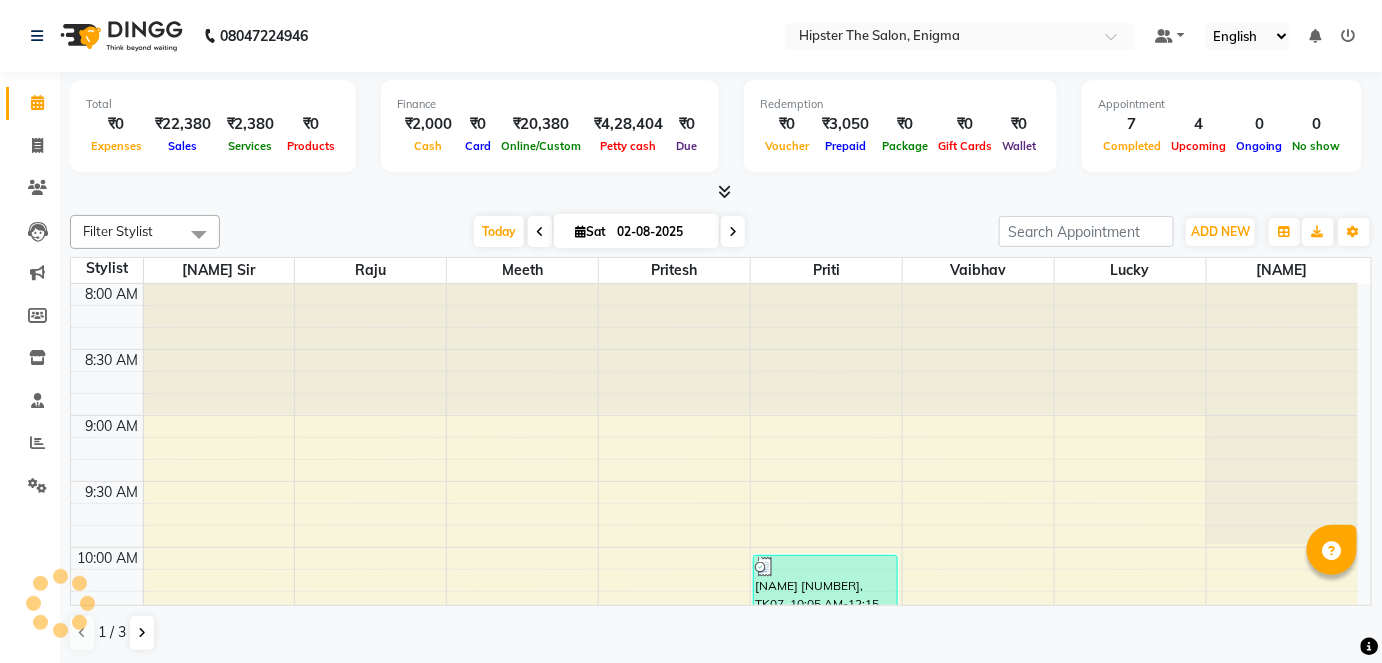 scroll, scrollTop: 0, scrollLeft: 0, axis: both 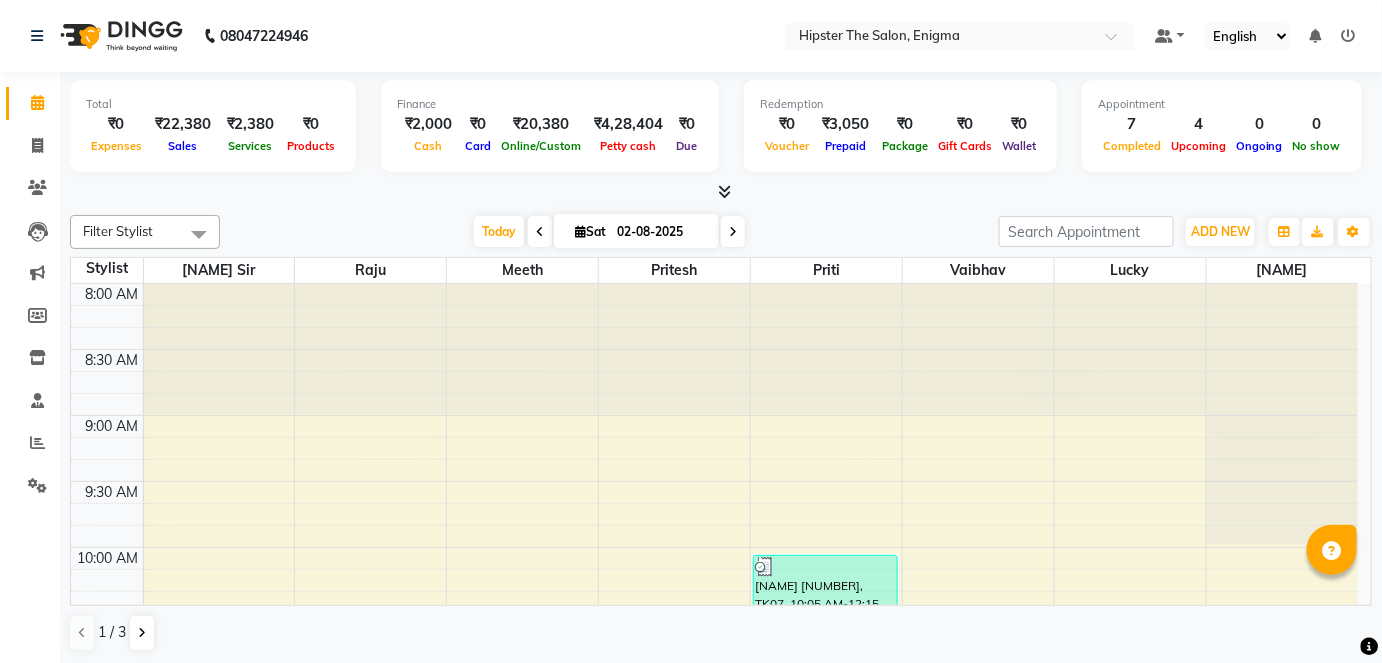 click at bounding box center (540, 231) 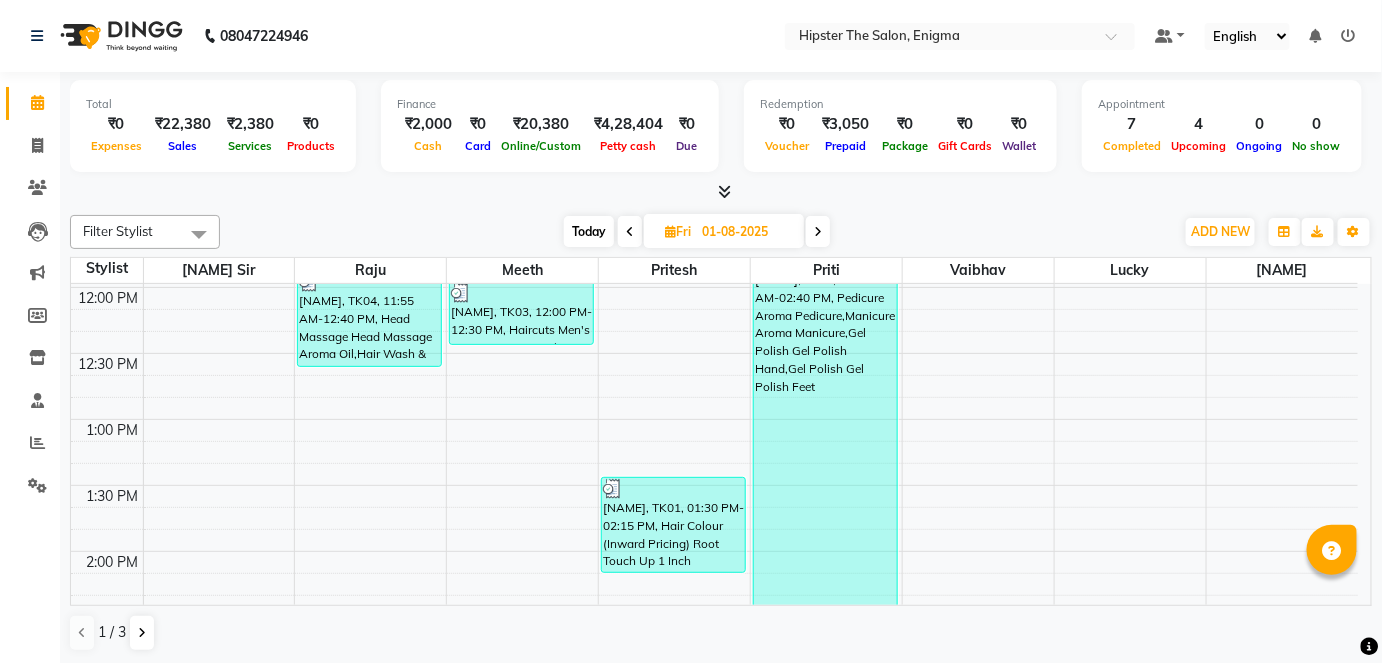 scroll, scrollTop: 523, scrollLeft: 0, axis: vertical 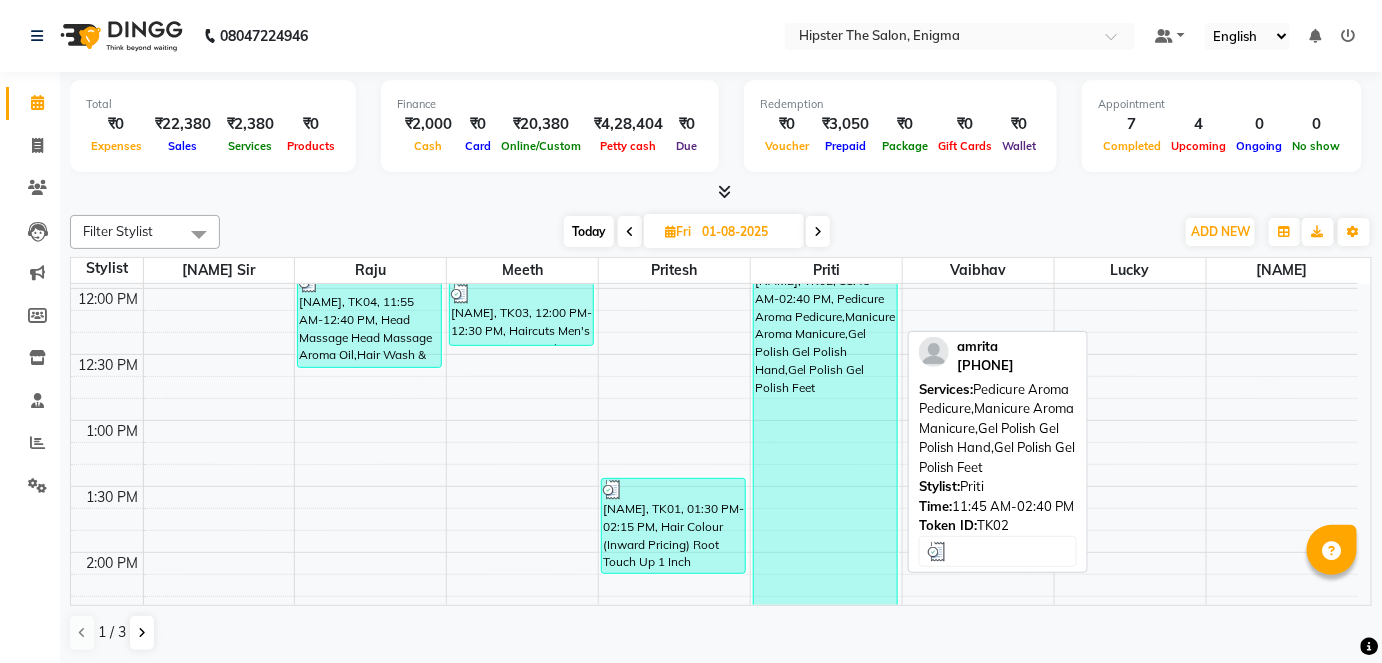 click on "[NAME], TK02, 11:45 AM-02:40 PM, Pedicure Aroma Pedicure,Manicure Aroma Manicure,Gel Polish Gel Polish Hand,Gel Polish Gel Polish Feet" at bounding box center (825, 439) 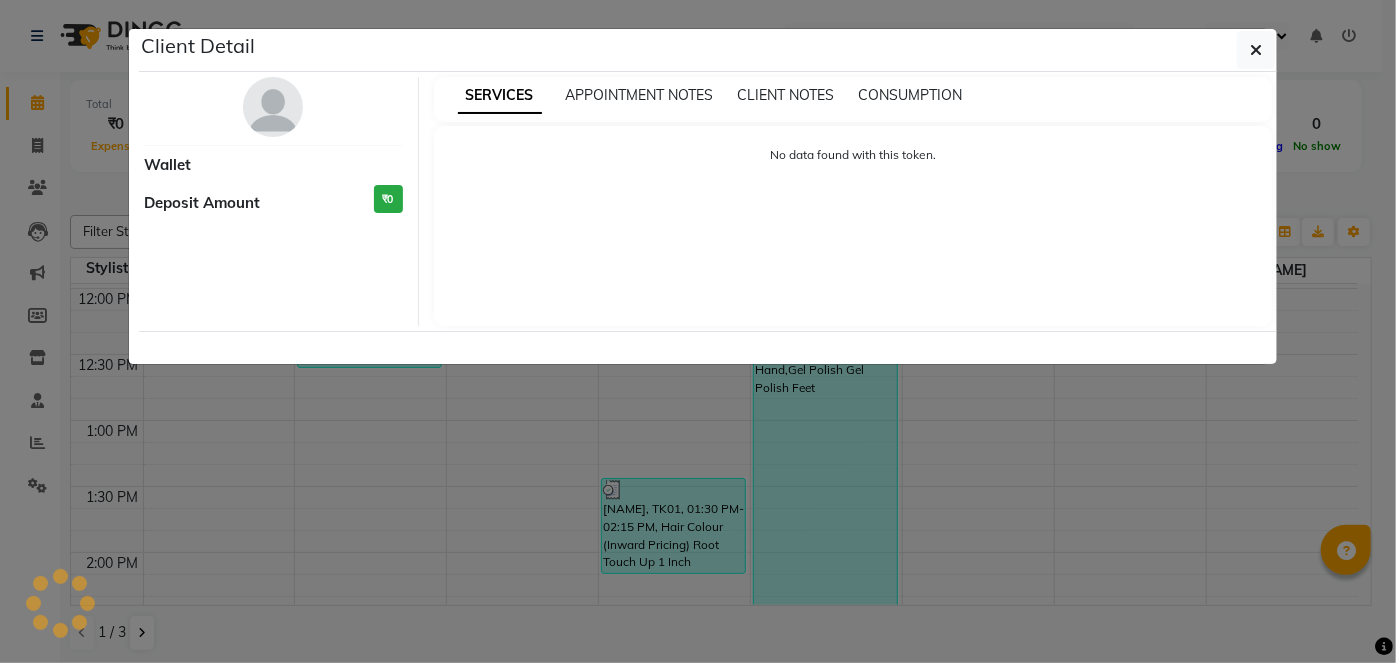 select on "3" 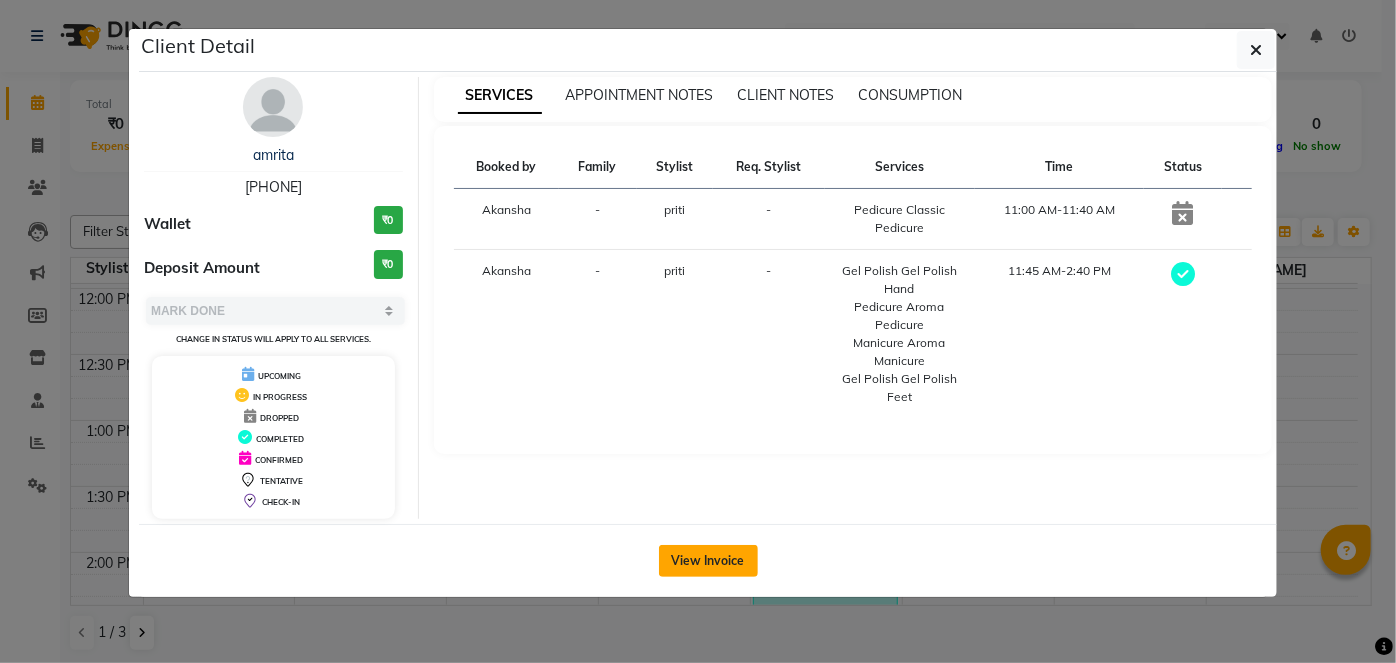 click on "View Invoice" 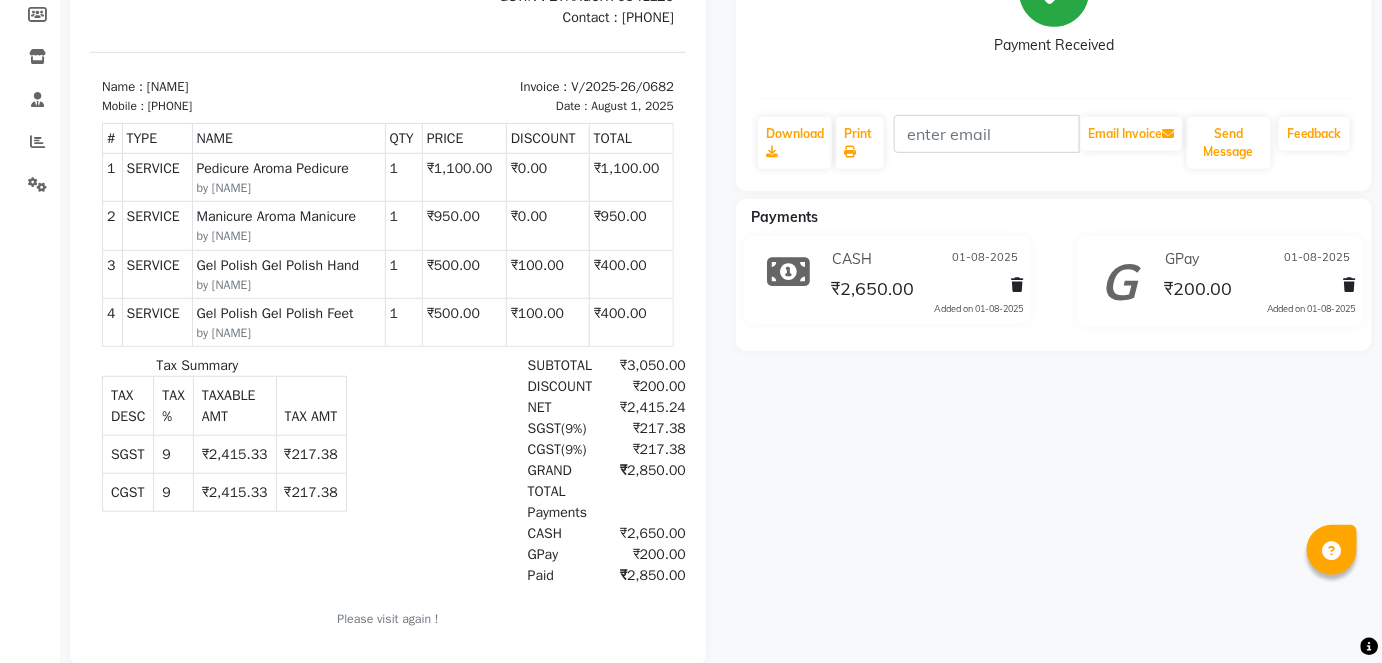 scroll, scrollTop: 0, scrollLeft: 0, axis: both 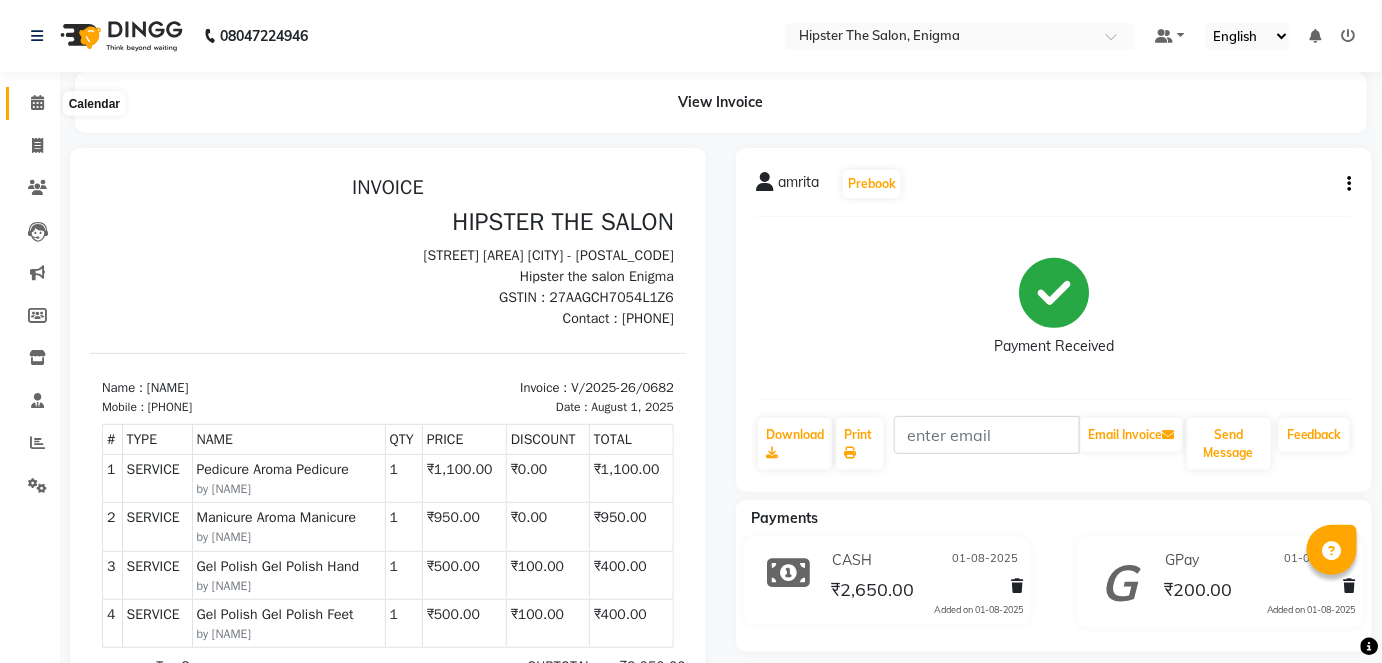 click 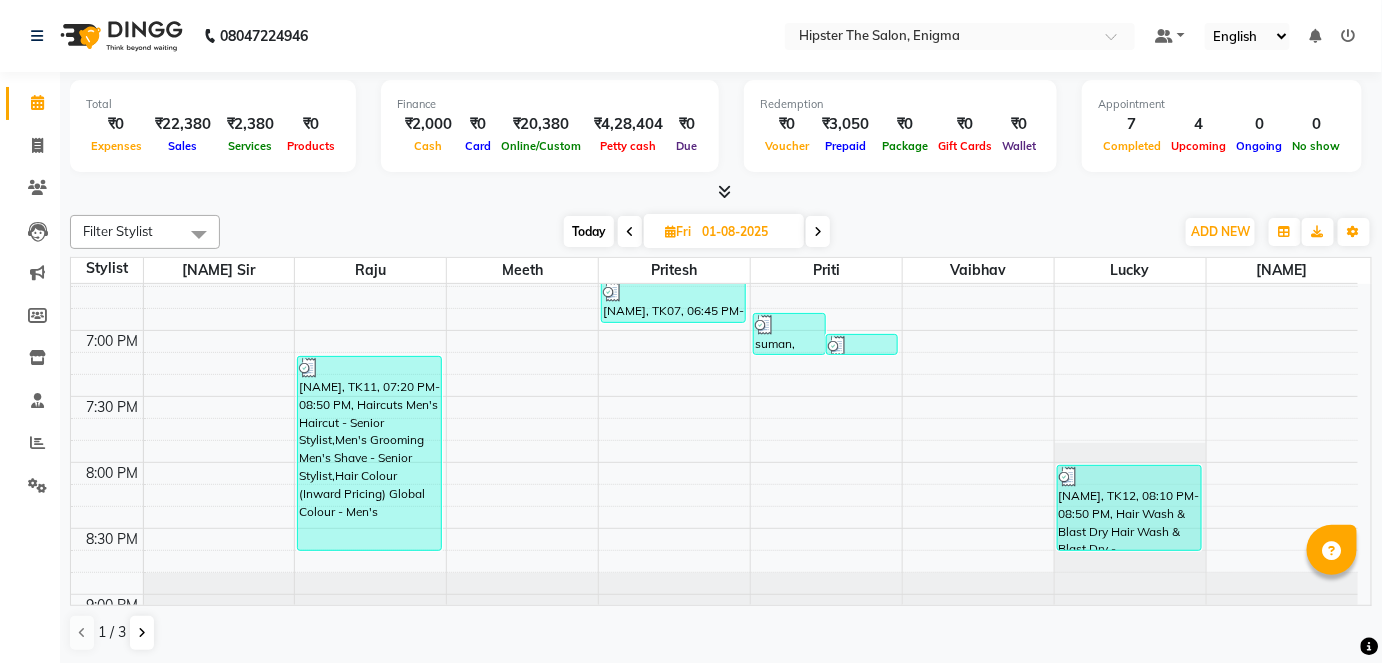 scroll, scrollTop: 1404, scrollLeft: 0, axis: vertical 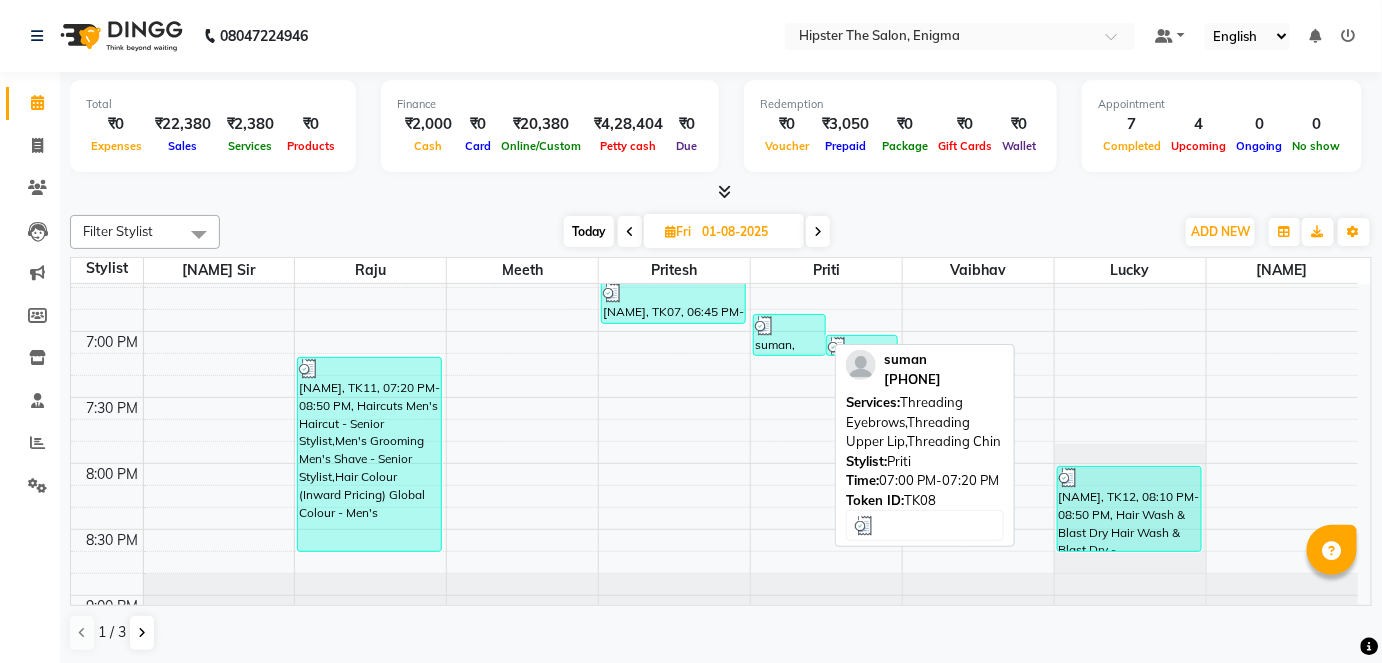 click on "suman, TK08, 07:00 PM-07:20 PM, Threading Eyebrows,Threading Upper Lip,Threading Chin" at bounding box center (789, 335) 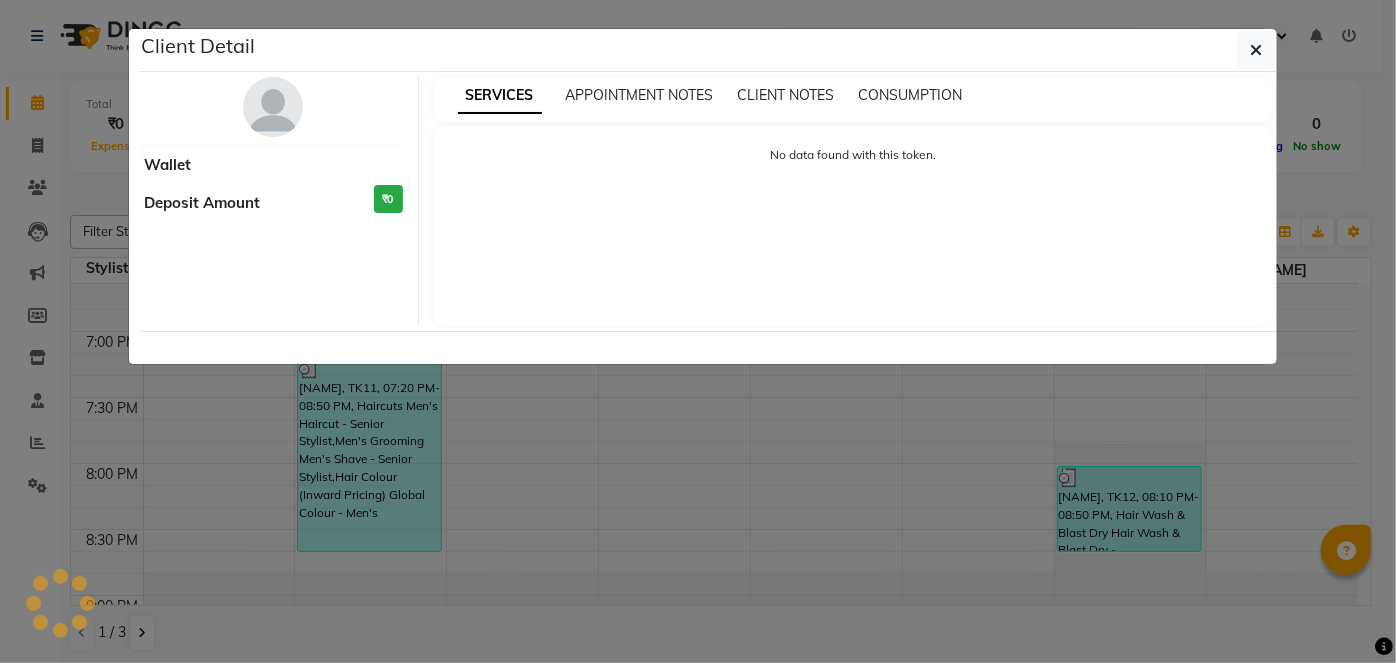 select on "3" 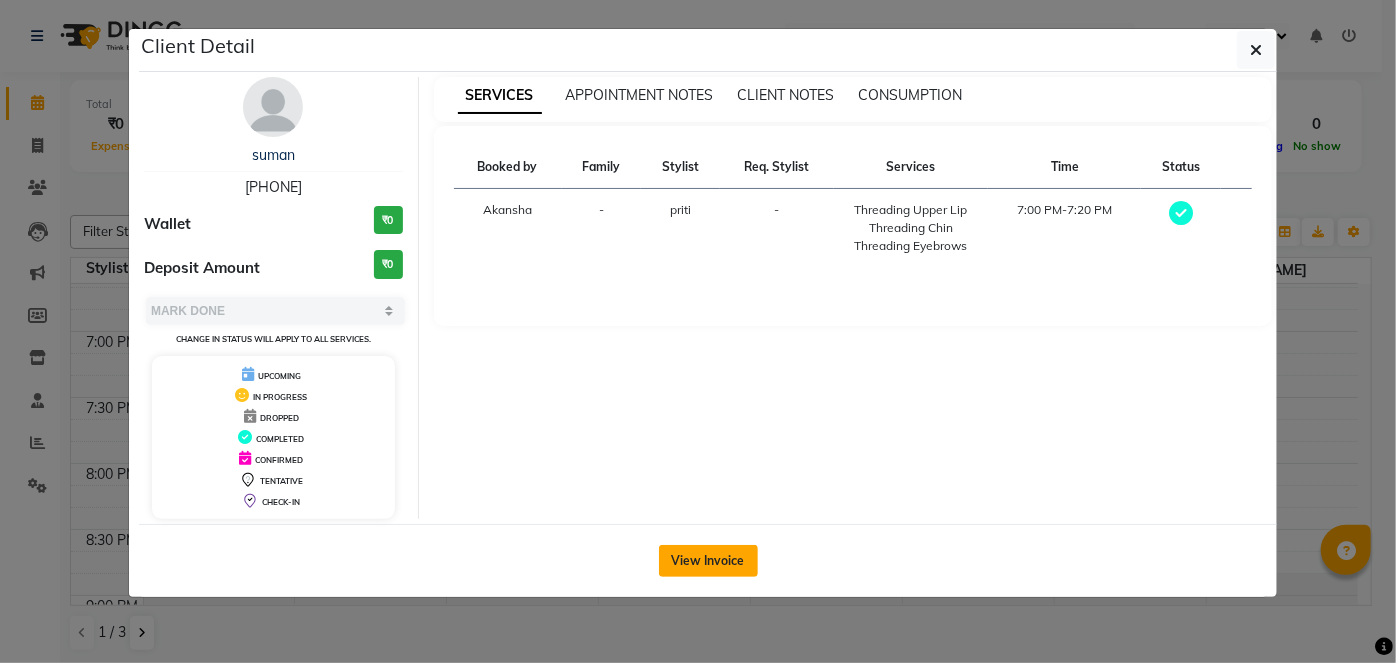 click on "View Invoice" 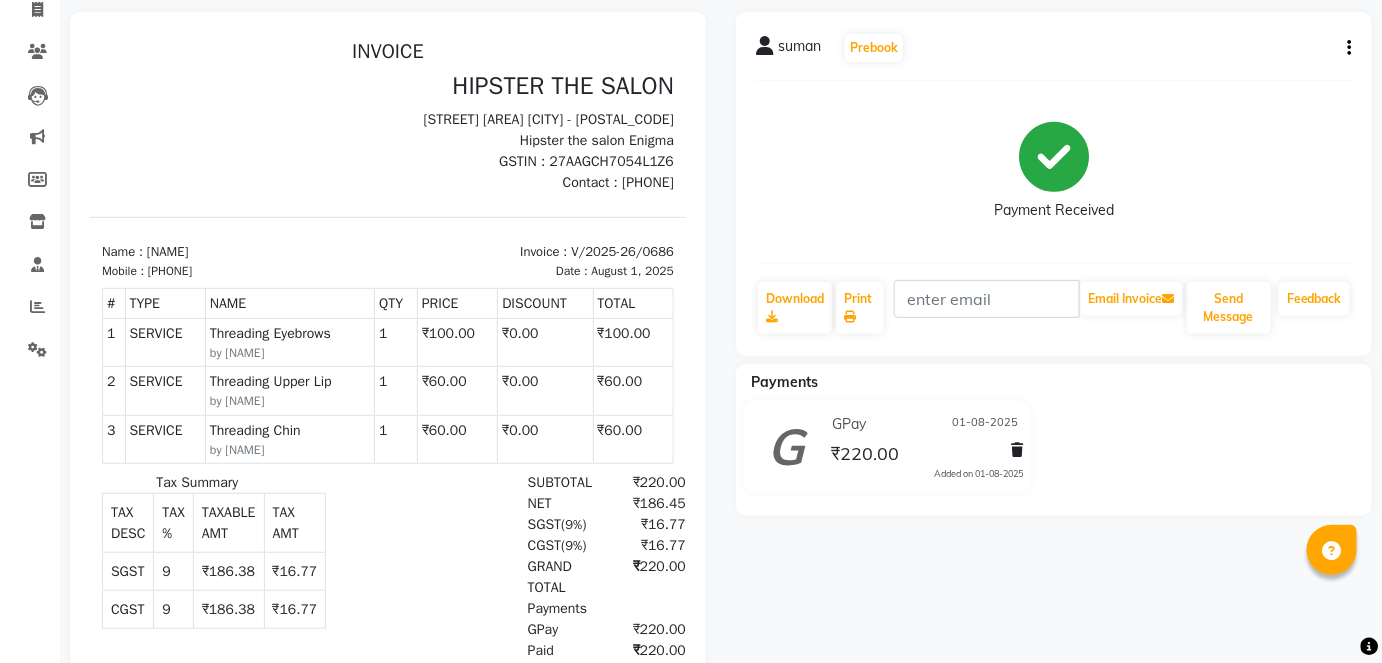 scroll, scrollTop: 0, scrollLeft: 0, axis: both 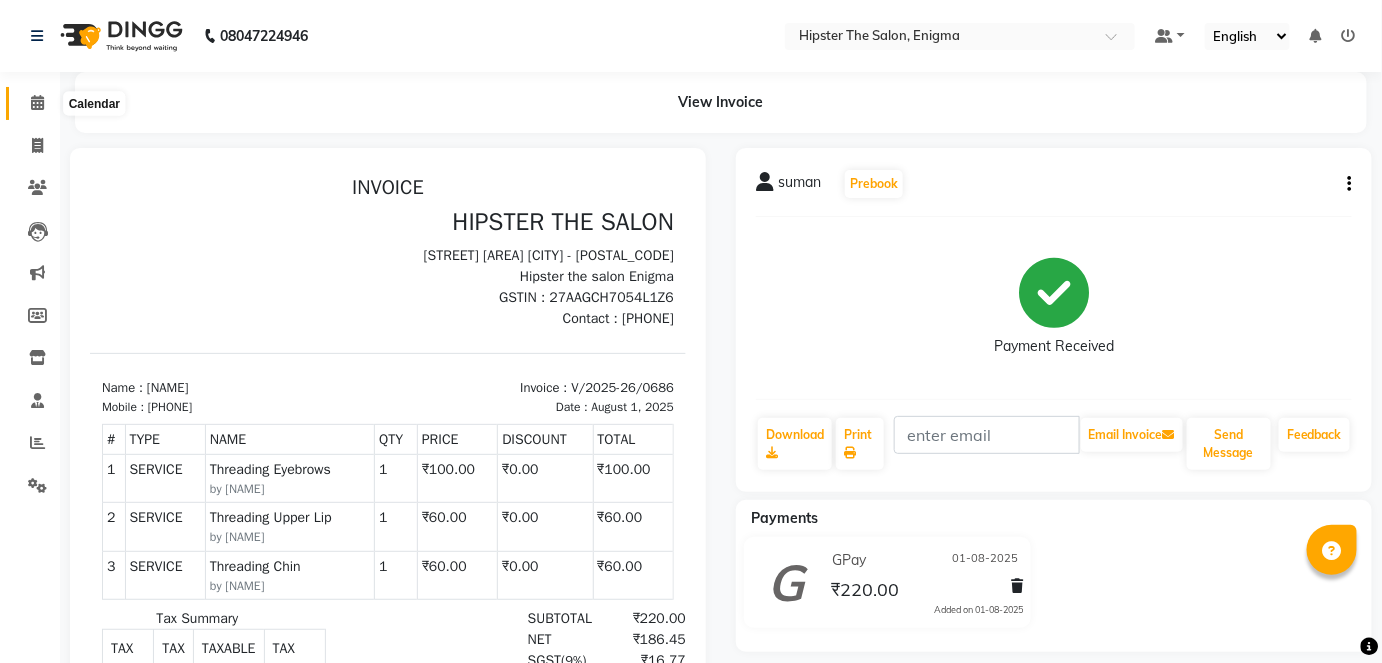 click 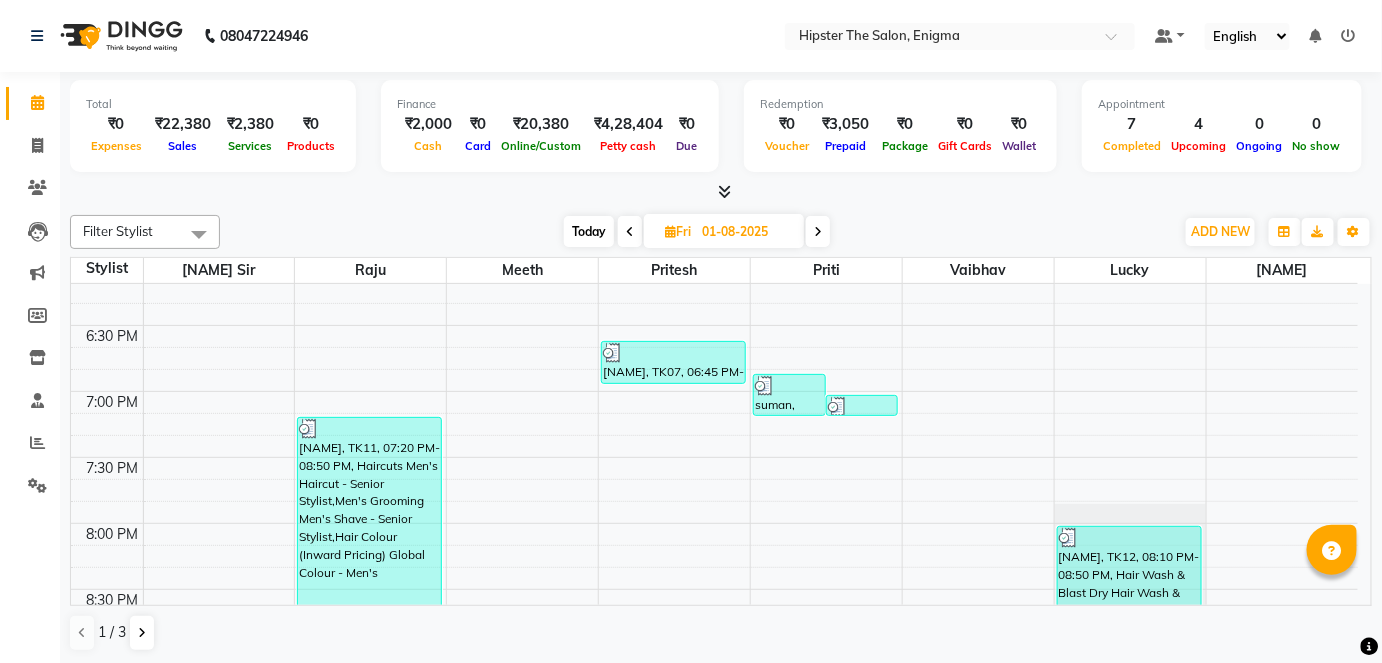 scroll, scrollTop: 1344, scrollLeft: 0, axis: vertical 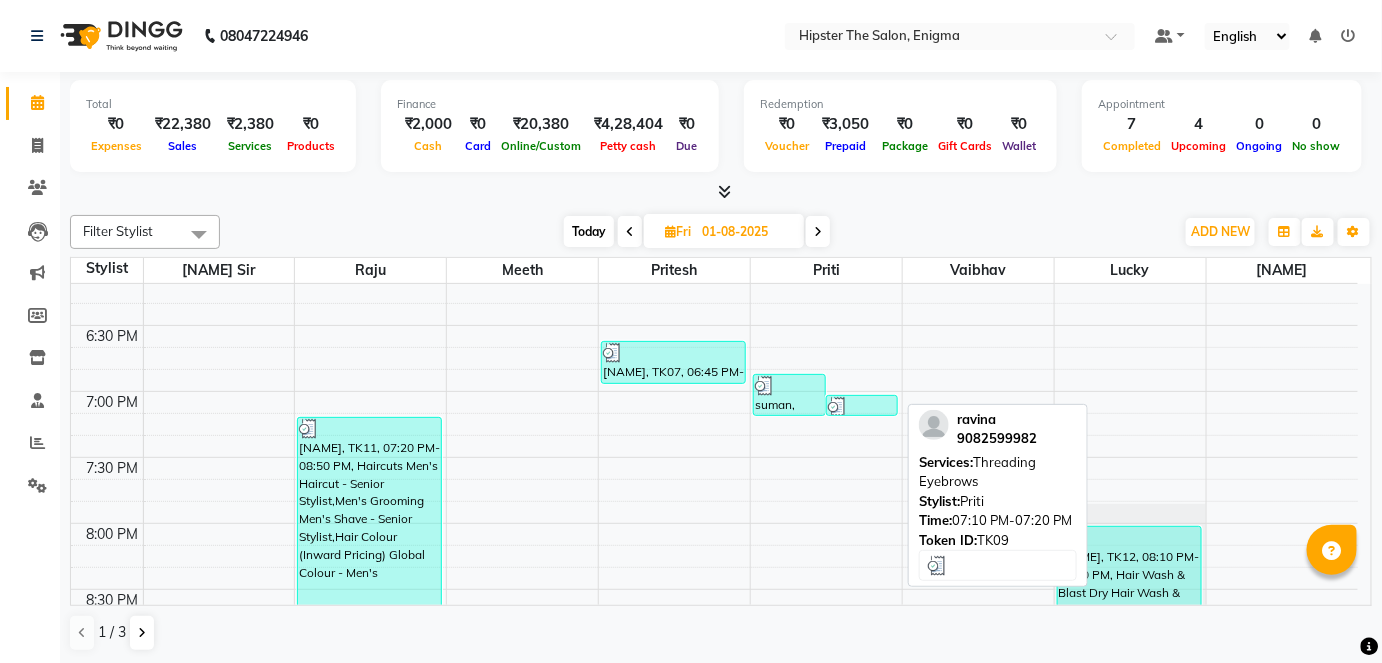 click at bounding box center (838, 407) 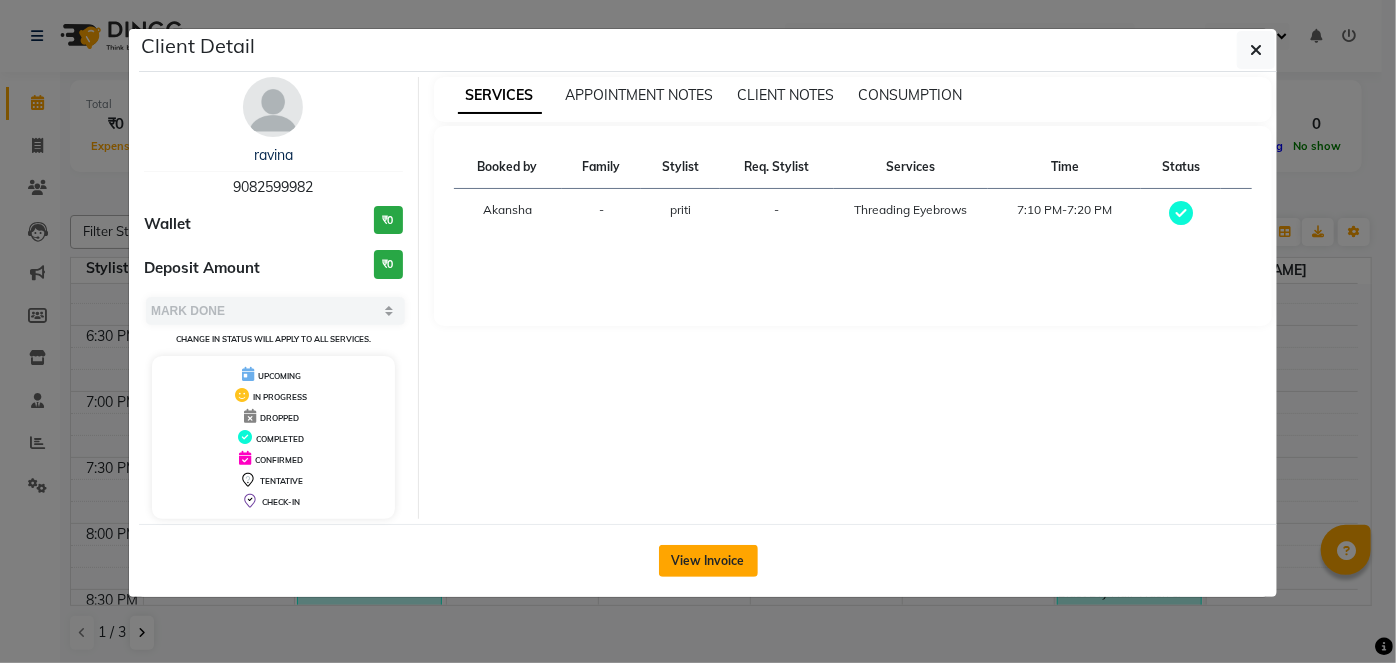 click on "View Invoice" 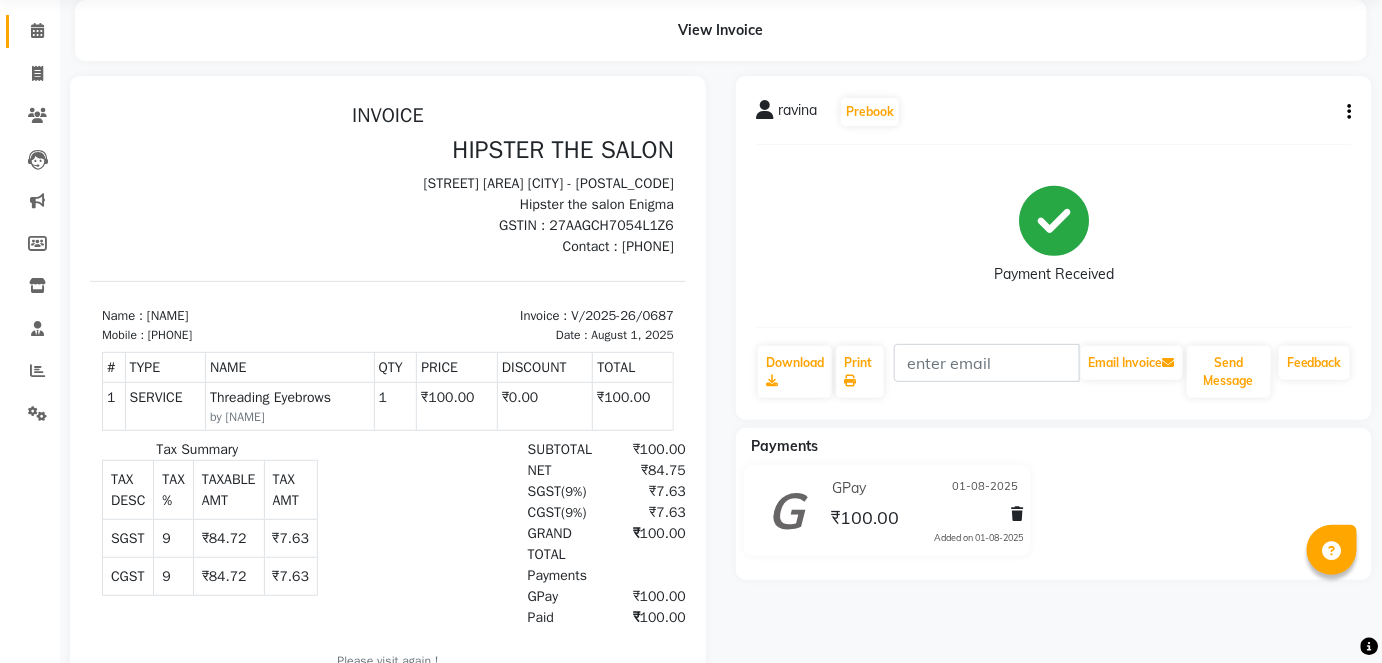 scroll, scrollTop: 0, scrollLeft: 0, axis: both 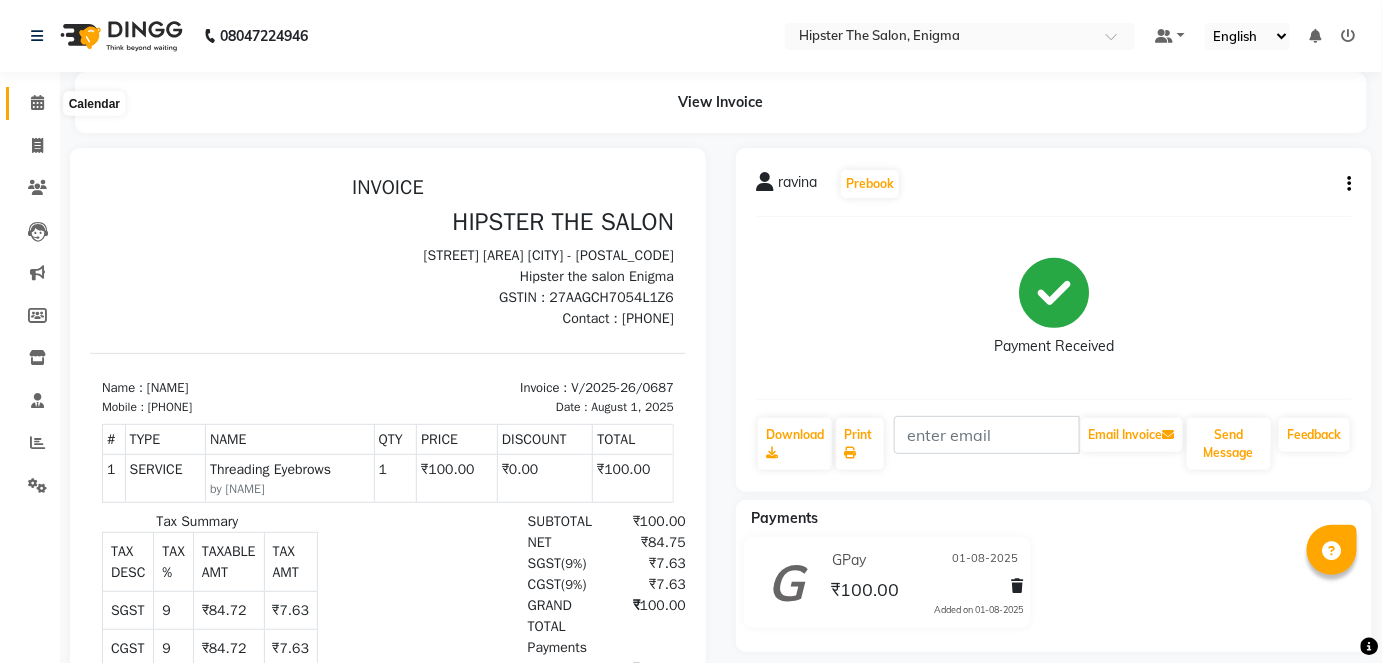 click 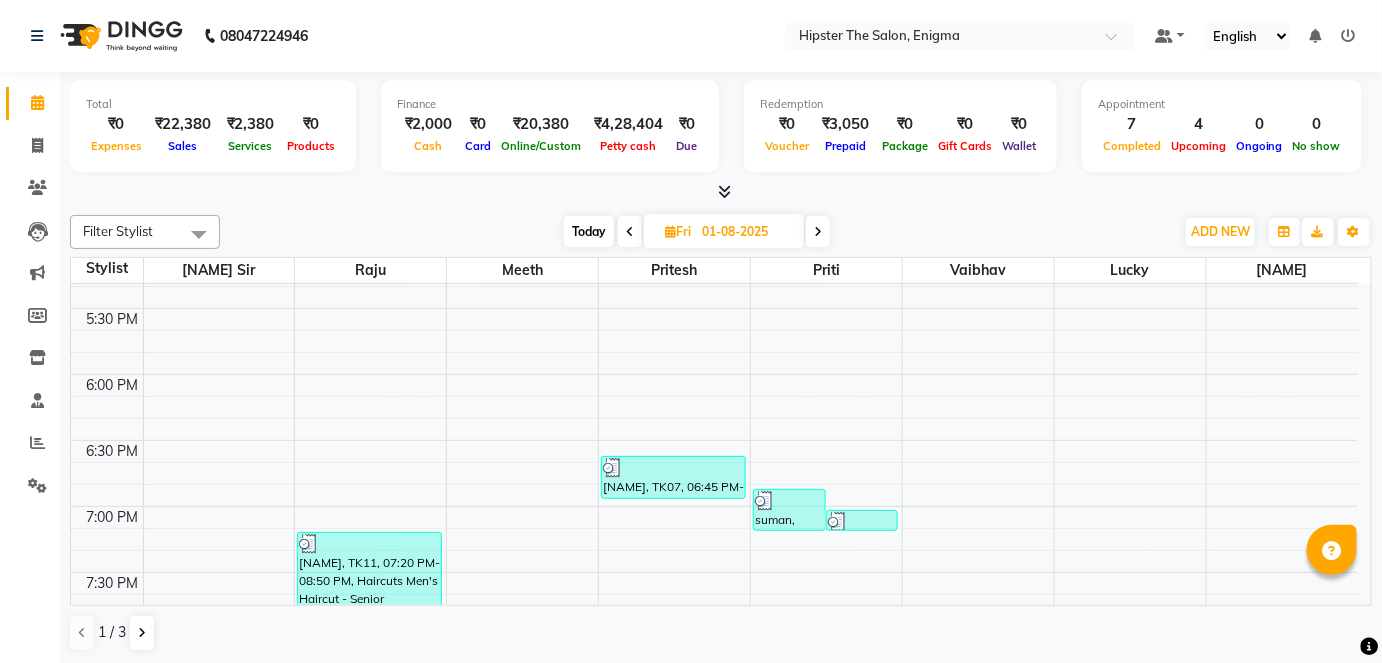 scroll, scrollTop: 1232, scrollLeft: 0, axis: vertical 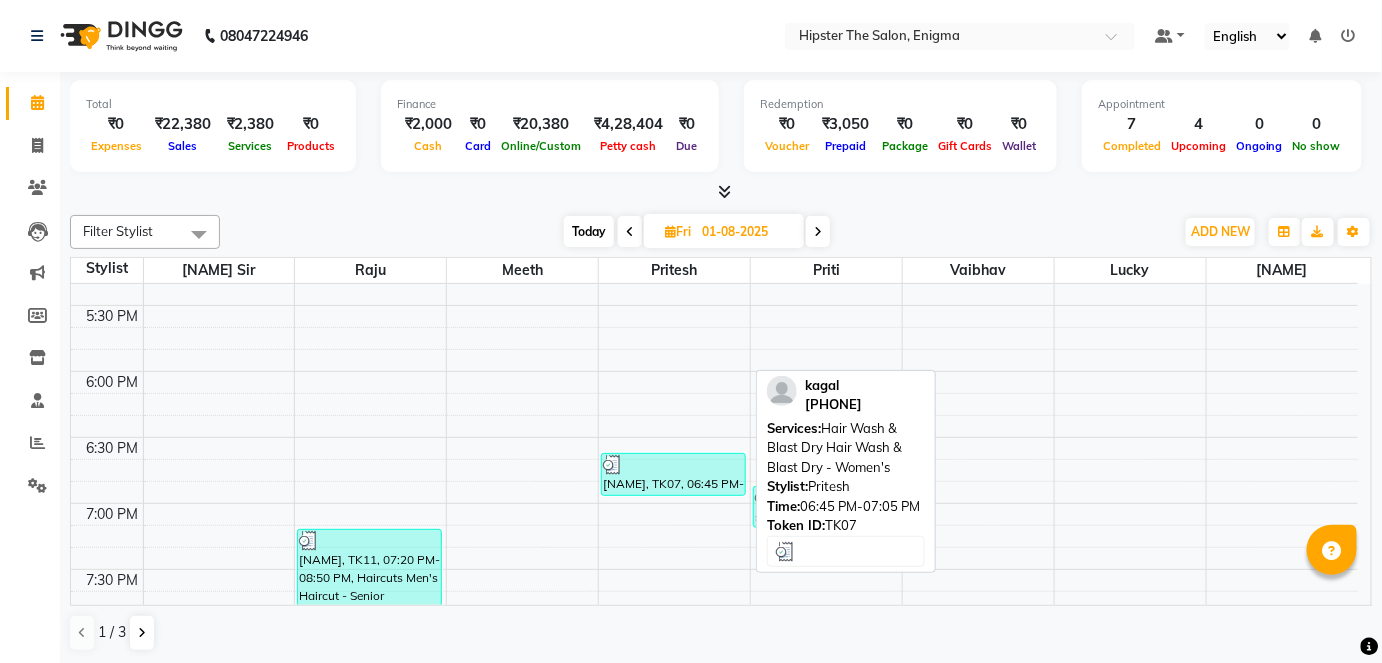 click on "[NAME], TK07, 06:45 PM-07:05 PM, Hair Wash & Blast Dry Hair Wash & Blast Dry - Women's" at bounding box center (673, 474) 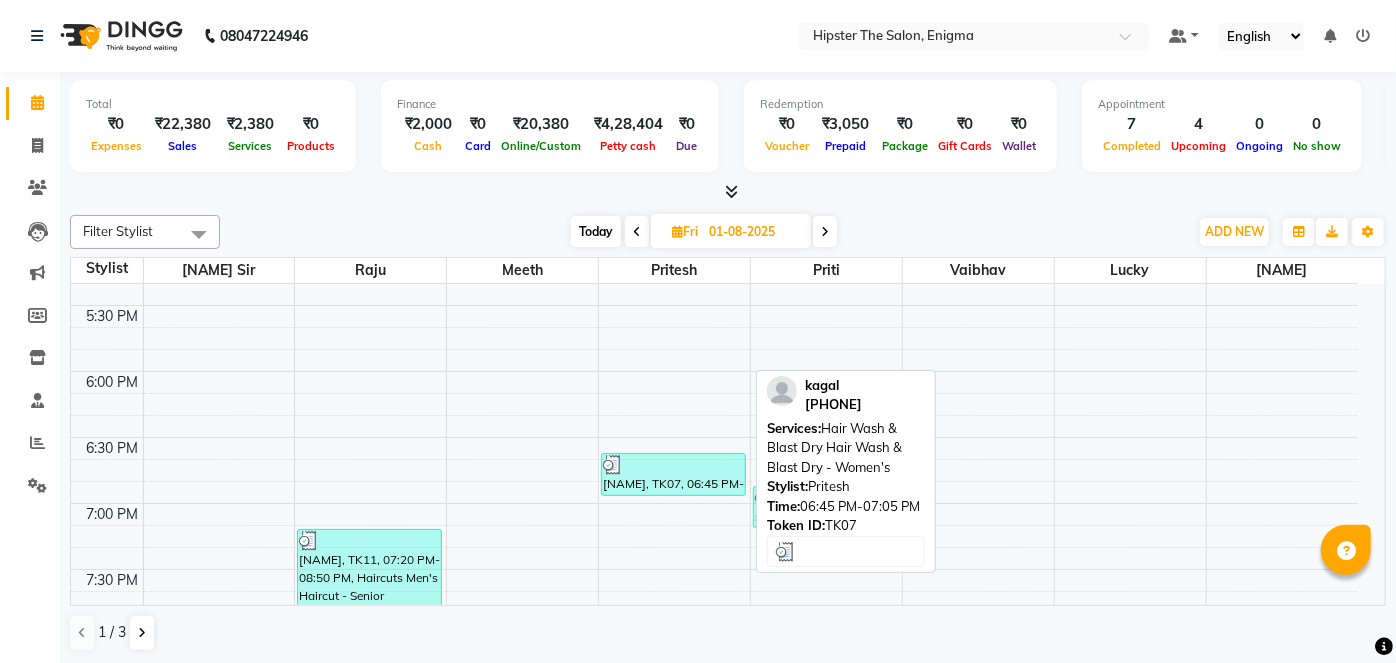 select on "3" 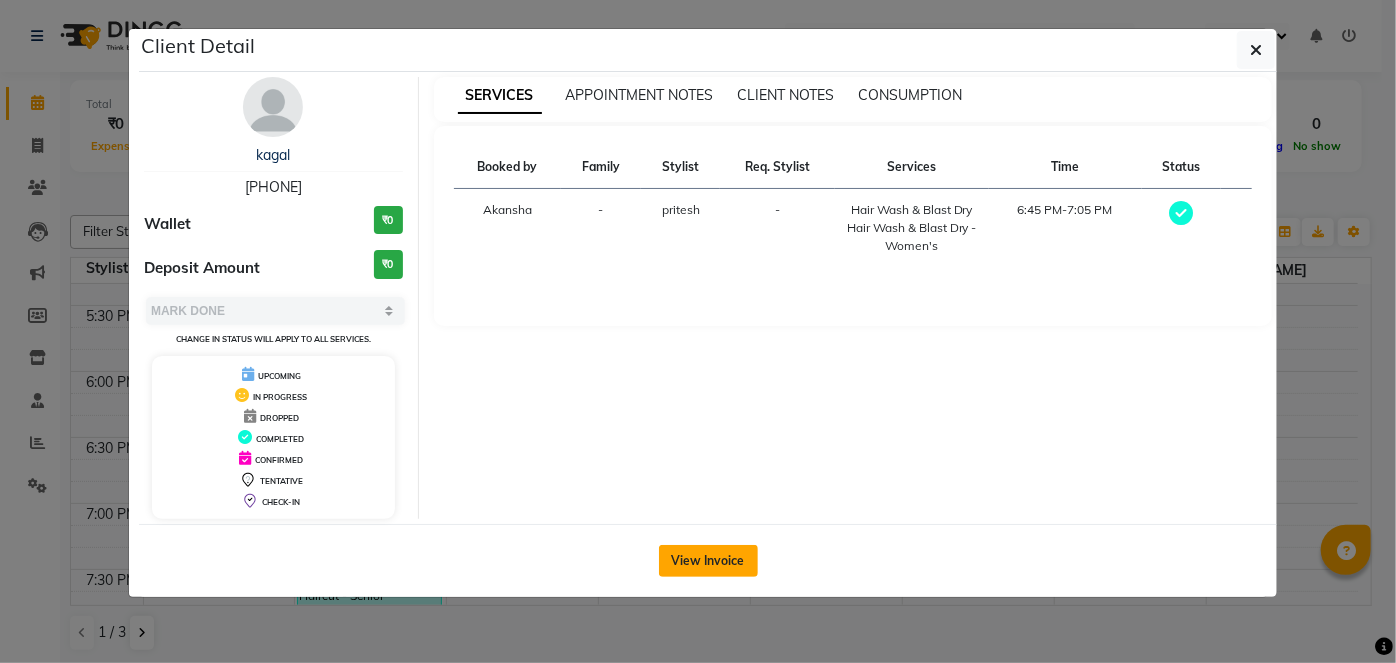 click on "View Invoice" 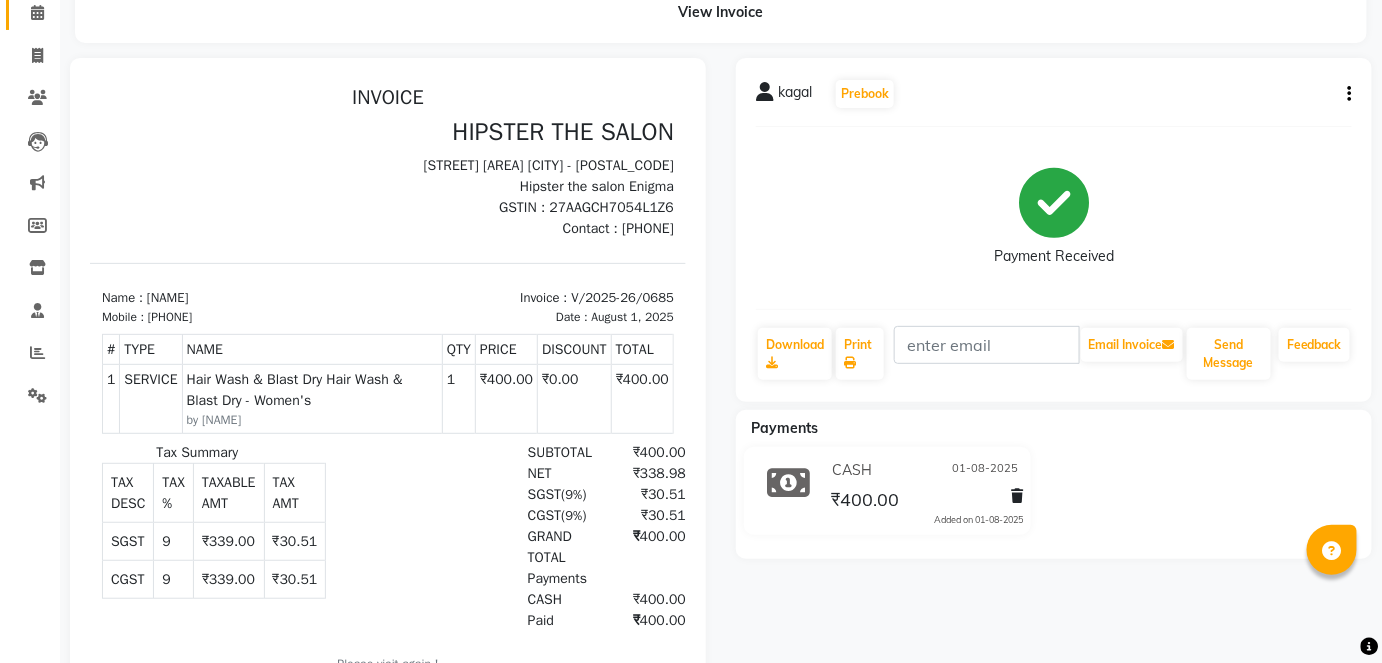 scroll, scrollTop: 0, scrollLeft: 0, axis: both 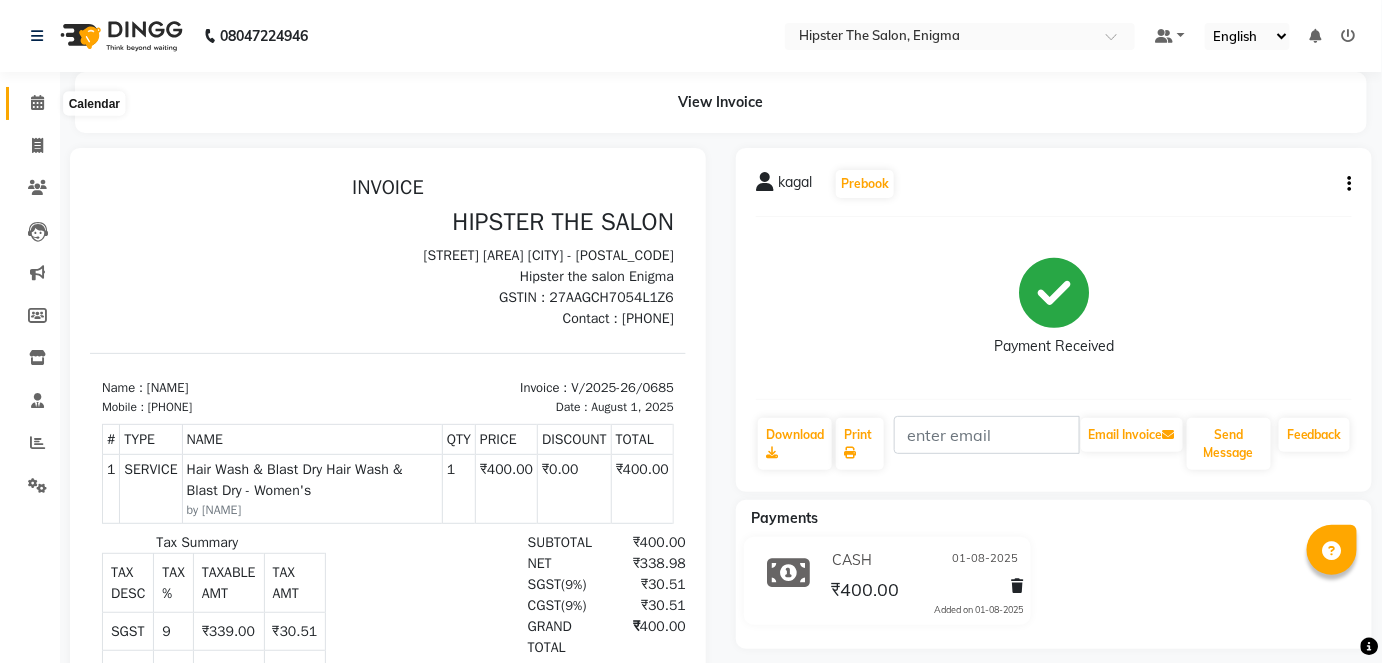click 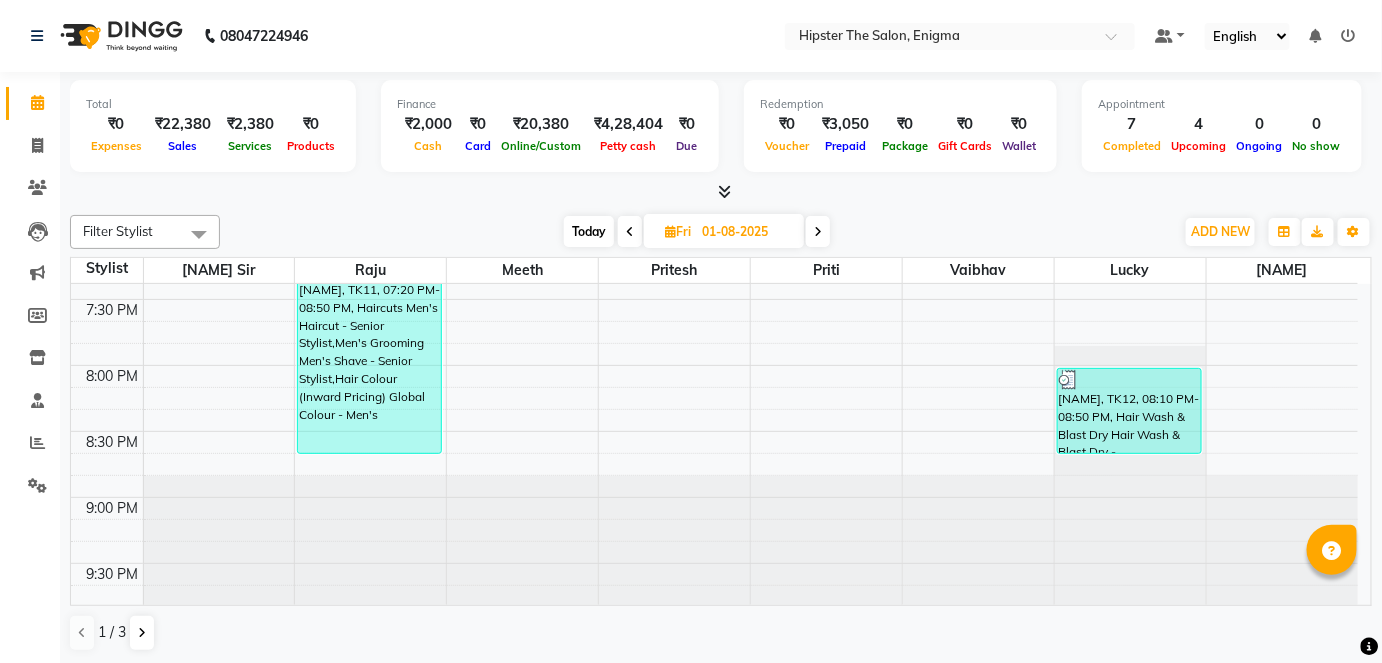 scroll, scrollTop: 1501, scrollLeft: 0, axis: vertical 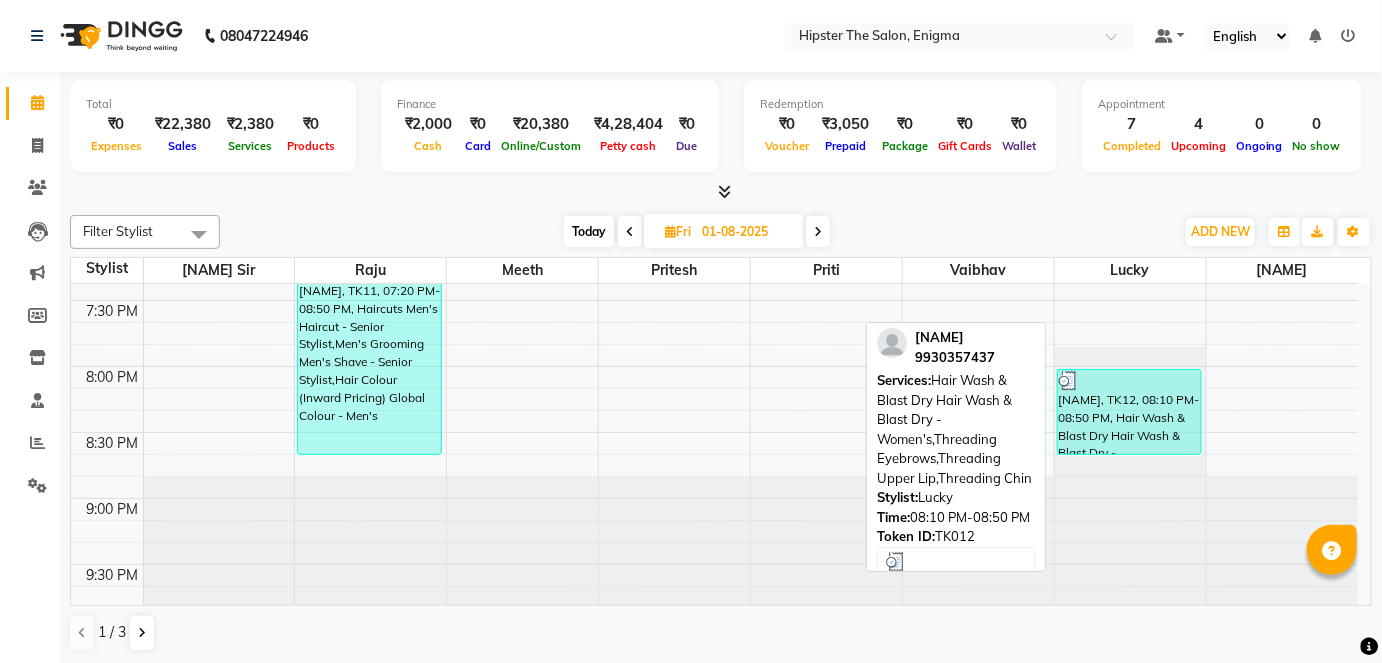 click on "[NAME], TK12, 08:10 PM-08:50 PM, Hair Wash & Blast Dry Hair Wash & Blast Dry - Women's,Threading Eyebrows,Threading Upper Lip,Threading Chin" at bounding box center (1129, 412) 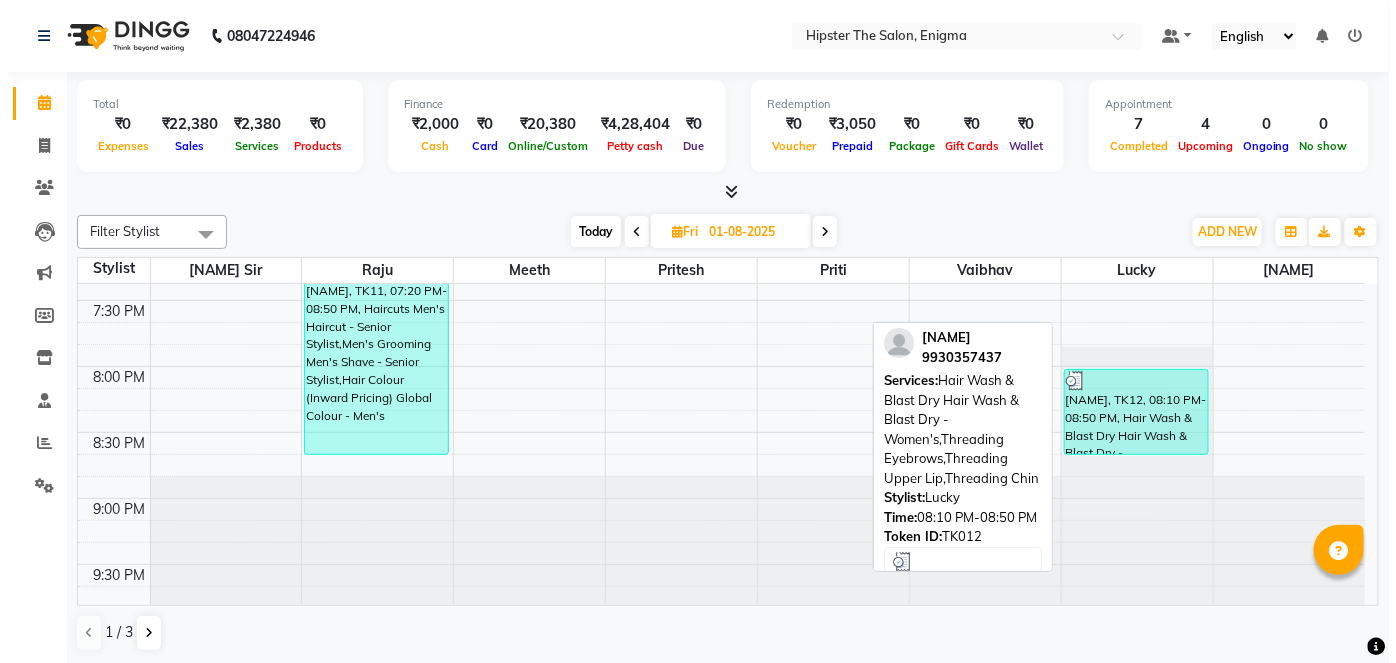 select on "3" 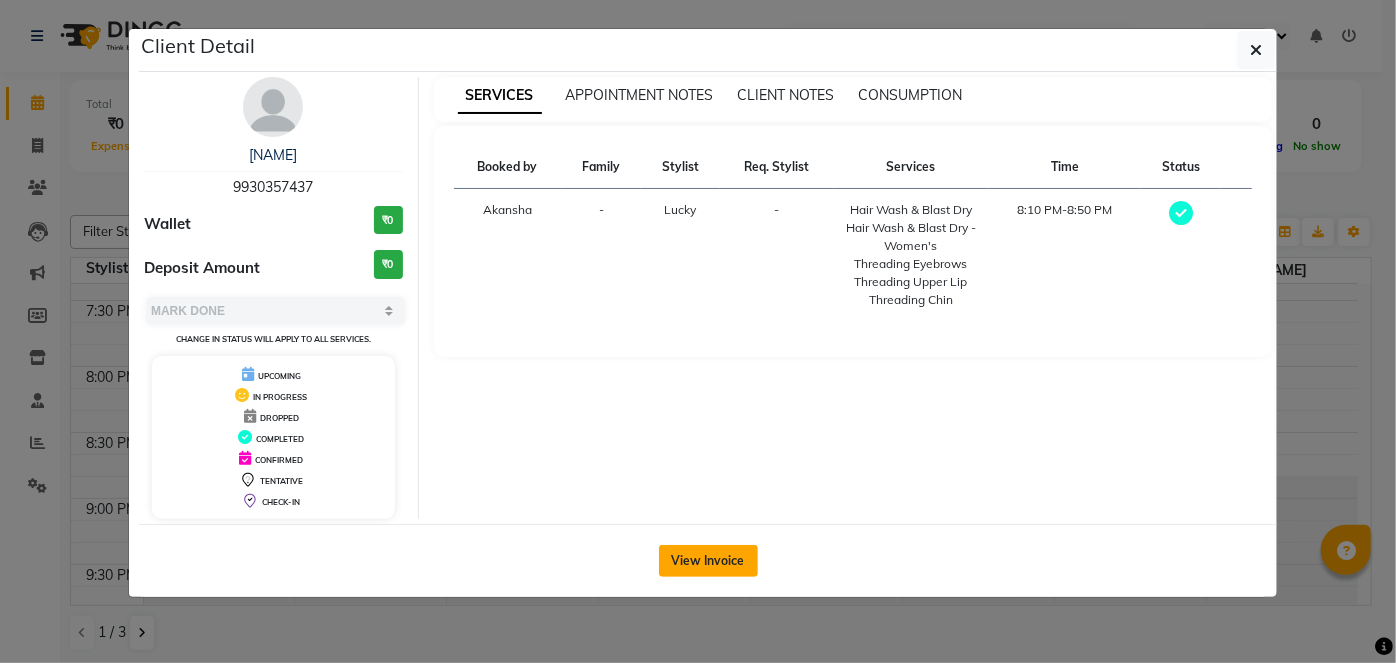 click on "View Invoice" 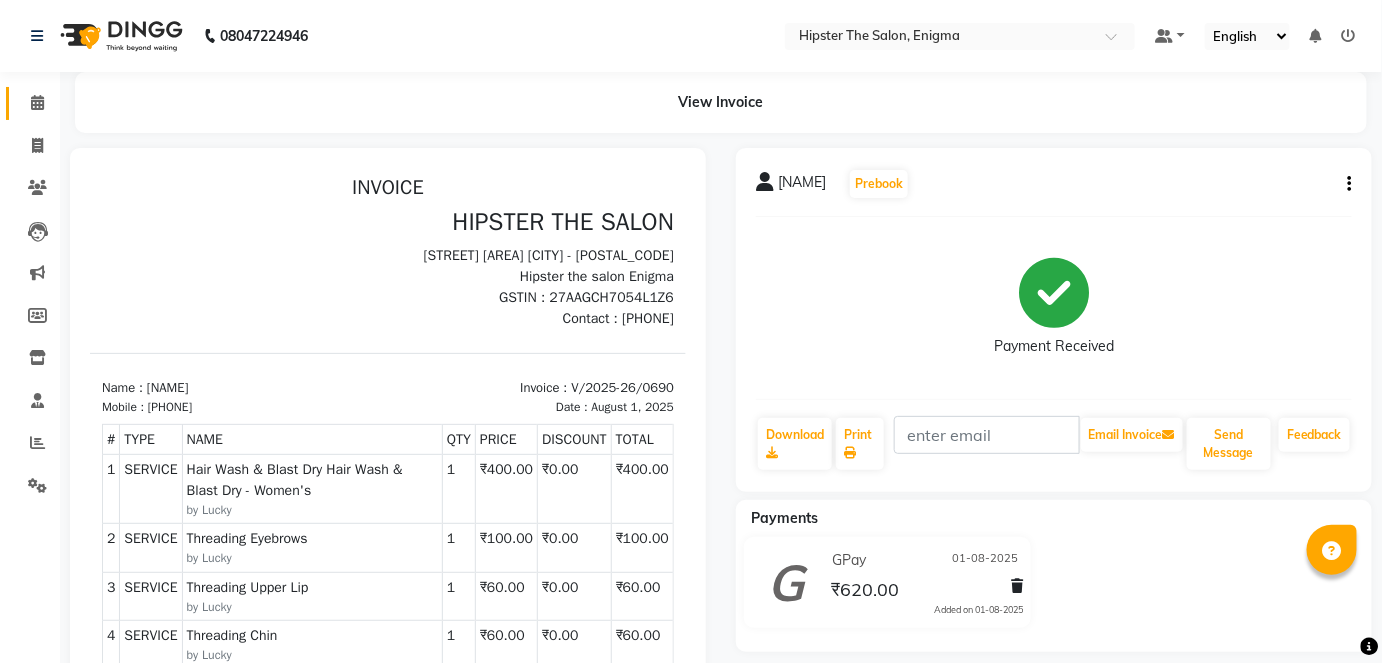 scroll, scrollTop: 123, scrollLeft: 0, axis: vertical 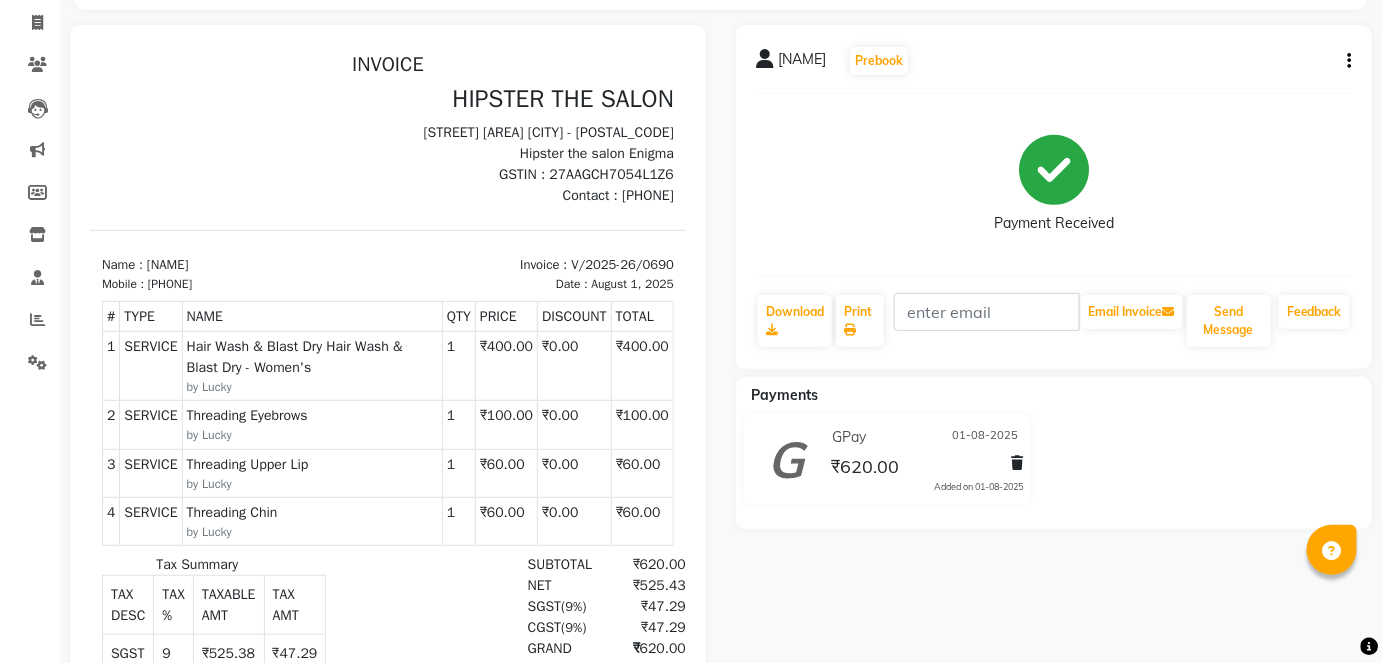 click 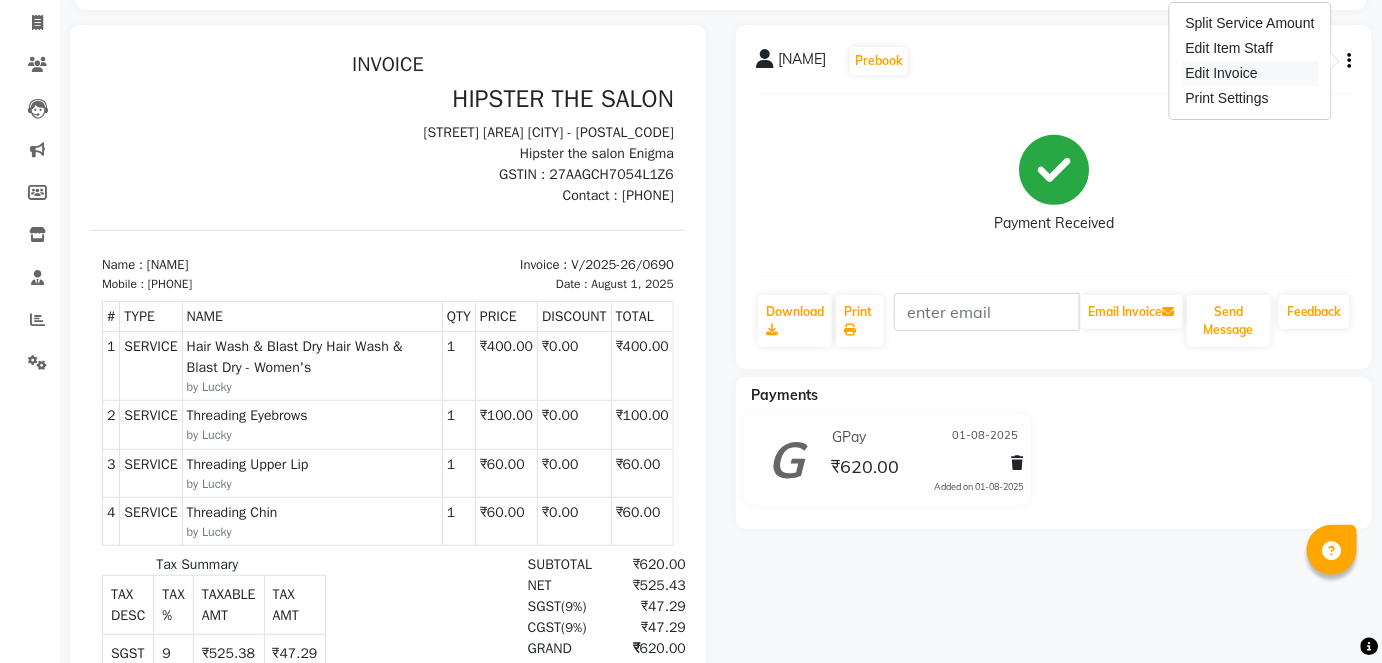 click on "Edit Invoice" at bounding box center (1250, 73) 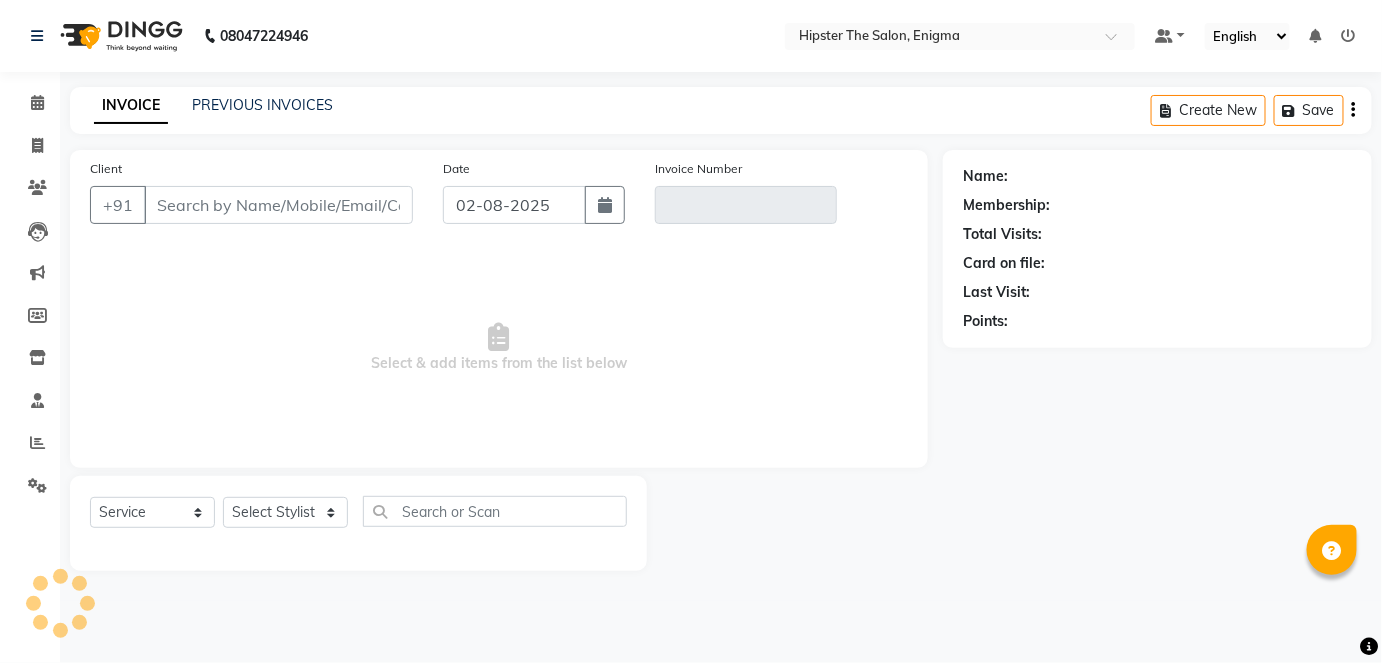 scroll, scrollTop: 0, scrollLeft: 0, axis: both 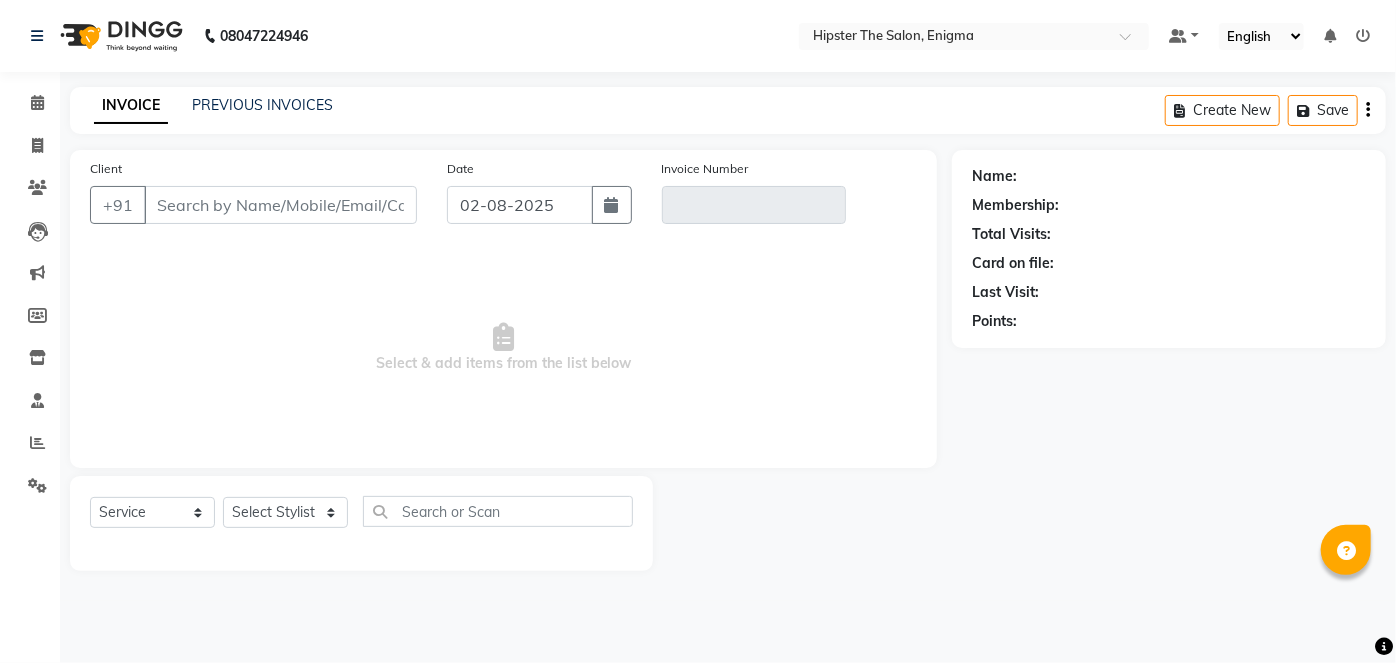 type on "9930357437" 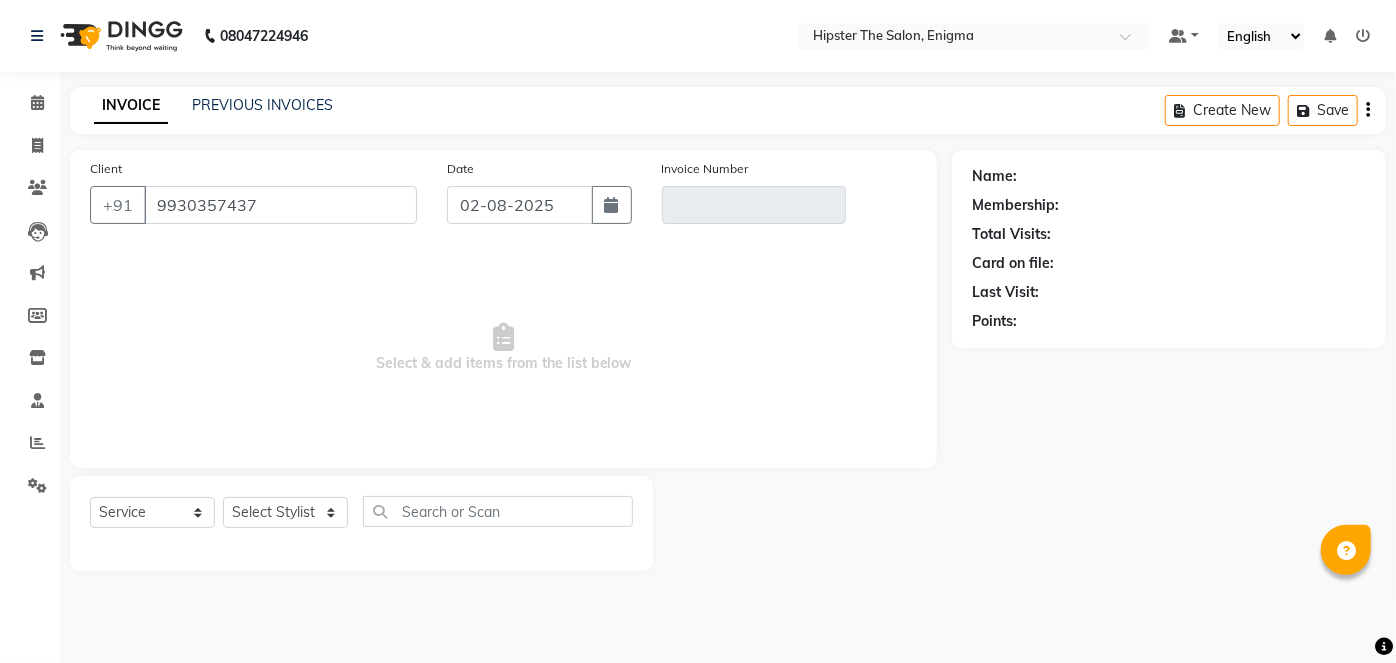 type on "V/2025-26/0690" 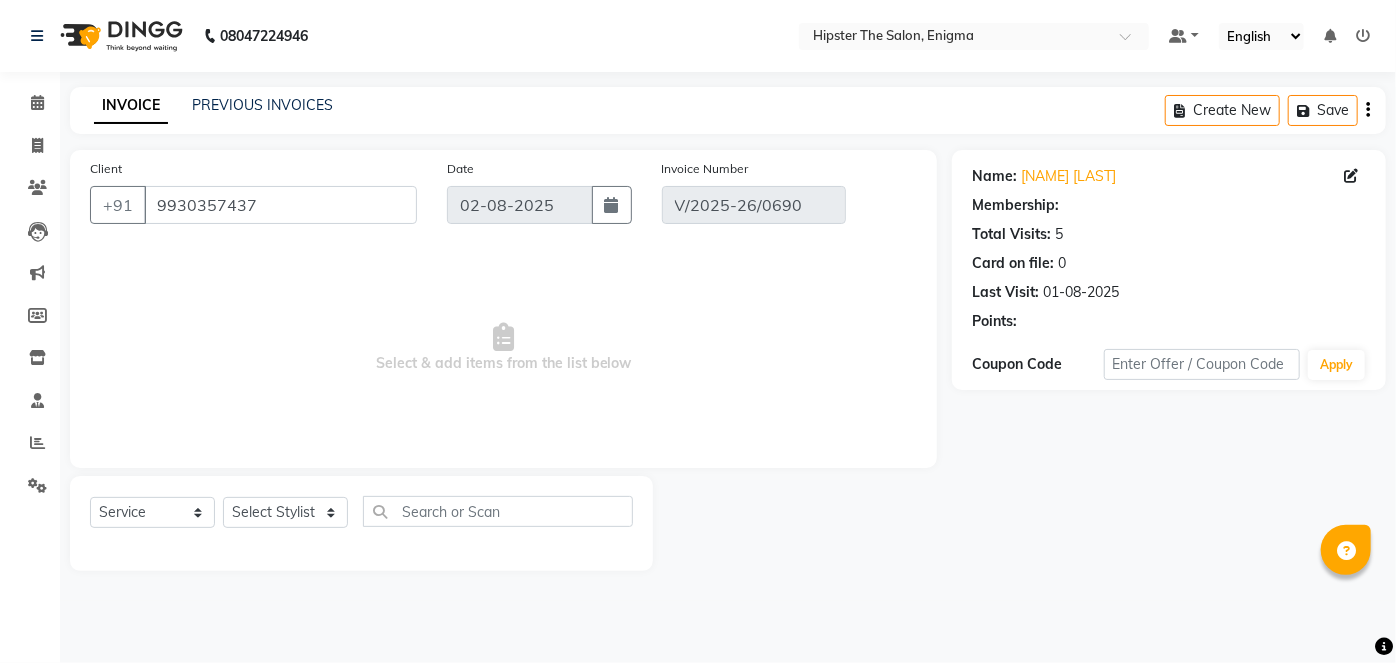 type on "01-08-2025" 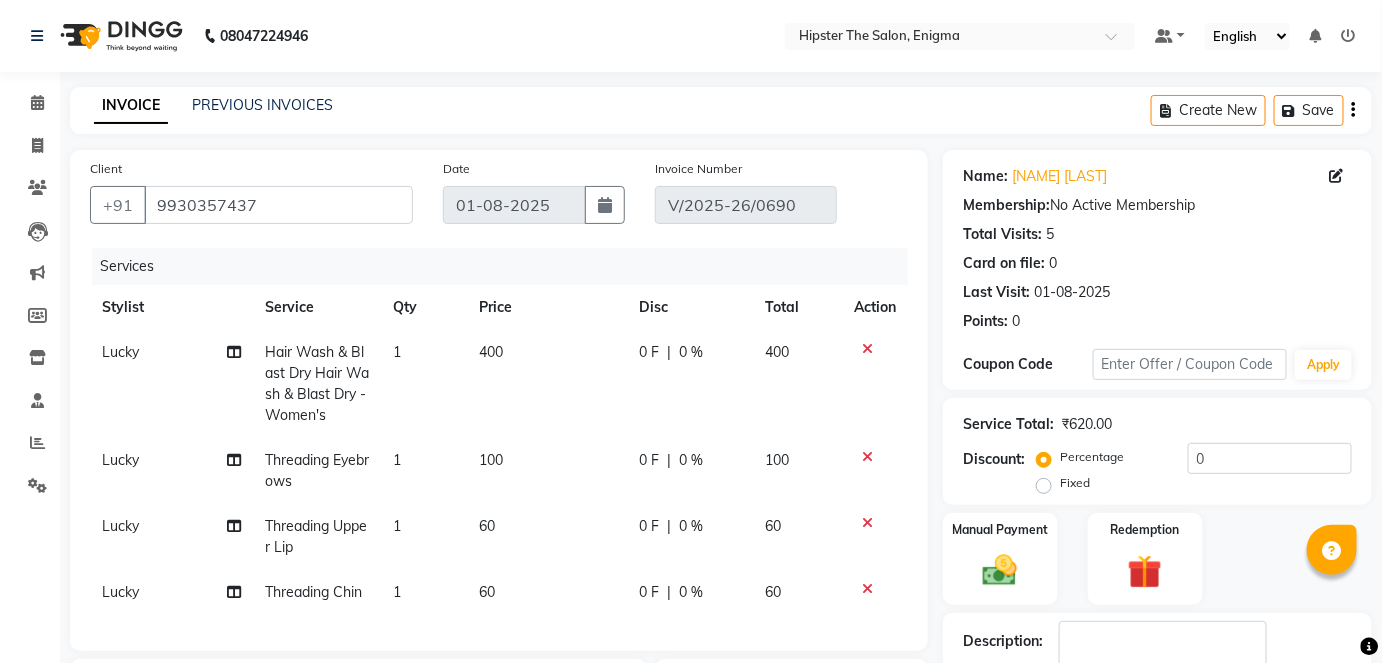 click on "Lucky" 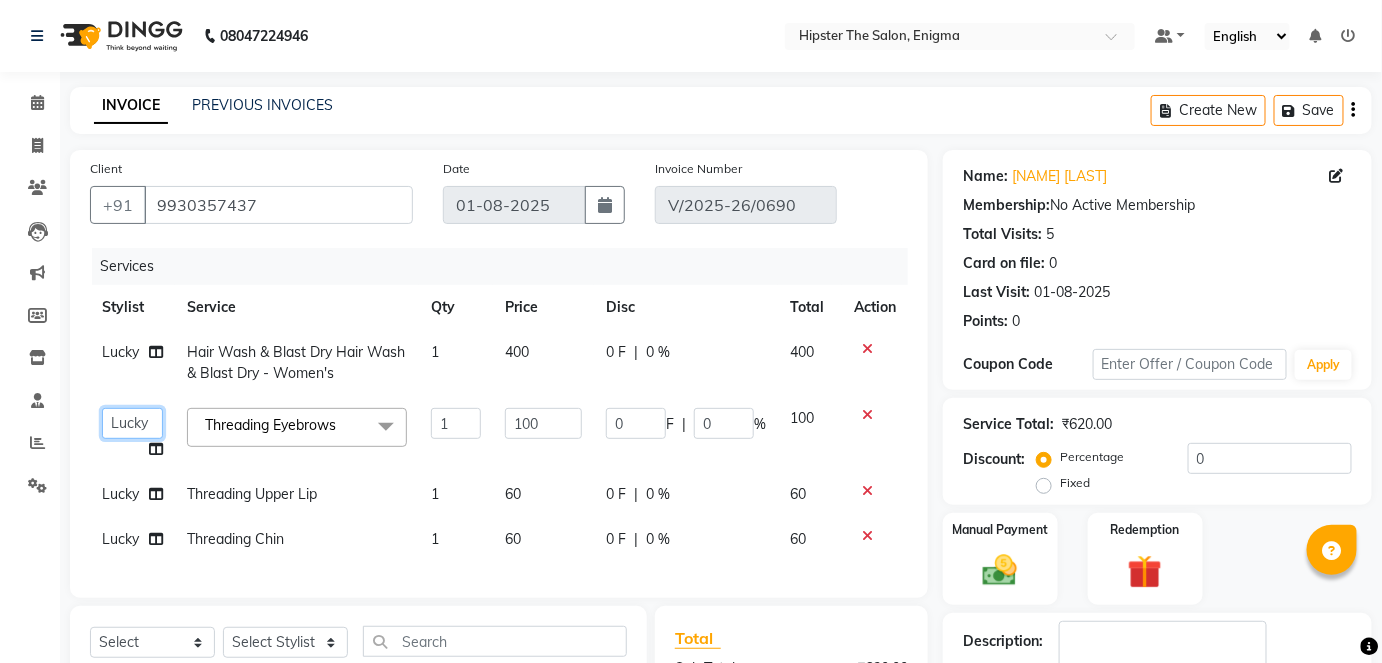 click on "[NAME] [NAME] [NAME] [NAME] [NAME] [NAME] sir [NAME] [NAME] [NAME] [NAME] [NAME] [NAME] [NAME] [NAME] [NAME] [NAME] [NAME] [NAME] [NAME] [NAME] [NAME] [NAME] [NAME]" 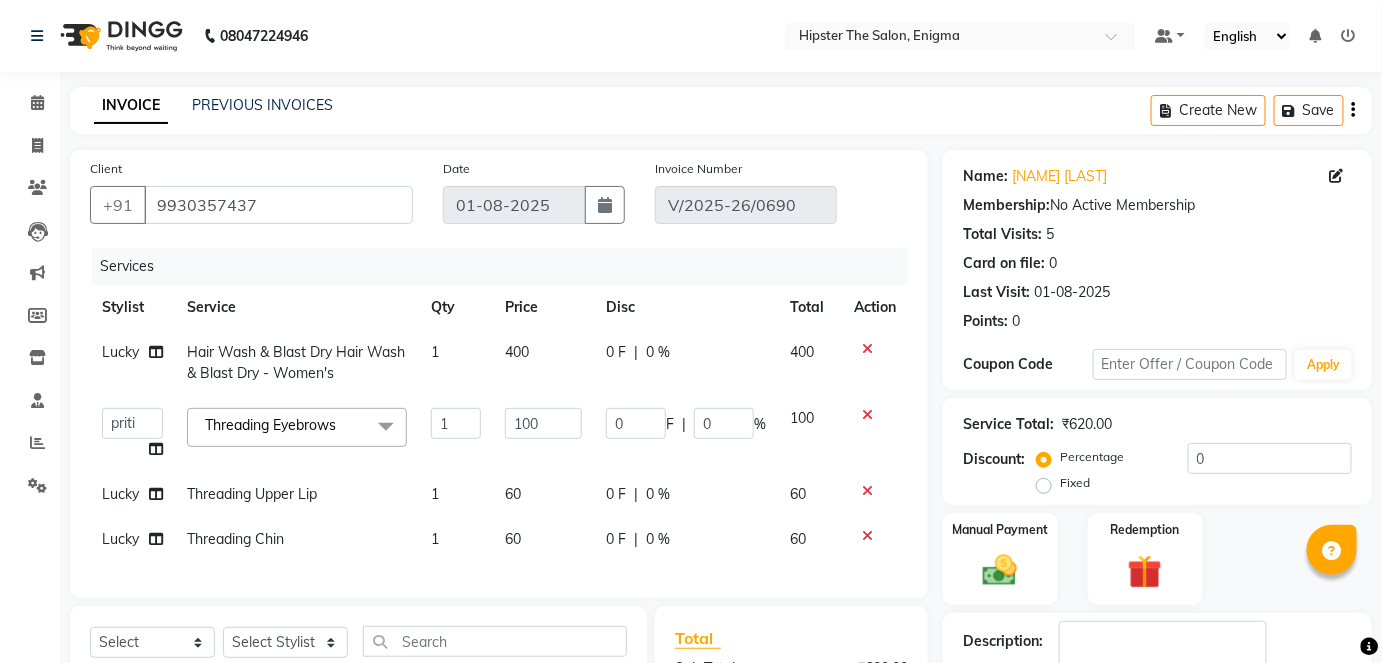select on "85574" 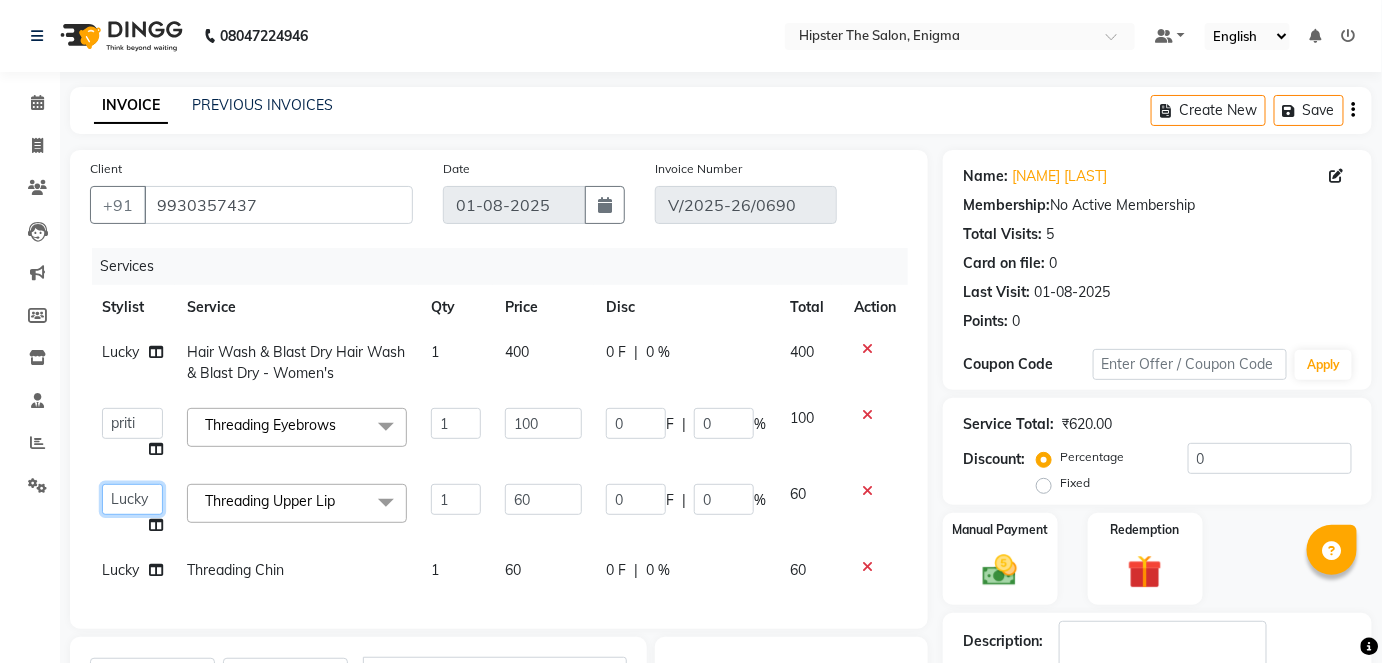 click on "[NAME] [NAME] [NAME] [NAME] [NAME] [NAME] sir [NAME] [NAME] [NAME] [NAME] [NAME] [NAME] [NAME] [NAME] [NAME] [NAME] [NAME] [NAME] [NAME] [NAME] [NAME] [NAME] [NAME]" 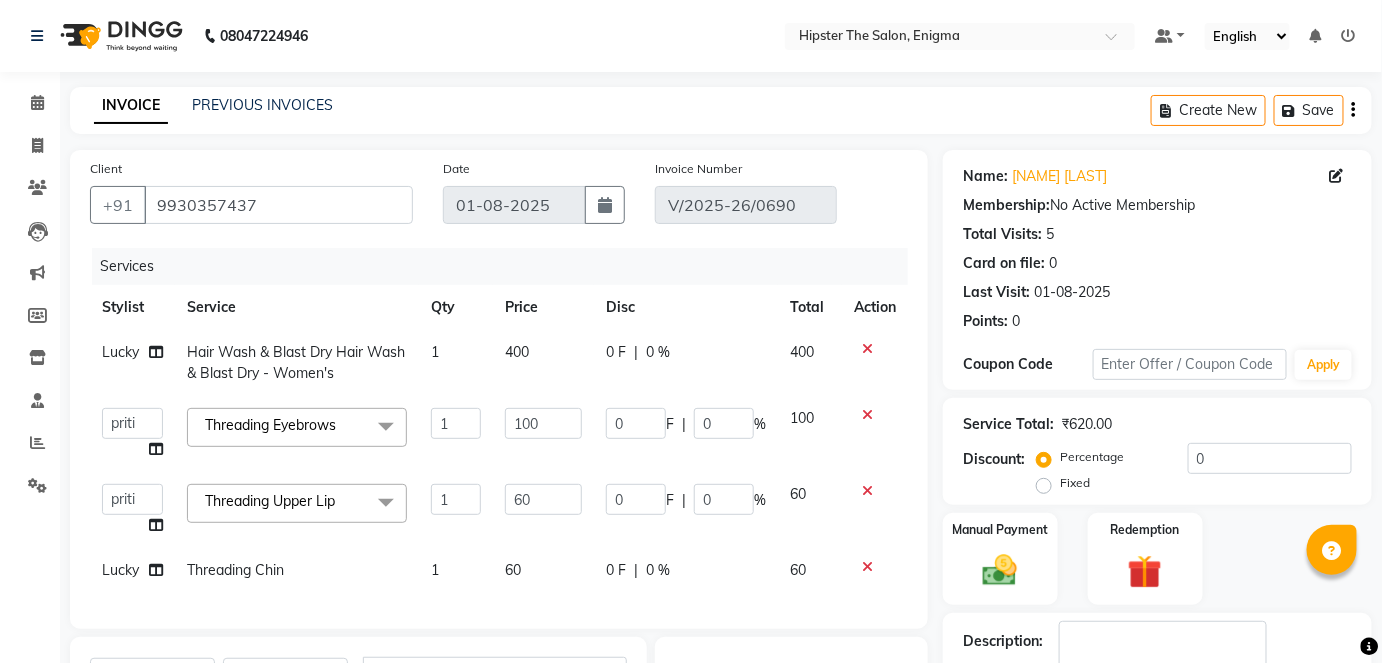 select on "85574" 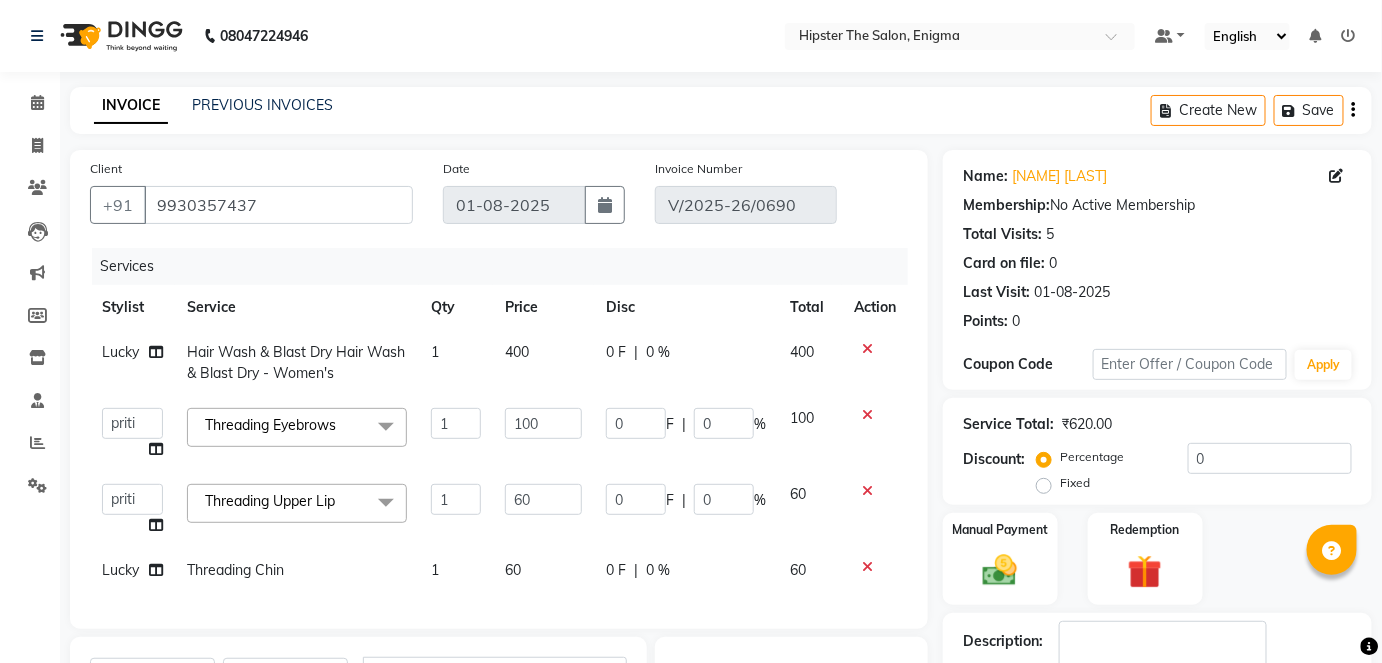 click on "Lucky" 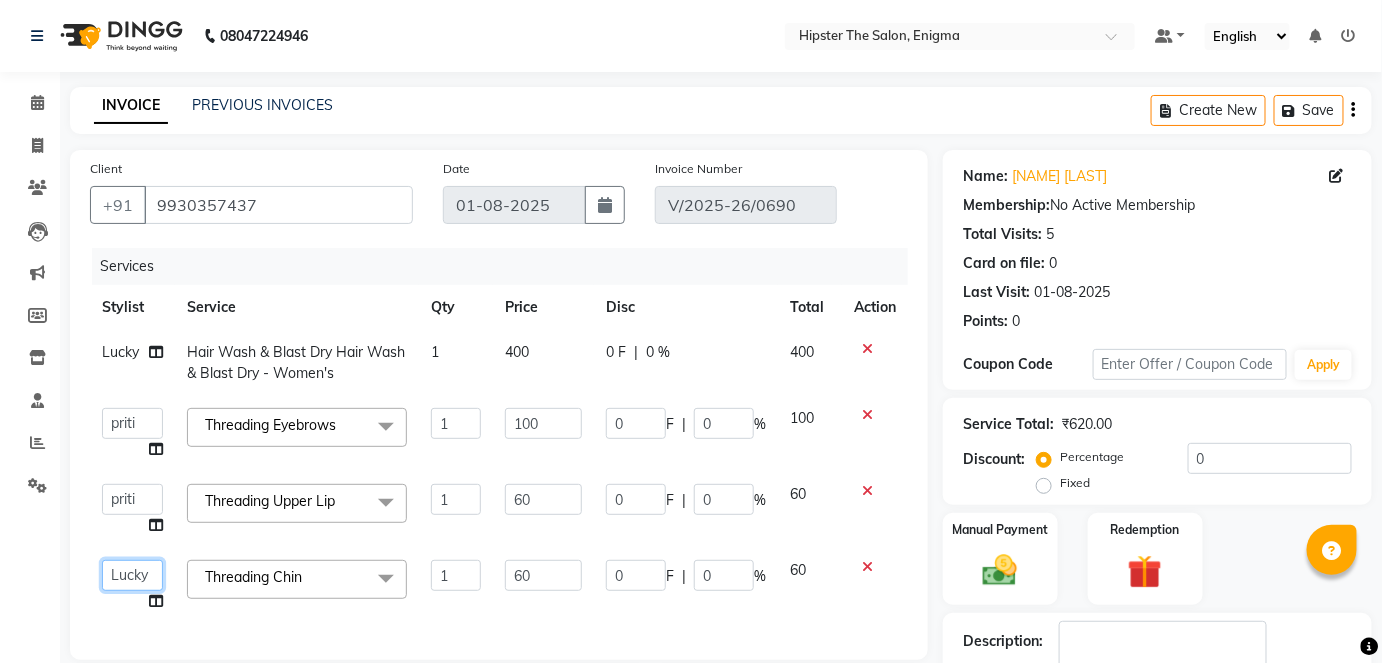 click on "[NAME] [NAME] [NAME] [NAME] [NAME] [NAME] sir [NAME] [NAME] [NAME] [NAME] [NAME] [NAME] [NAME] [NAME] [NAME] [NAME] [NAME] [NAME] [NAME] [NAME] [NAME] [NAME] [NAME]" 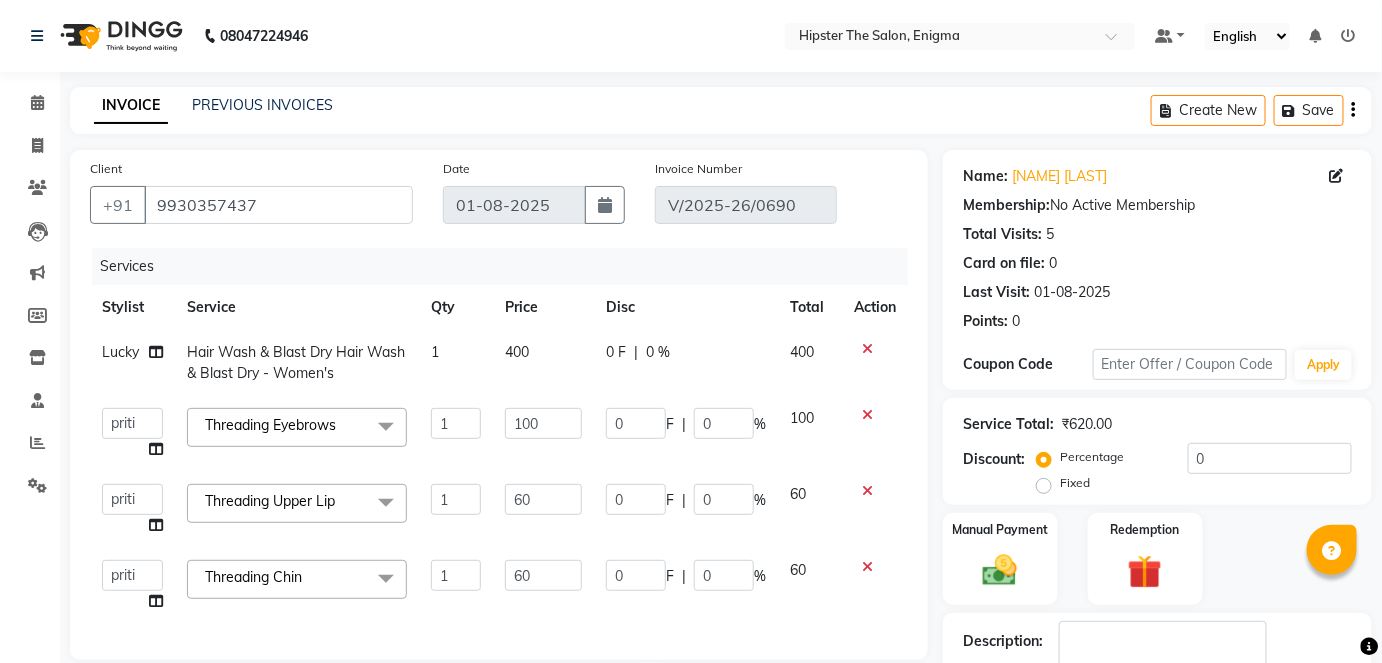 select on "85574" 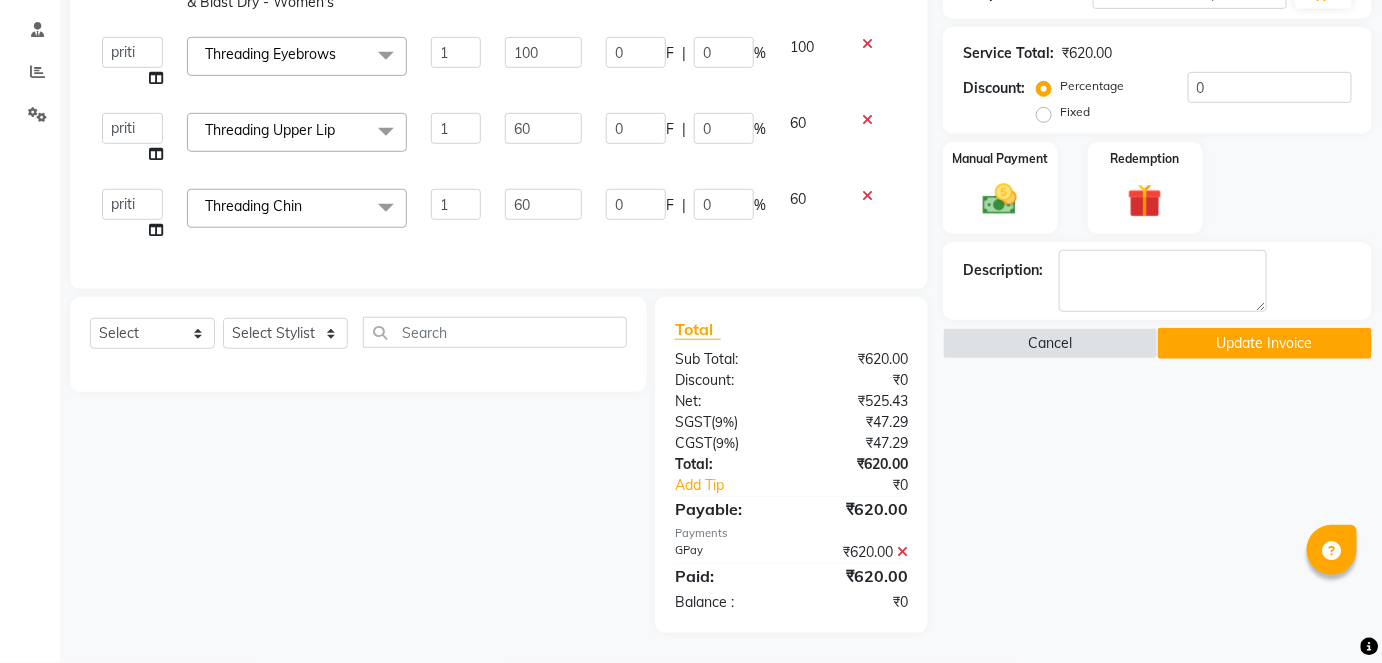 click on "Update Invoice" 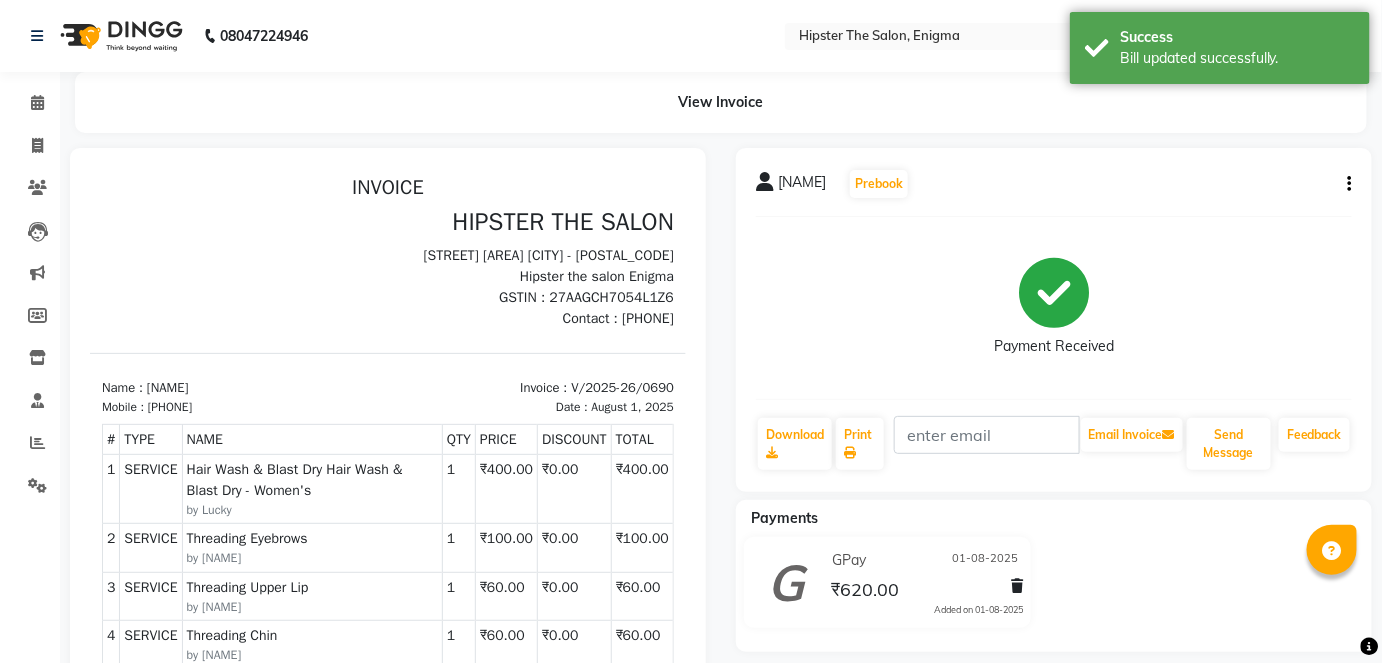 scroll, scrollTop: 0, scrollLeft: 0, axis: both 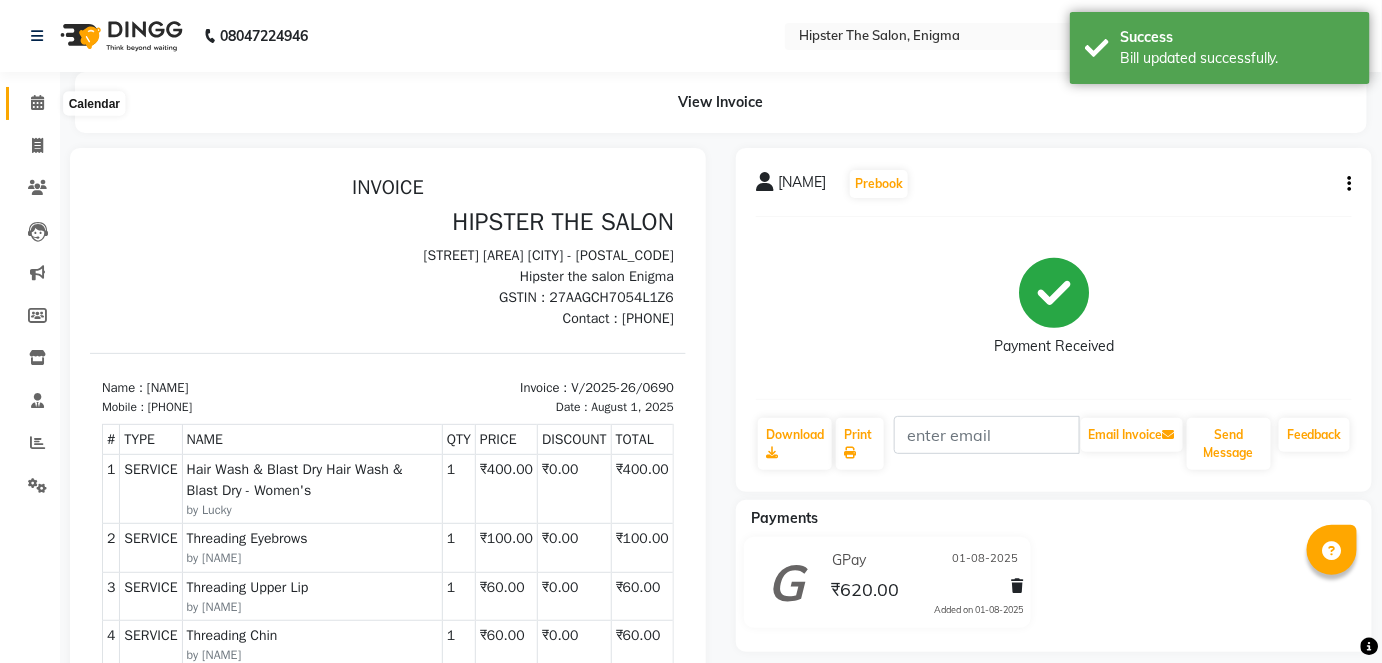 click 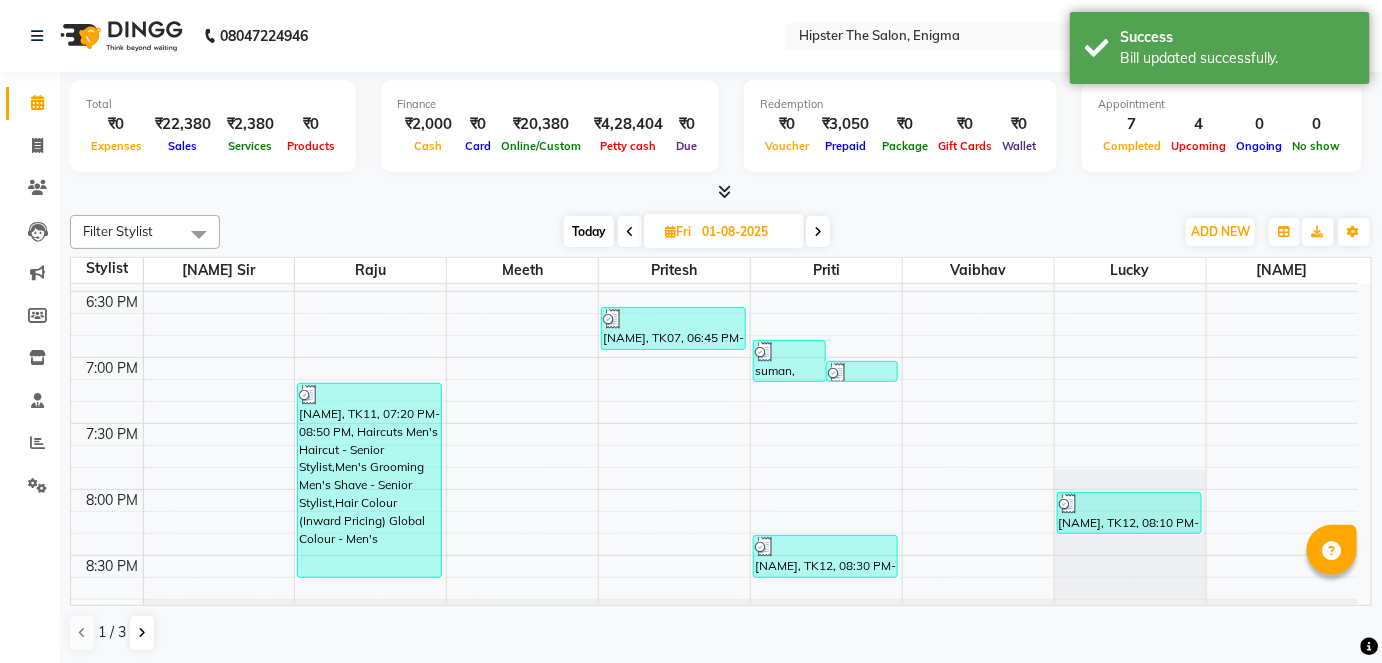 scroll, scrollTop: 1373, scrollLeft: 0, axis: vertical 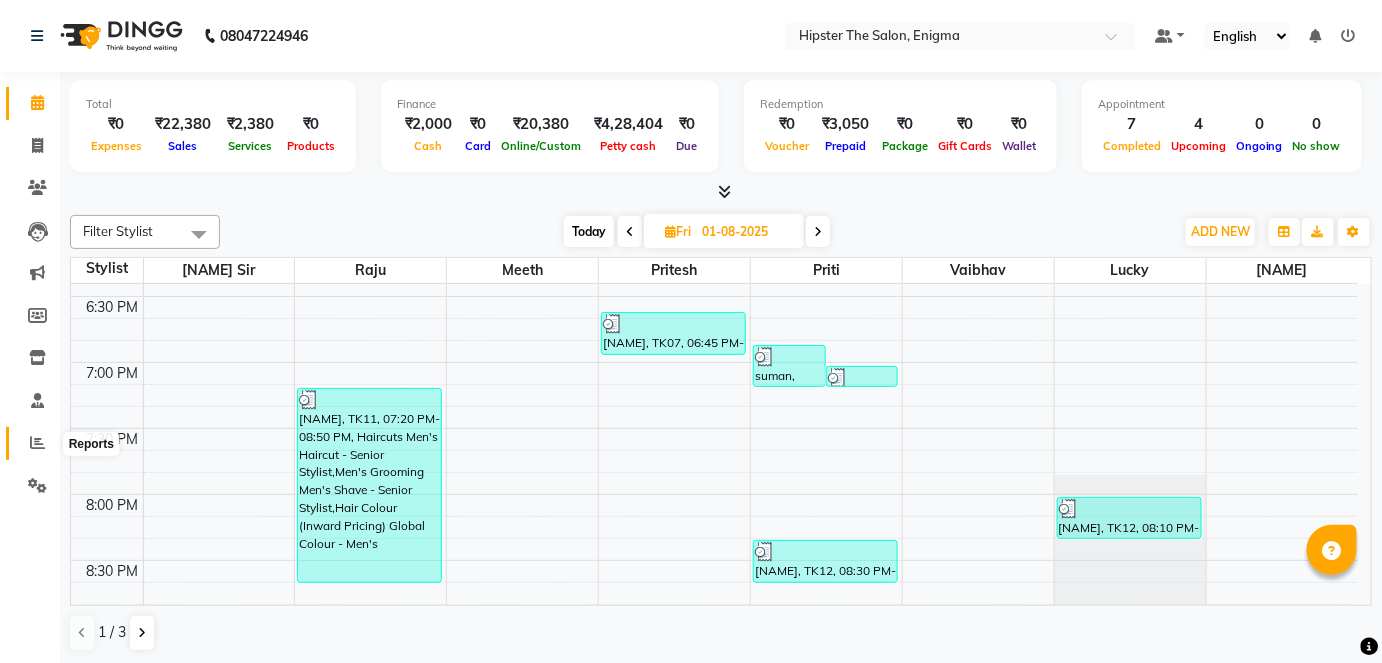 click 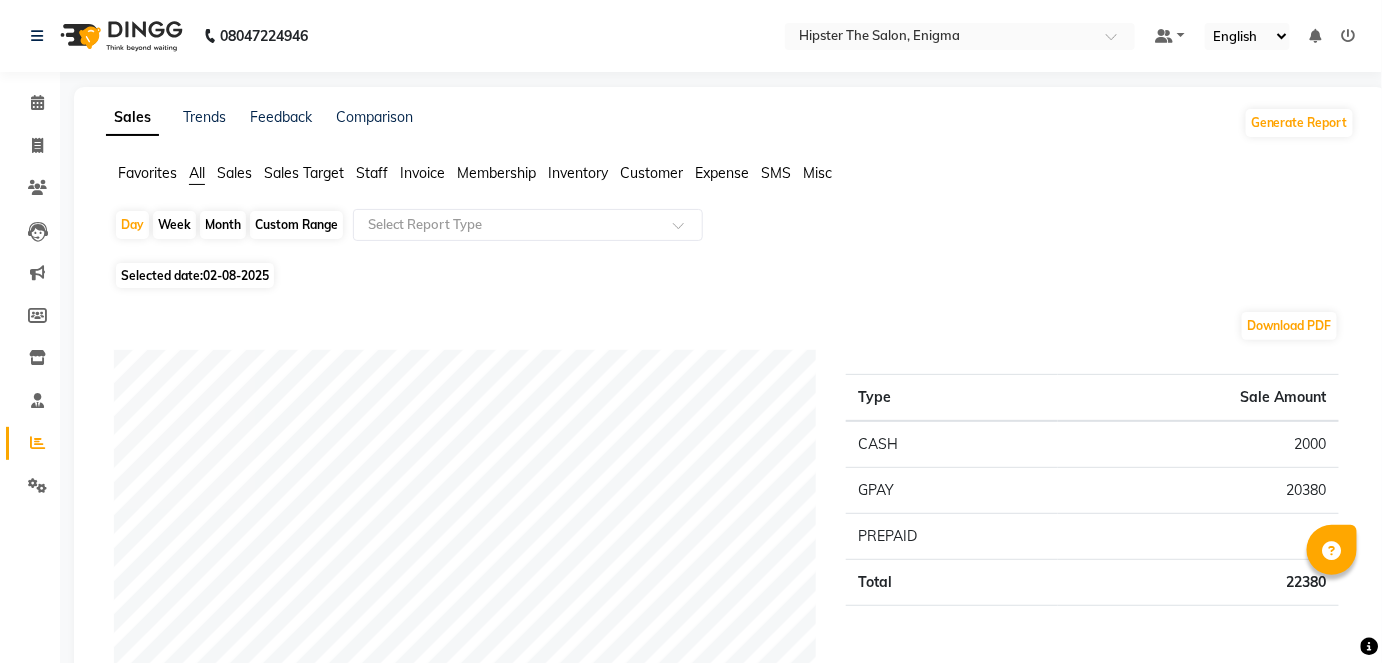 click on "02-08-2025" 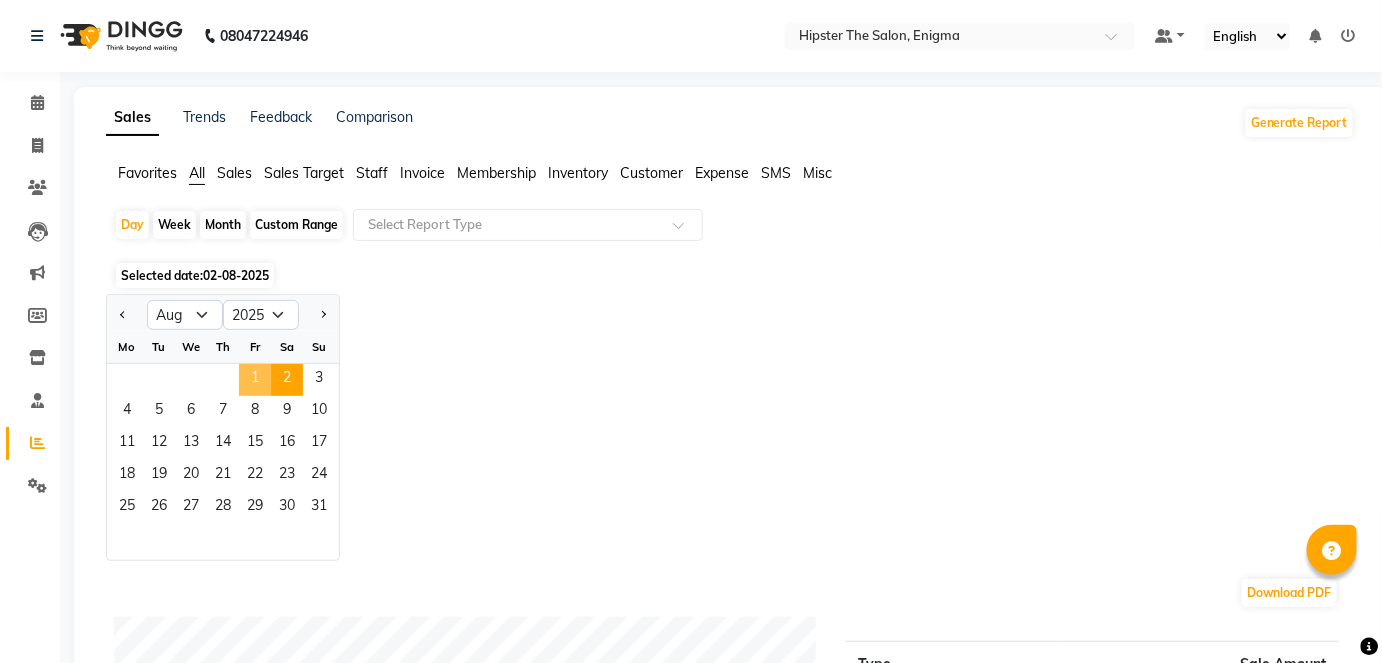 click on "1" 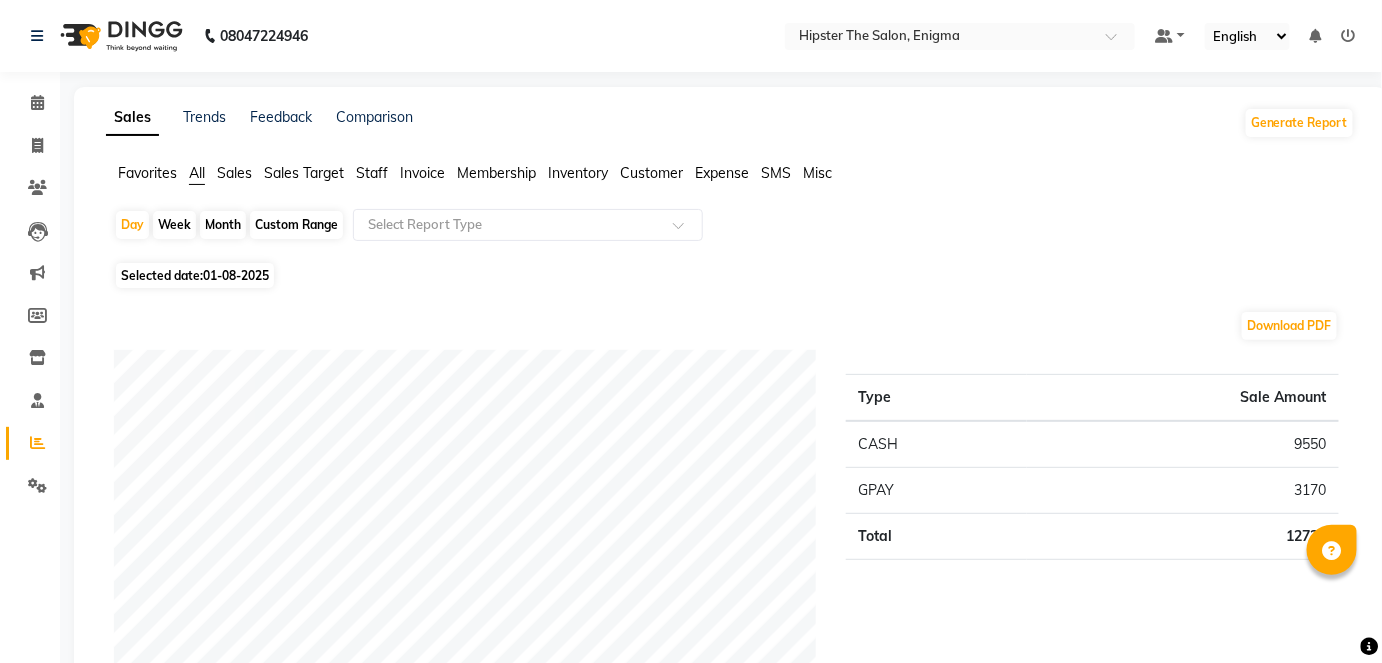 click on "Staff" 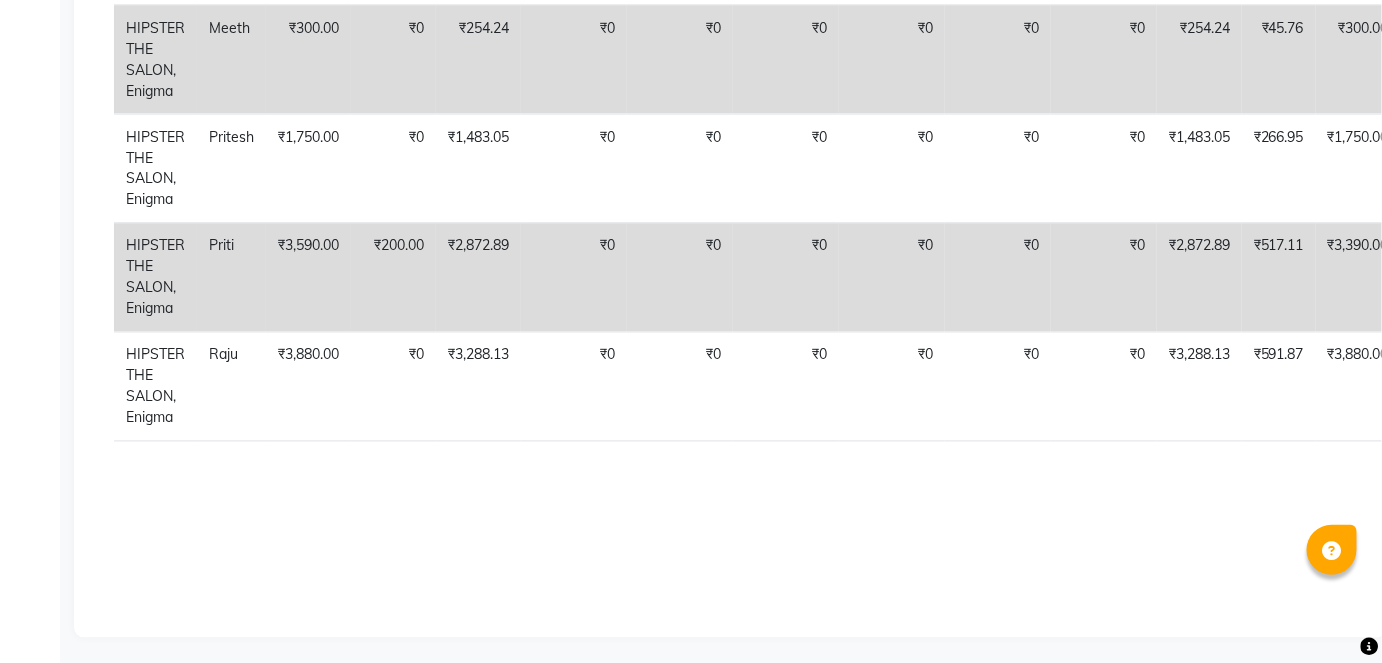 scroll, scrollTop: 0, scrollLeft: 0, axis: both 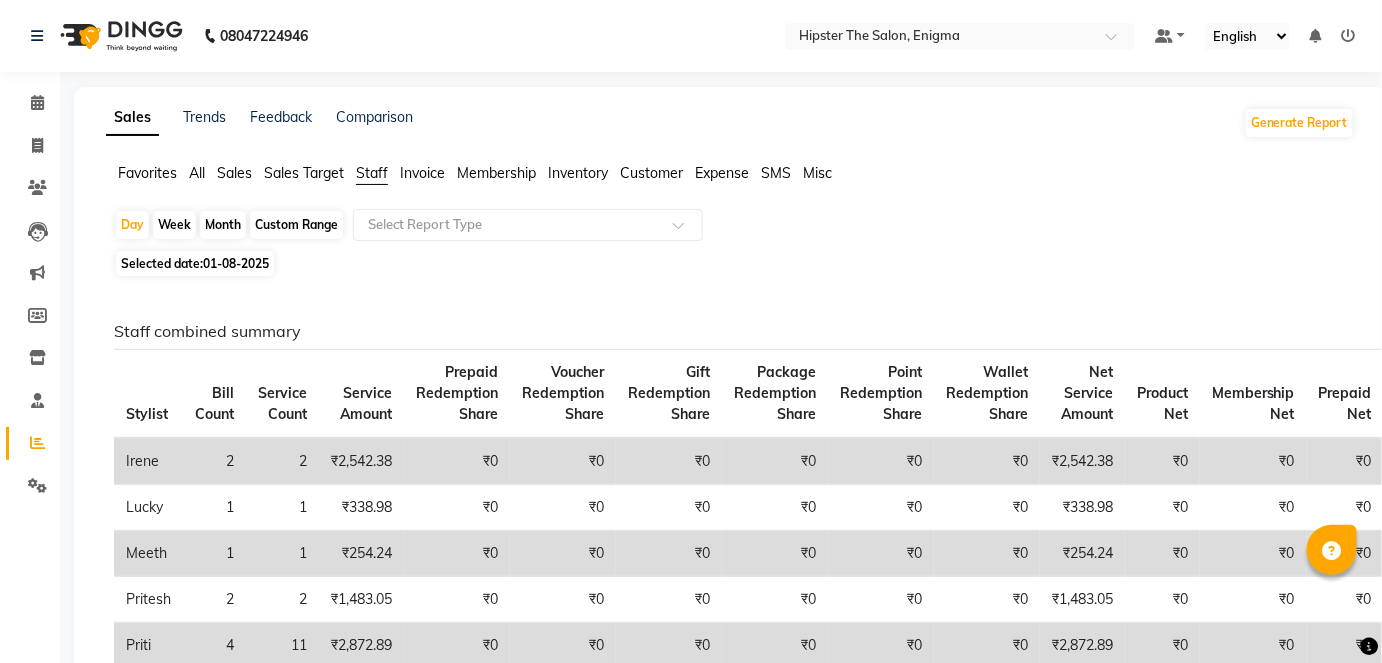 click on "All" 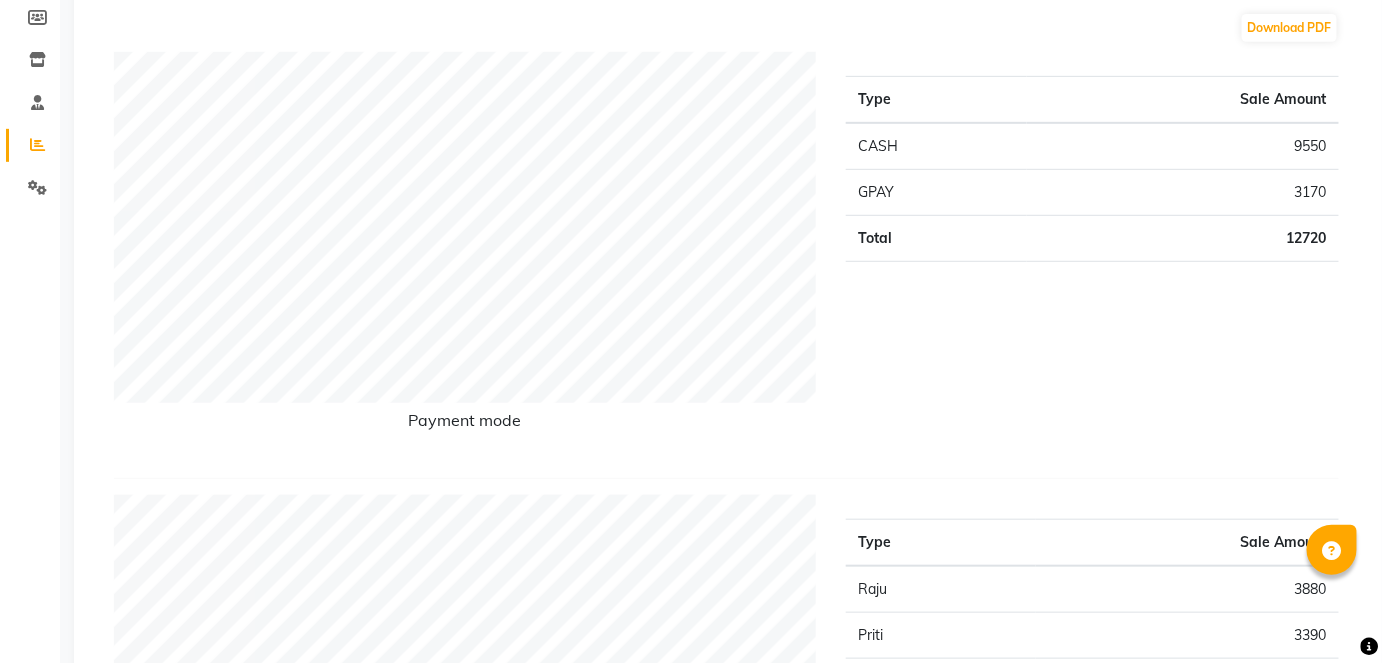 scroll, scrollTop: 93, scrollLeft: 0, axis: vertical 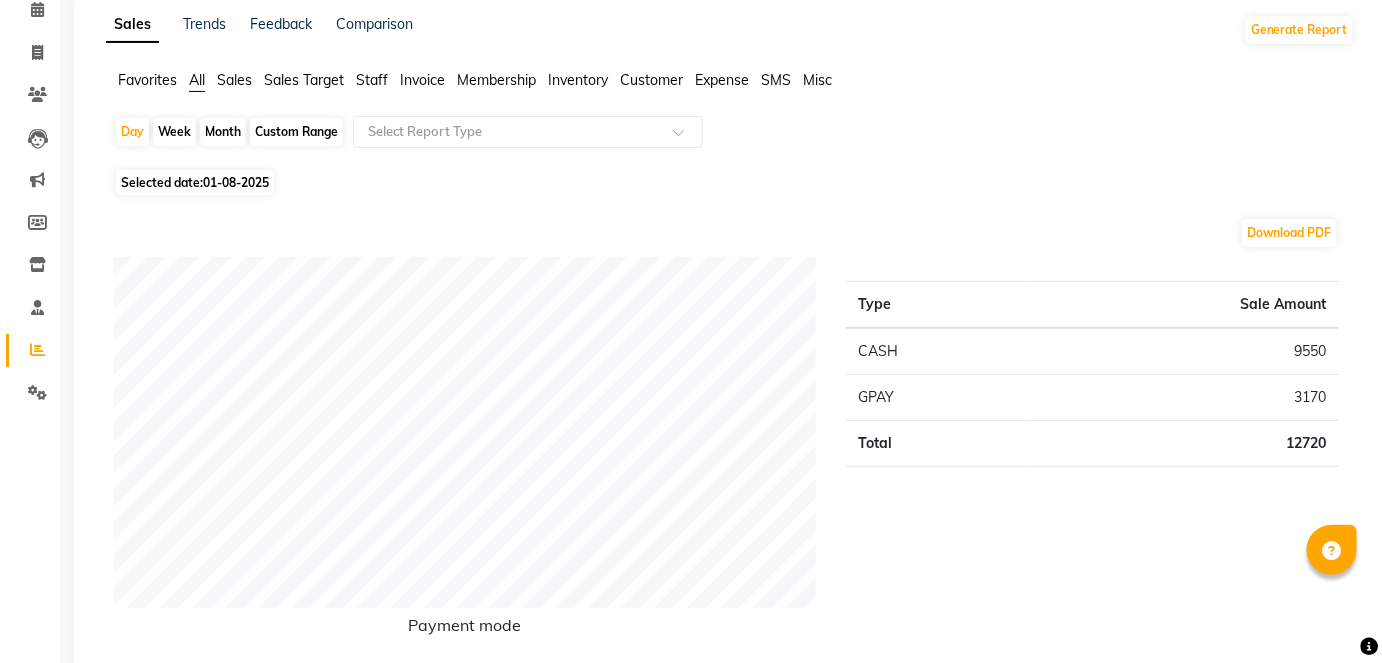 click on "Custom Range" 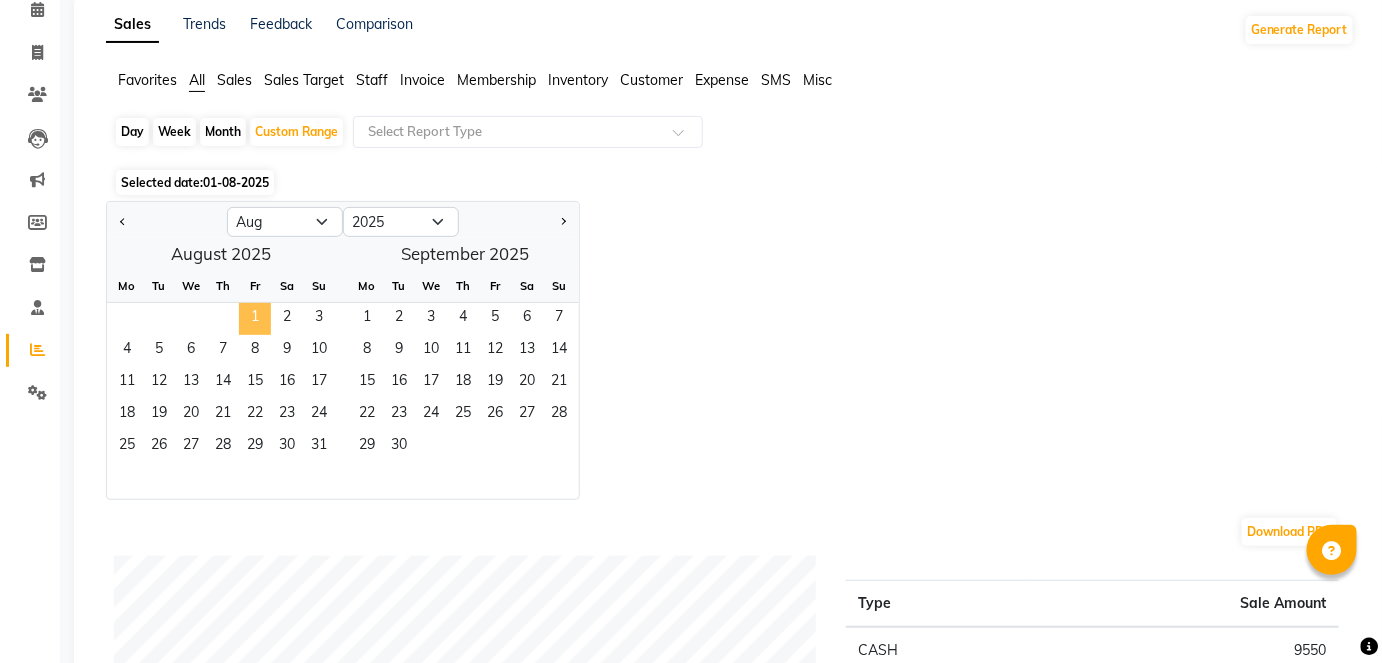 click on "1" 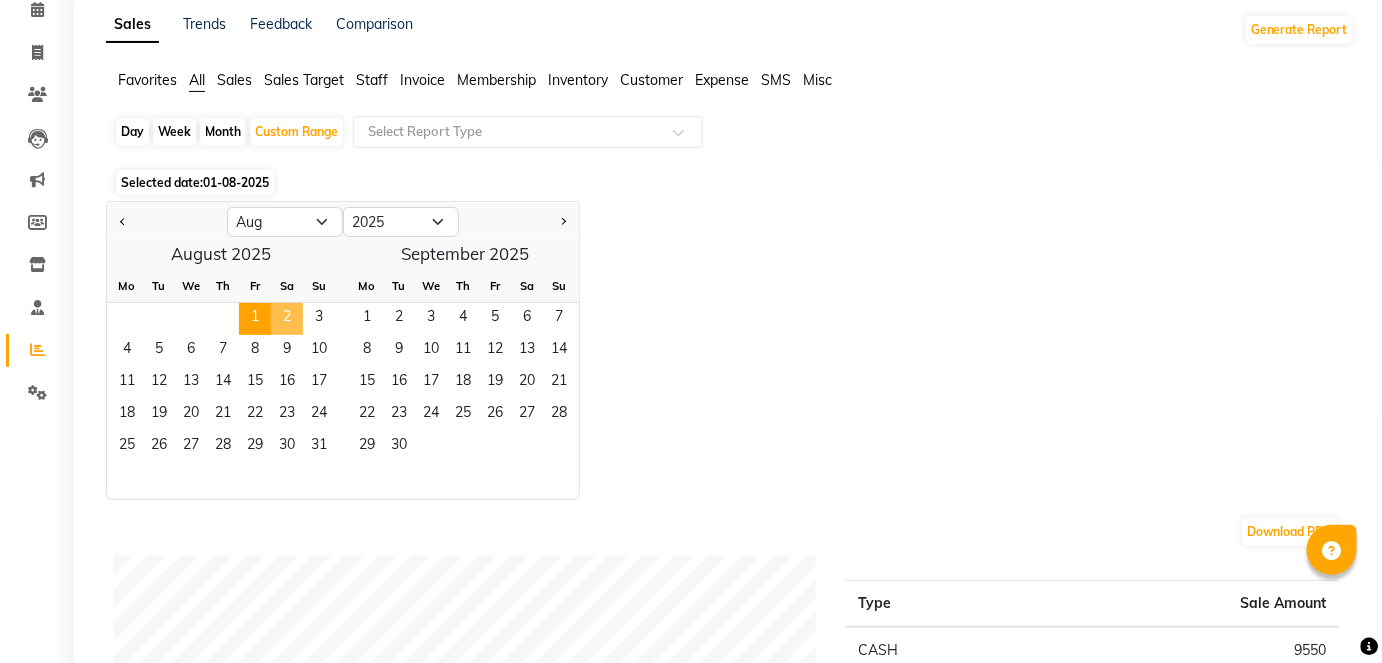 click on "2" 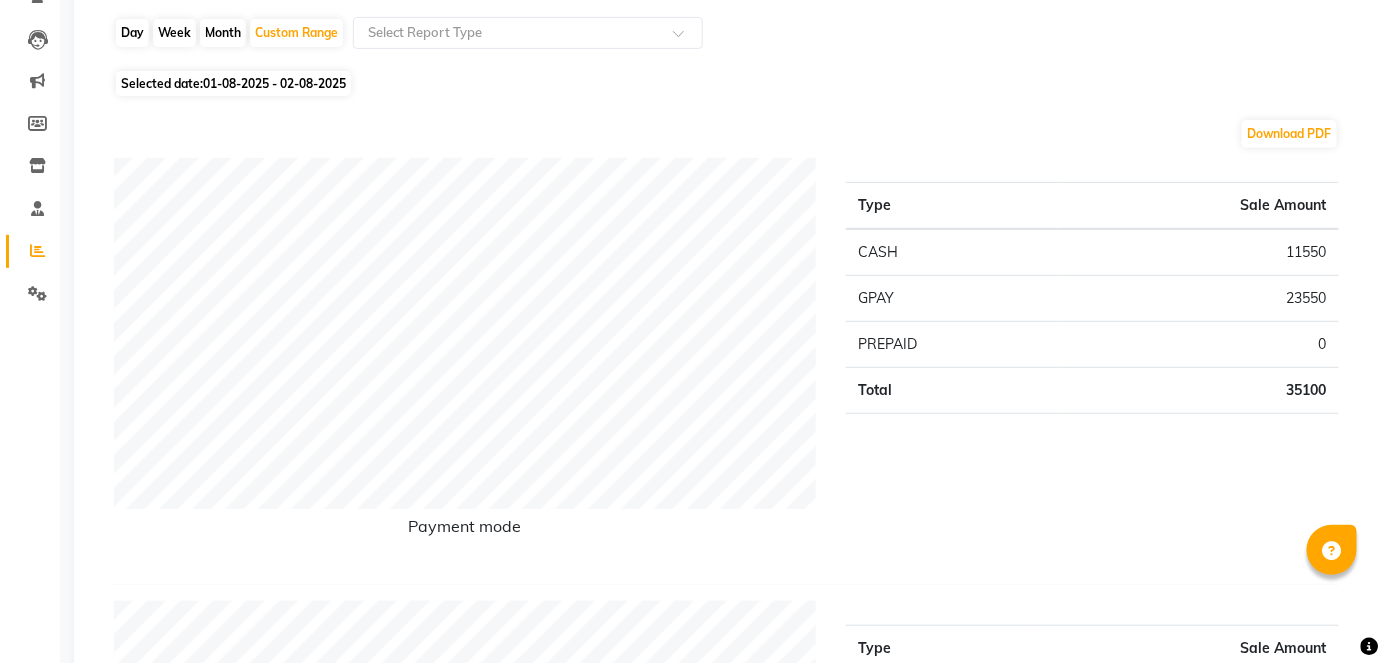 scroll, scrollTop: 0, scrollLeft: 0, axis: both 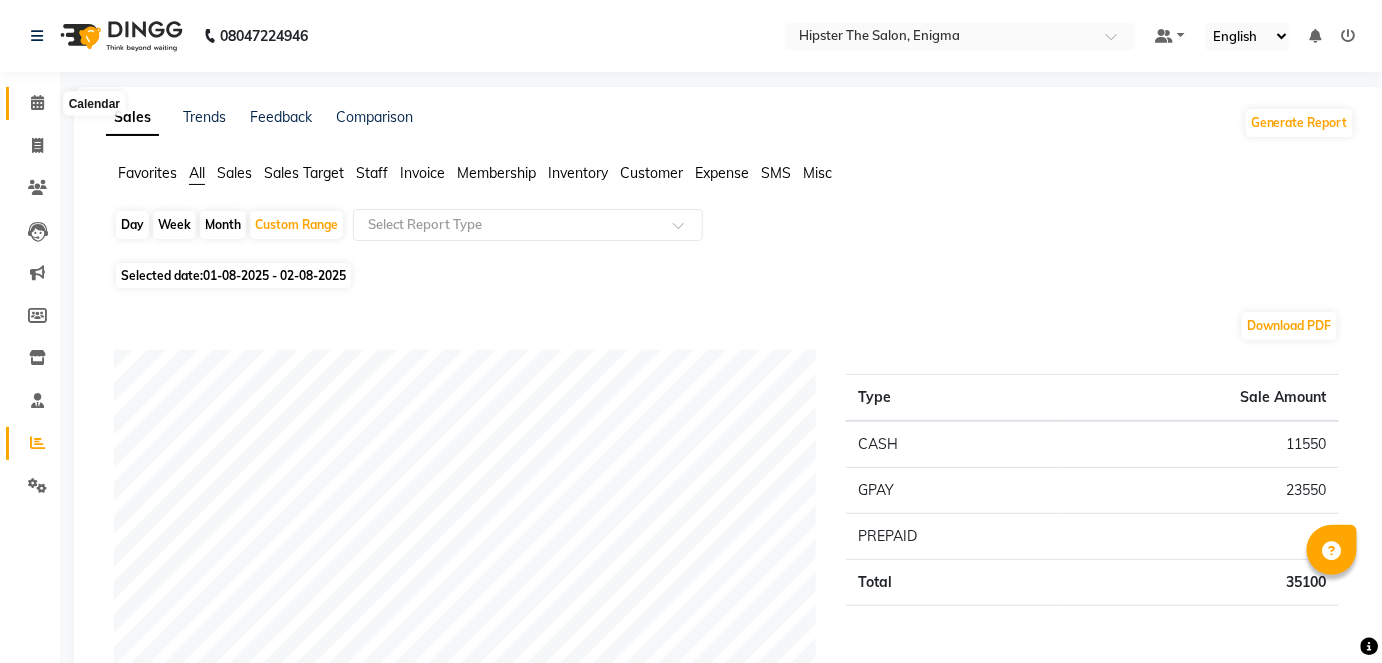 click 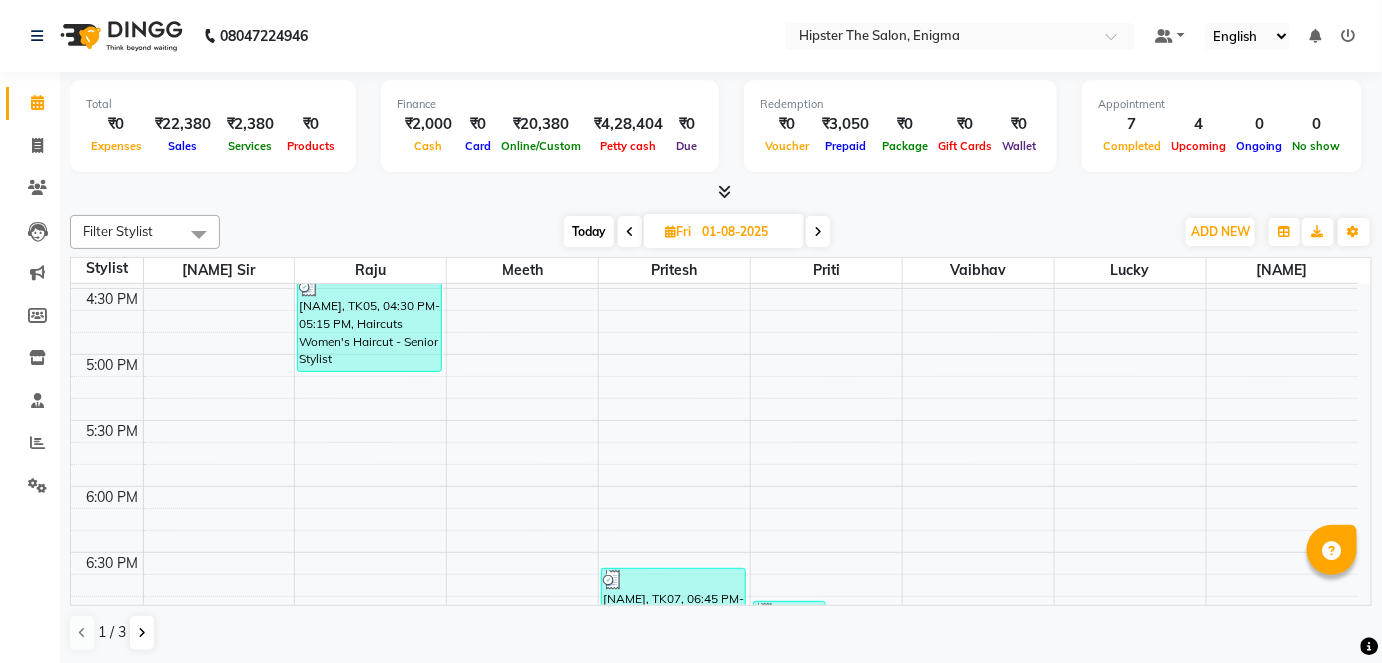 scroll, scrollTop: 1133, scrollLeft: 0, axis: vertical 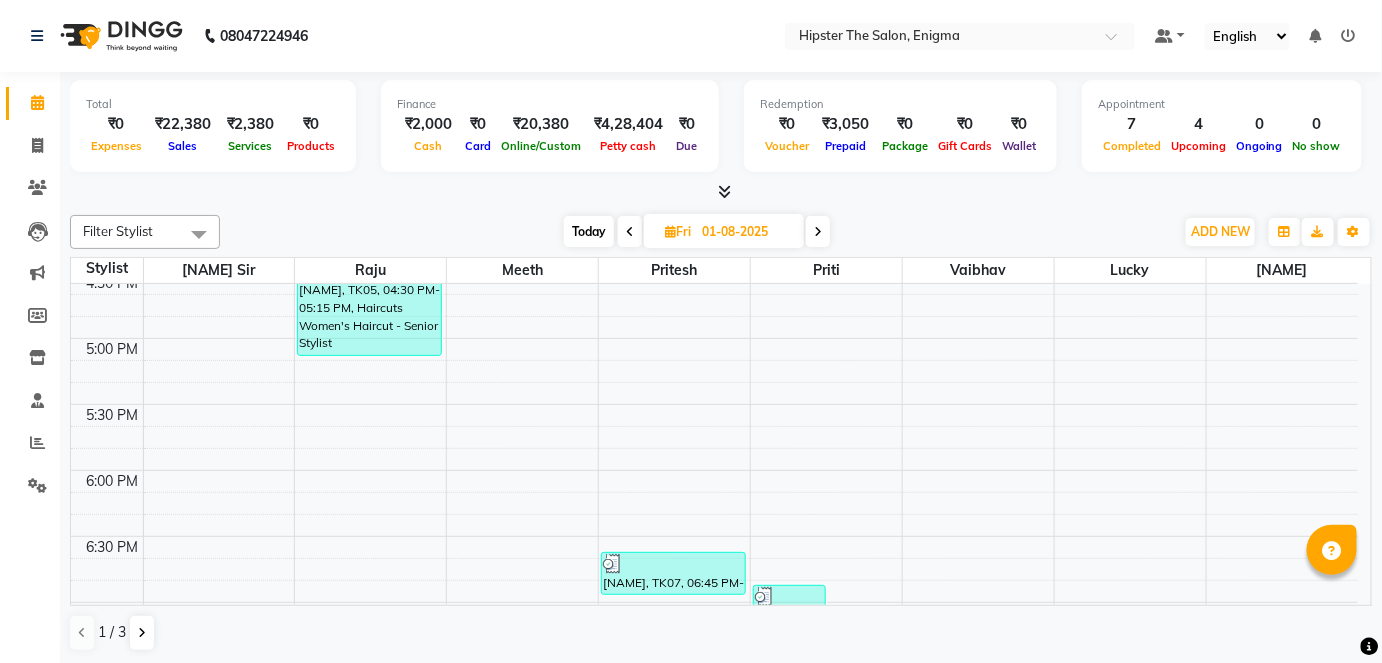 click on "Today" at bounding box center [589, 231] 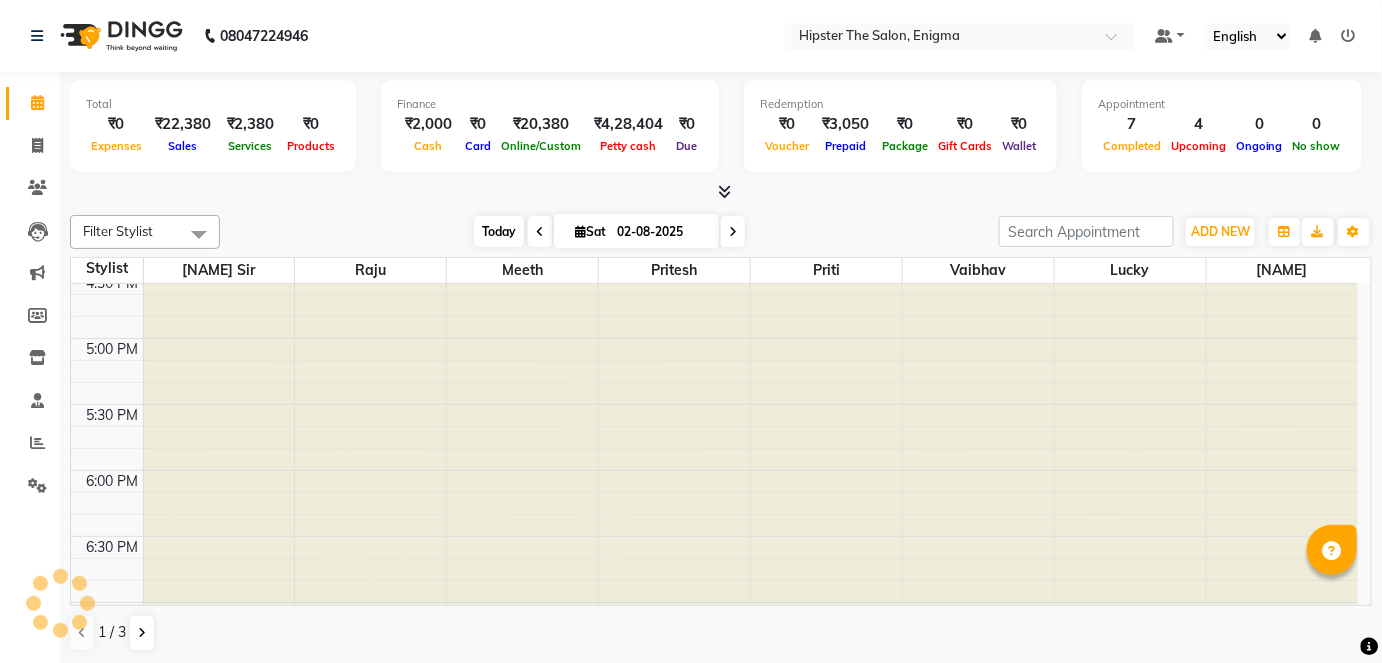 scroll, scrollTop: 0, scrollLeft: 0, axis: both 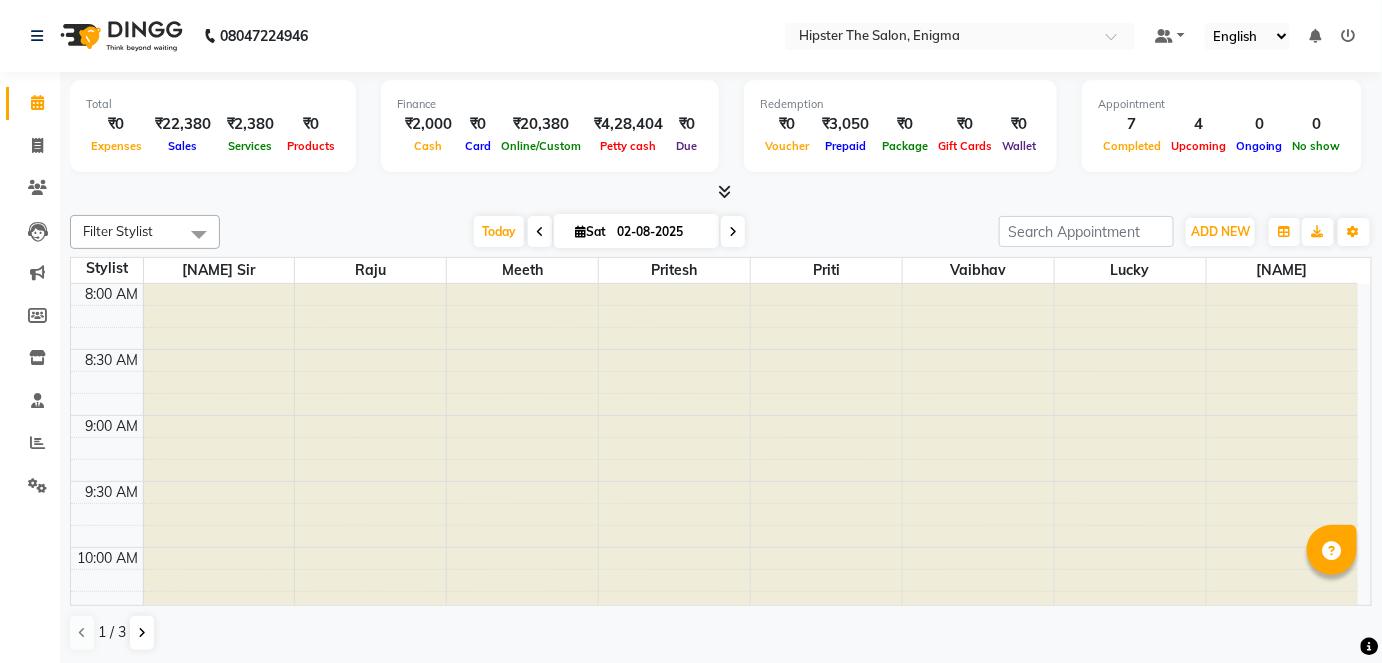 click on "02-08-2025" at bounding box center (661, 232) 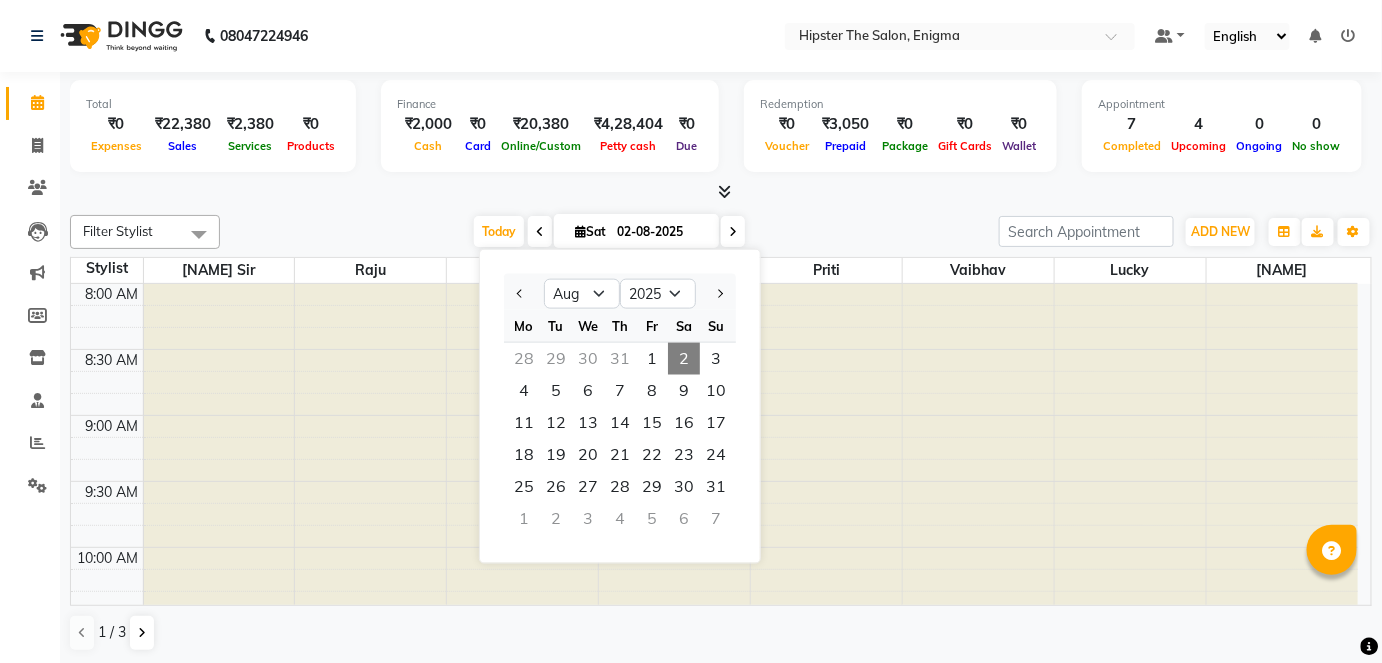 click at bounding box center [721, 192] 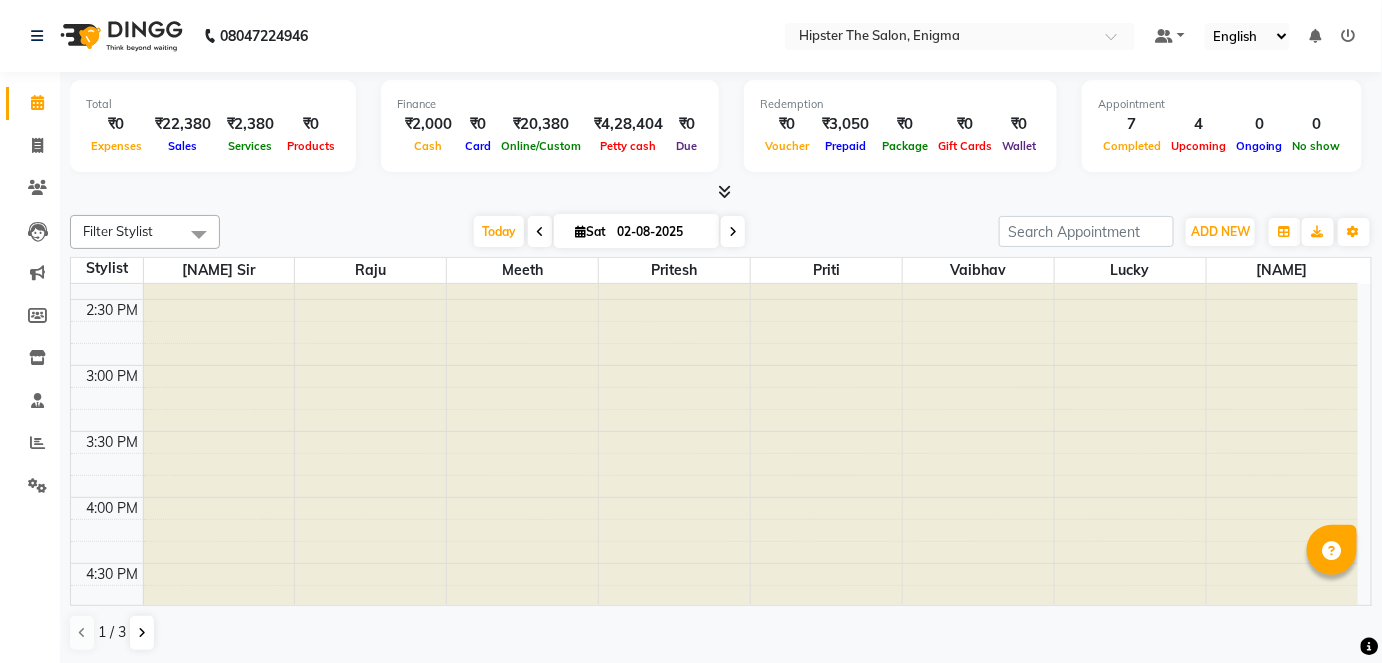 scroll, scrollTop: 842, scrollLeft: 0, axis: vertical 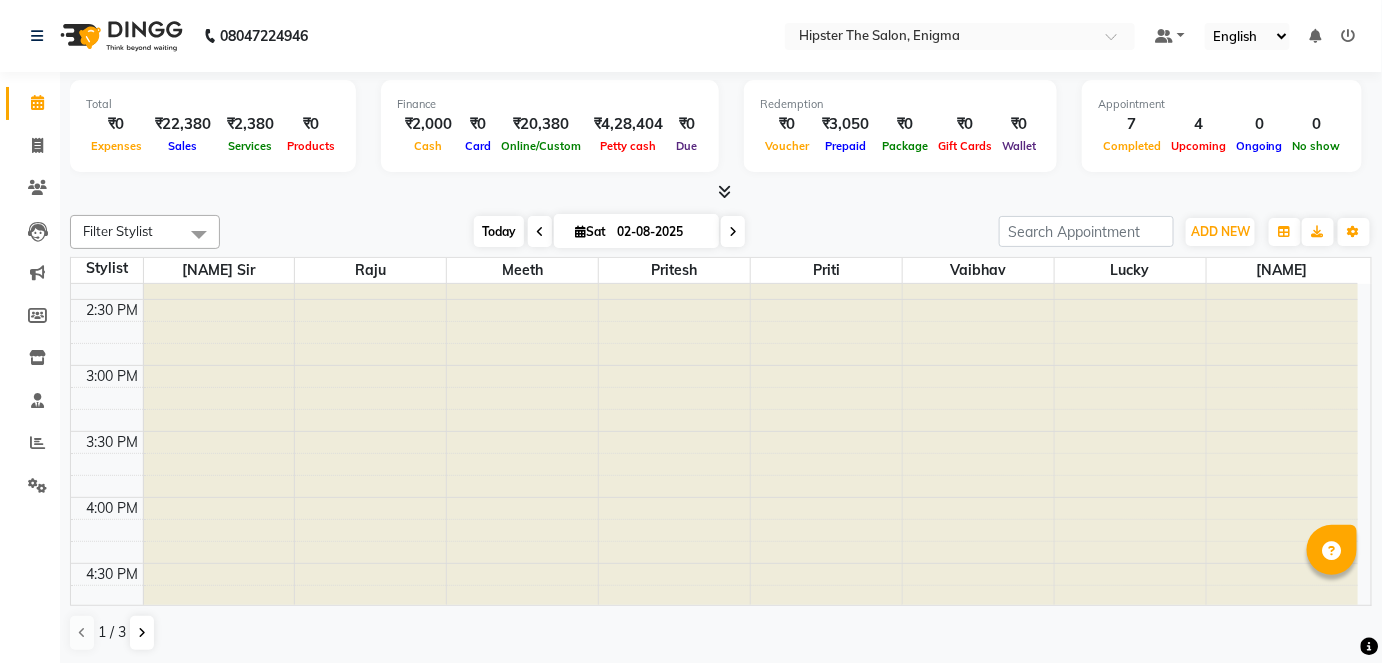 click on "Today" at bounding box center (499, 231) 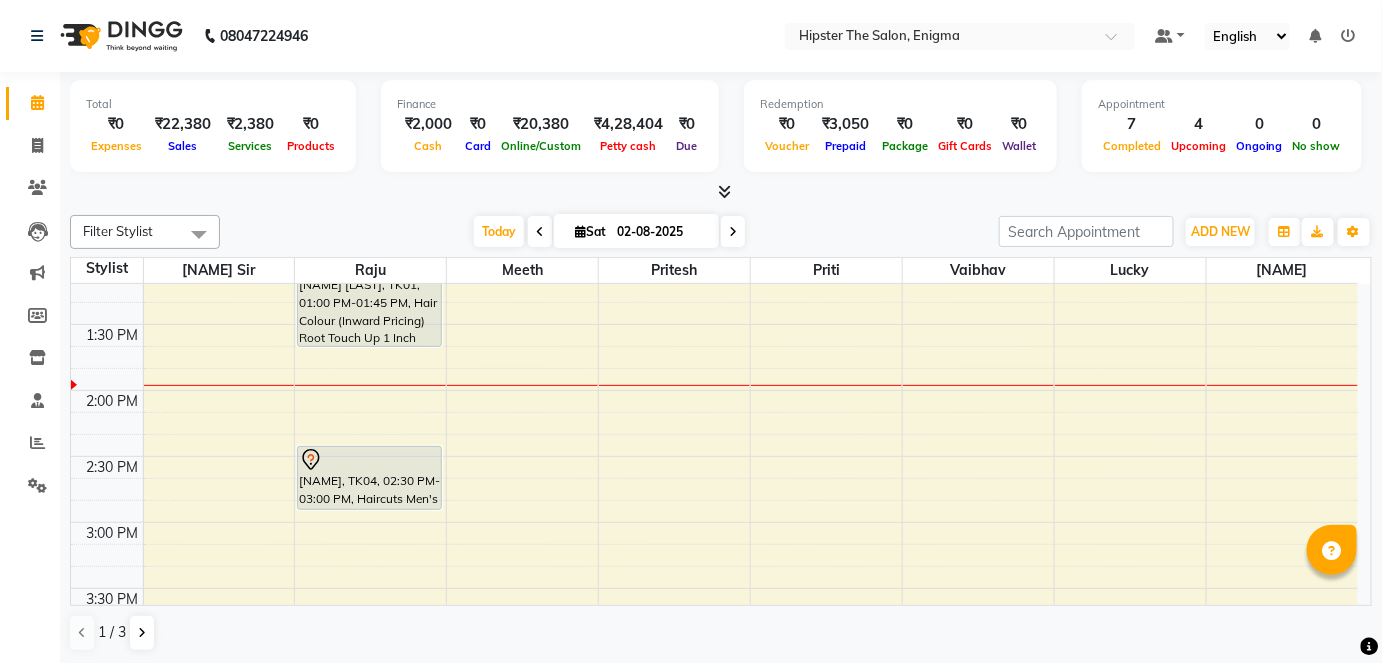 scroll, scrollTop: 668, scrollLeft: 0, axis: vertical 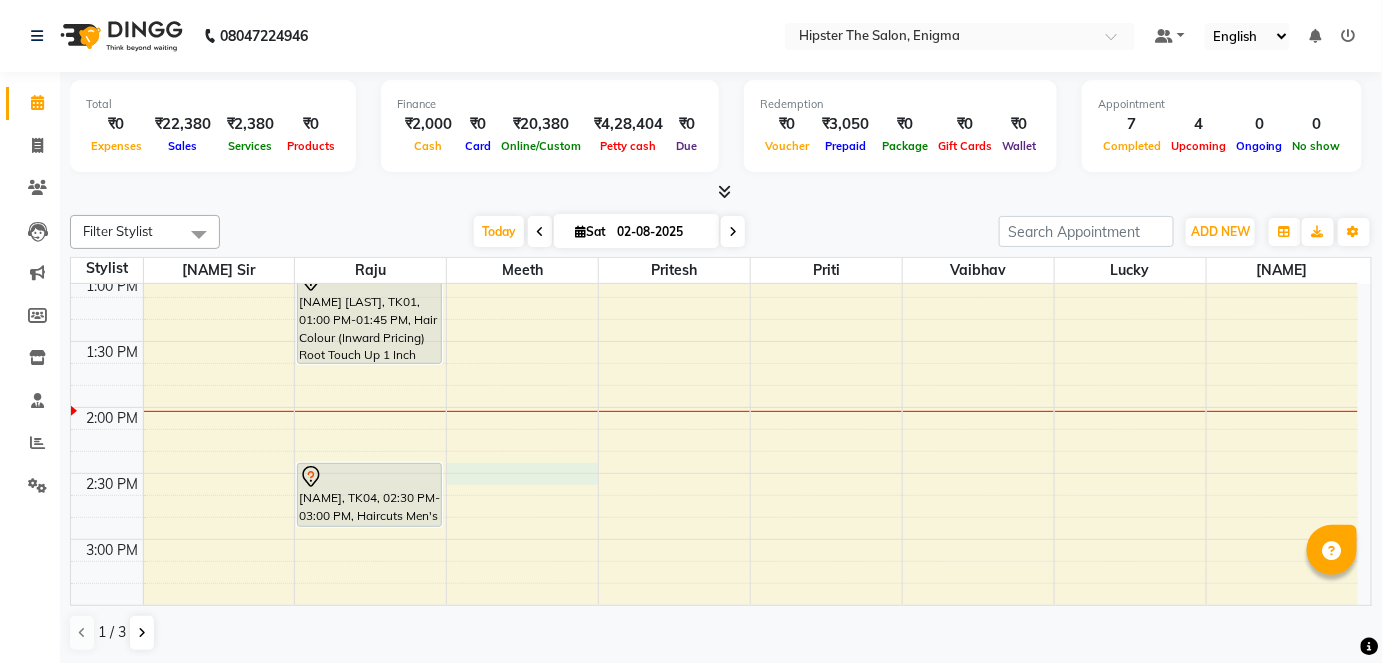 click on "[NAME], TK09, 11:40 AM-12:45 PM, Haircuts Men's Haircut - Senior Stylist,Men's Grooming Men's Shave - Senior Stylist,Head Massage (Includes Wash) Coconut Oil             [NAME] [LAST], TK01, 01:00 PM-01:45 PM, Hair Colour (Inward Pricing) Root Touch Up 1 Inch             [NAME], TK04, 02:30 PM-03:00 PM, Haircuts Men's Haircut - Senior Stylist     [NAME], TK03, 11:00 AM-11:30 AM, Haircuts Men's Haircut - Junior Stylist     [NAME], TK08, 12:10 PM-12:30 PM, Hair Wash & Blast Dry Hair Wash & Blast Dry - Women's     [NAME] [NUMBER], TK07, 12:15 PM-01:05 PM, Hair Colour (Inward Pricing) Root Touch Up 1 Inch (Ammonia Free)     [NAME], TK05, 10:50 AM-11:20 AM, Haircuts Men's Haircut - Junior Stylist" at bounding box center [714, 539] 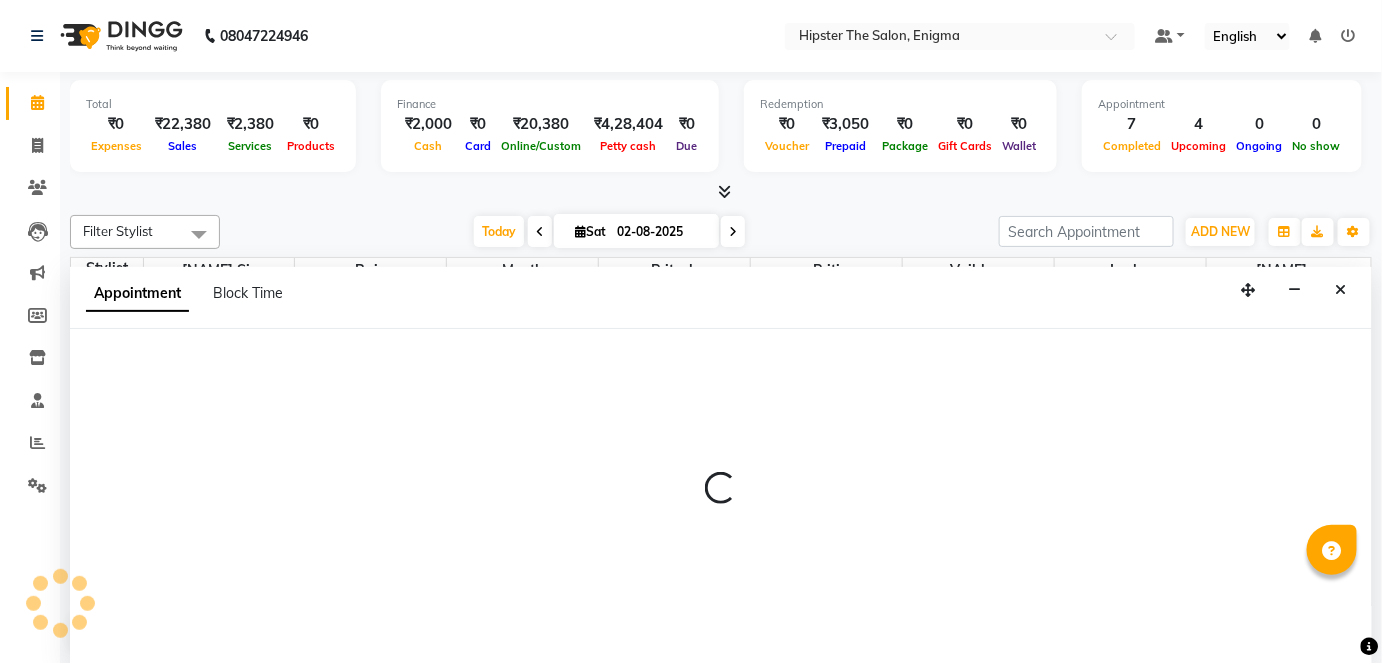 scroll, scrollTop: 0, scrollLeft: 0, axis: both 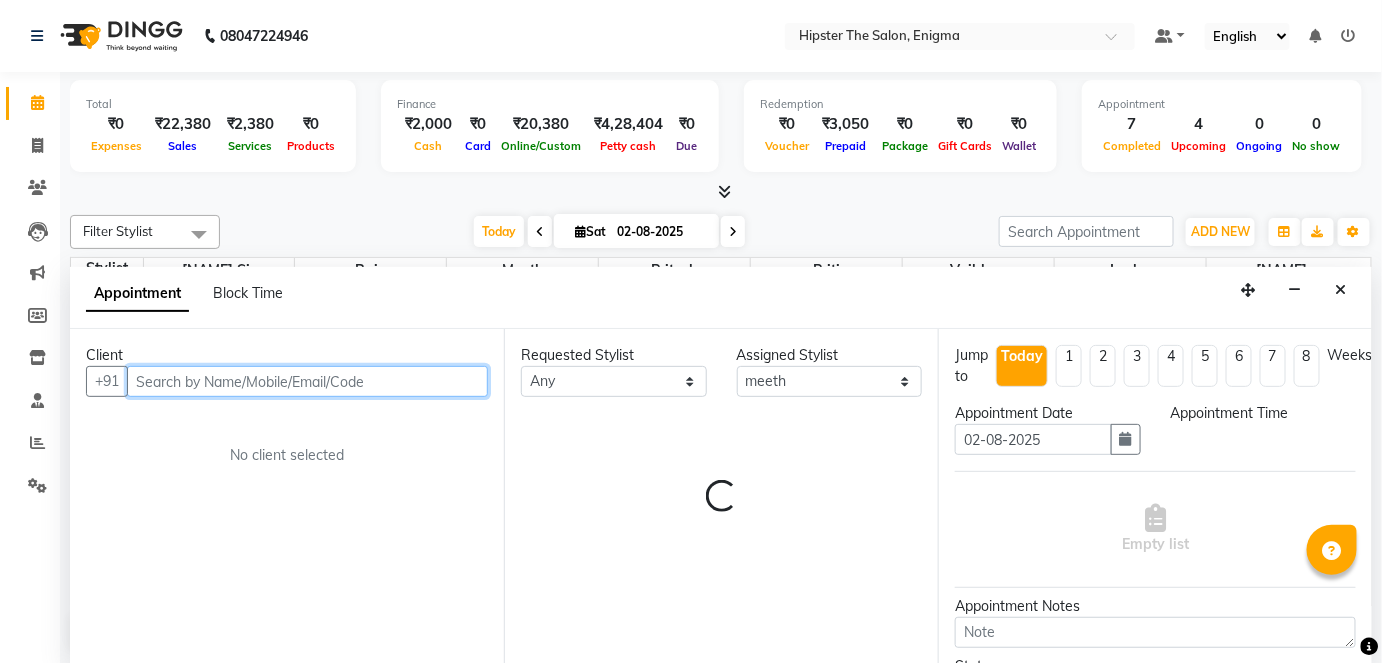 select on "870" 